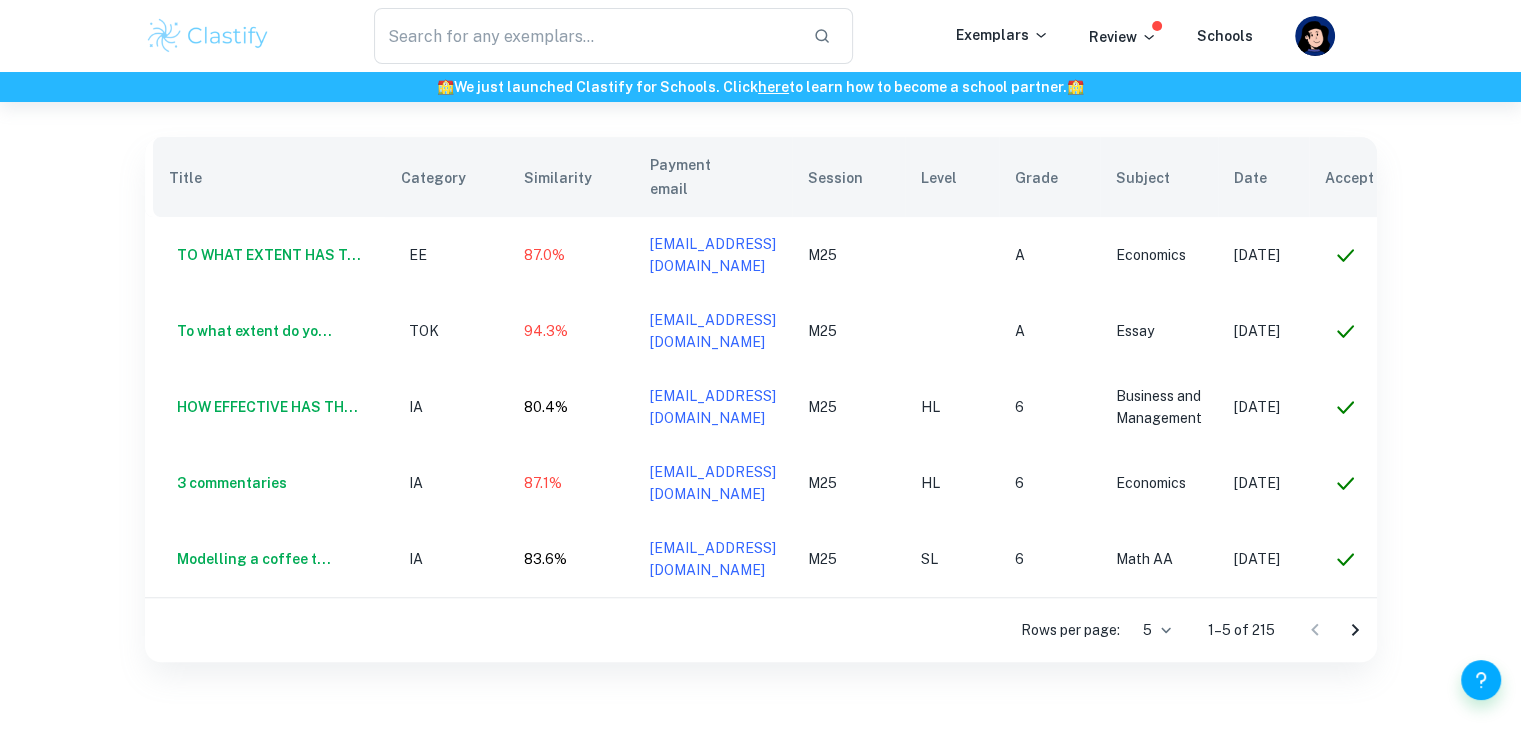 scroll, scrollTop: 691, scrollLeft: 0, axis: vertical 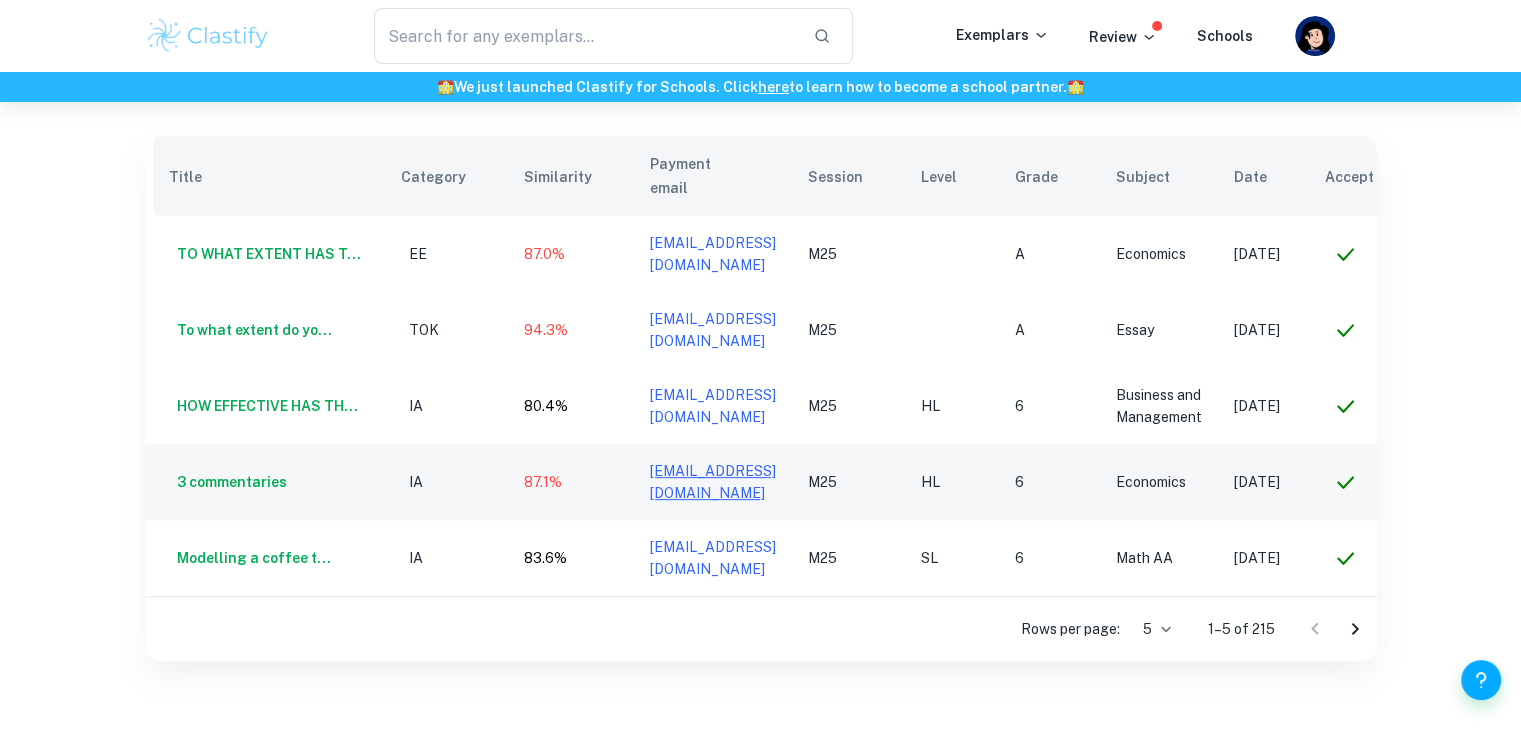 click on "valeriekwong3006@gmail.com" at bounding box center (713, 482) 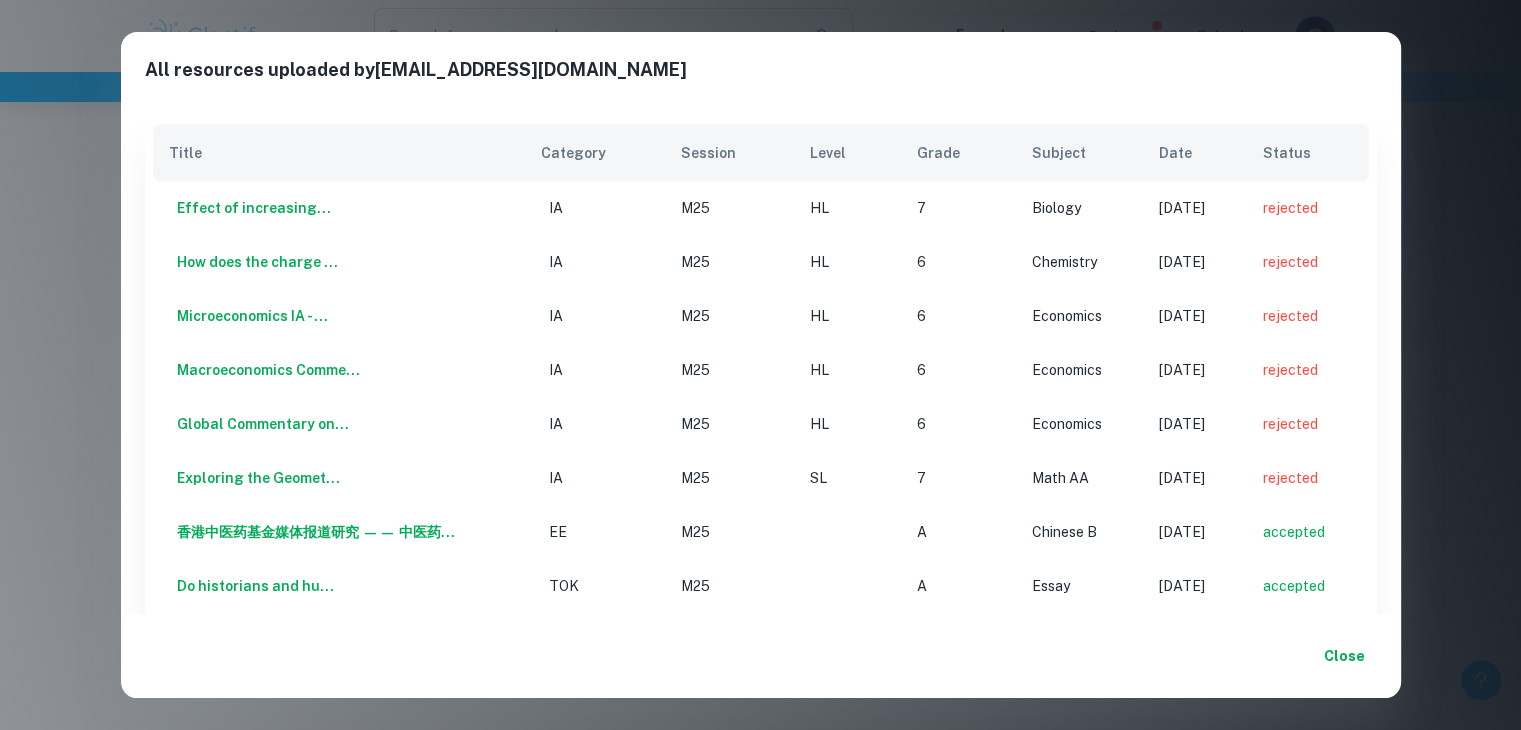 click on "Close" at bounding box center [1345, 656] 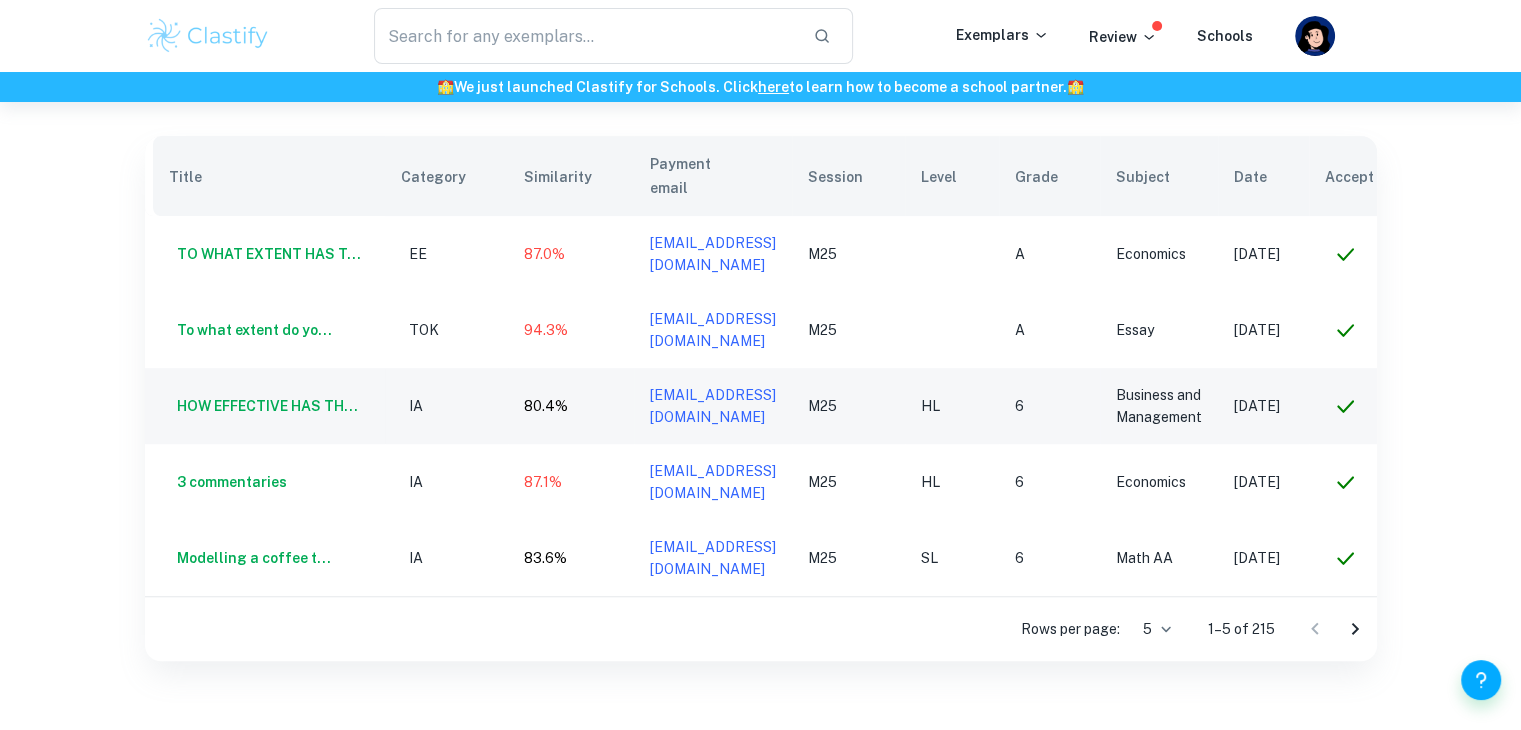 scroll, scrollTop: 0, scrollLeft: 196, axis: horizontal 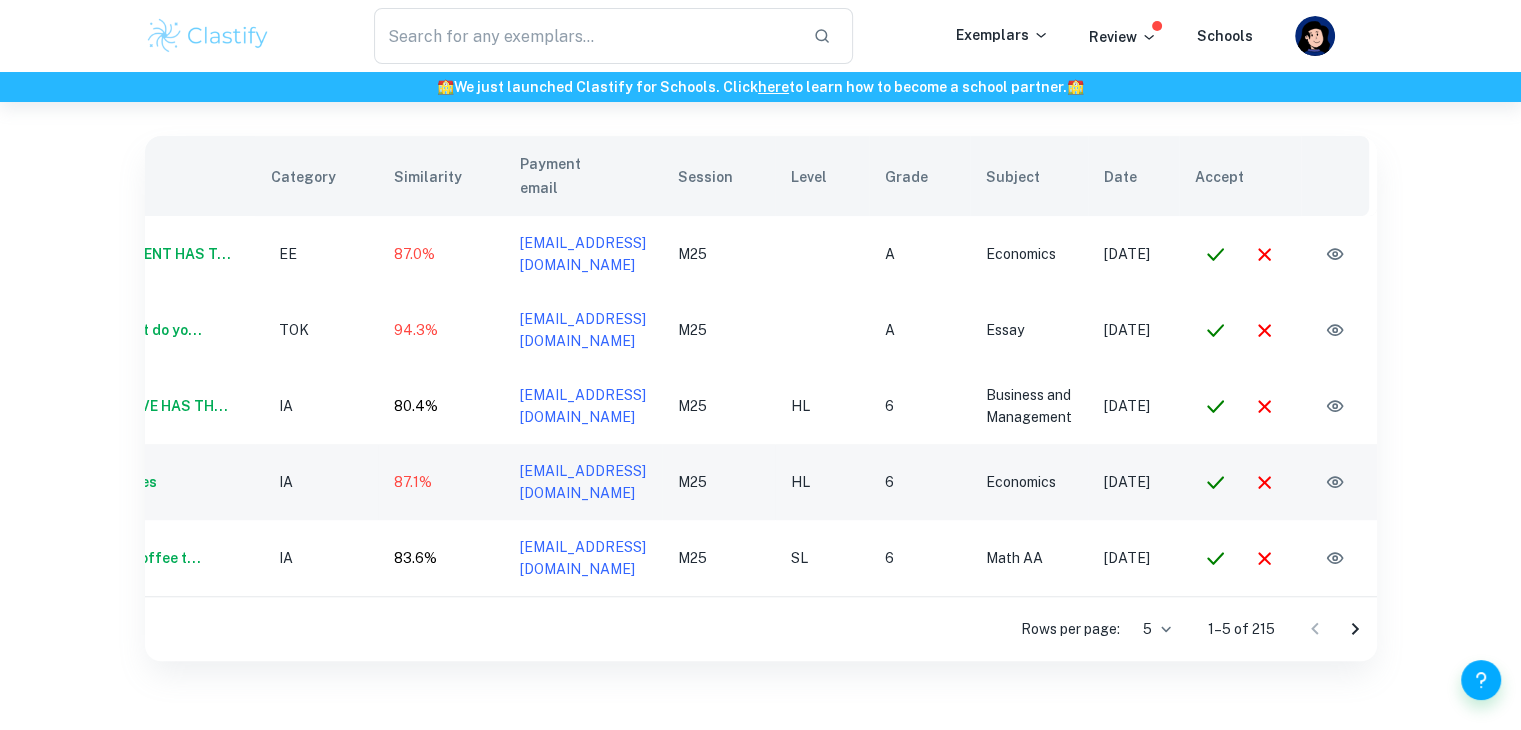 click 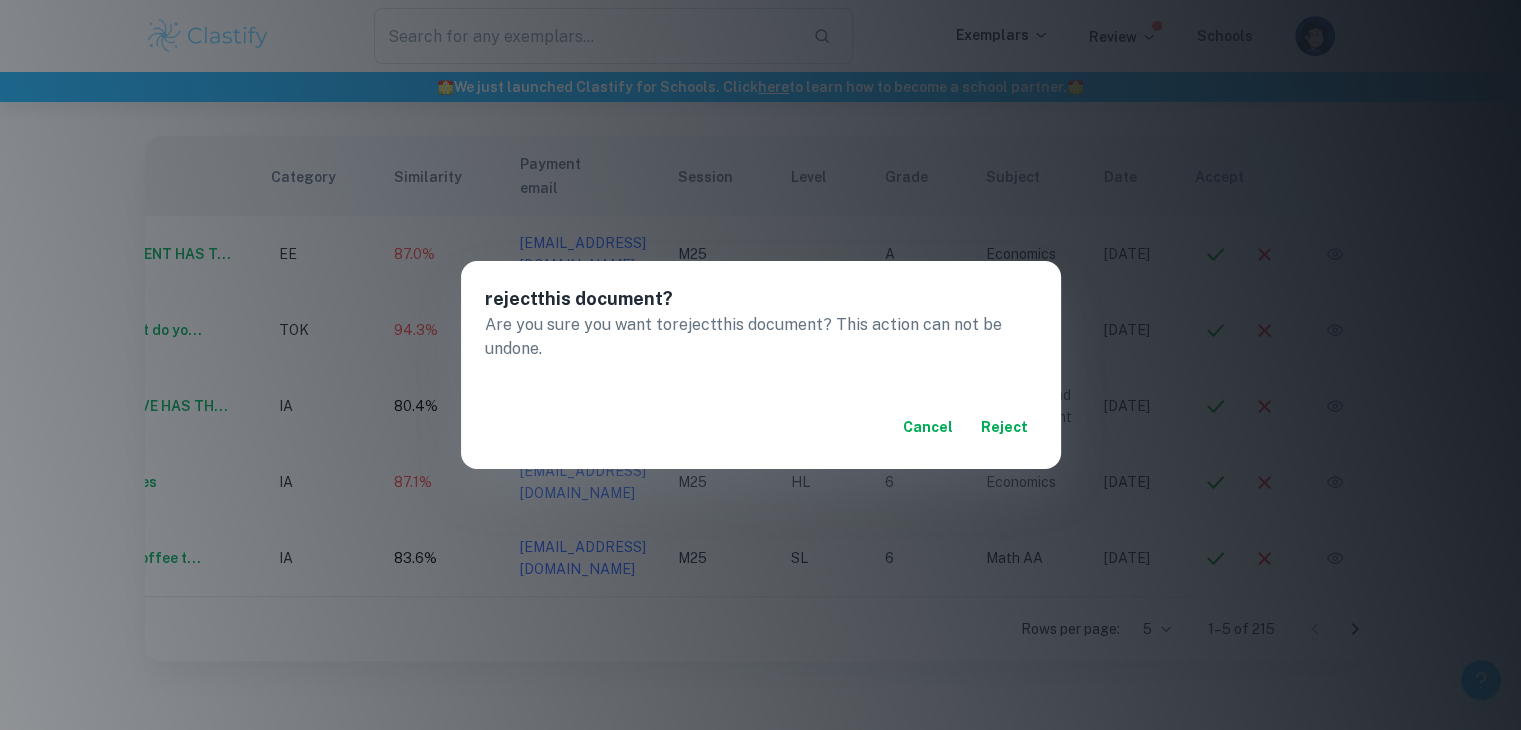 click on "reject" at bounding box center (1005, 427) 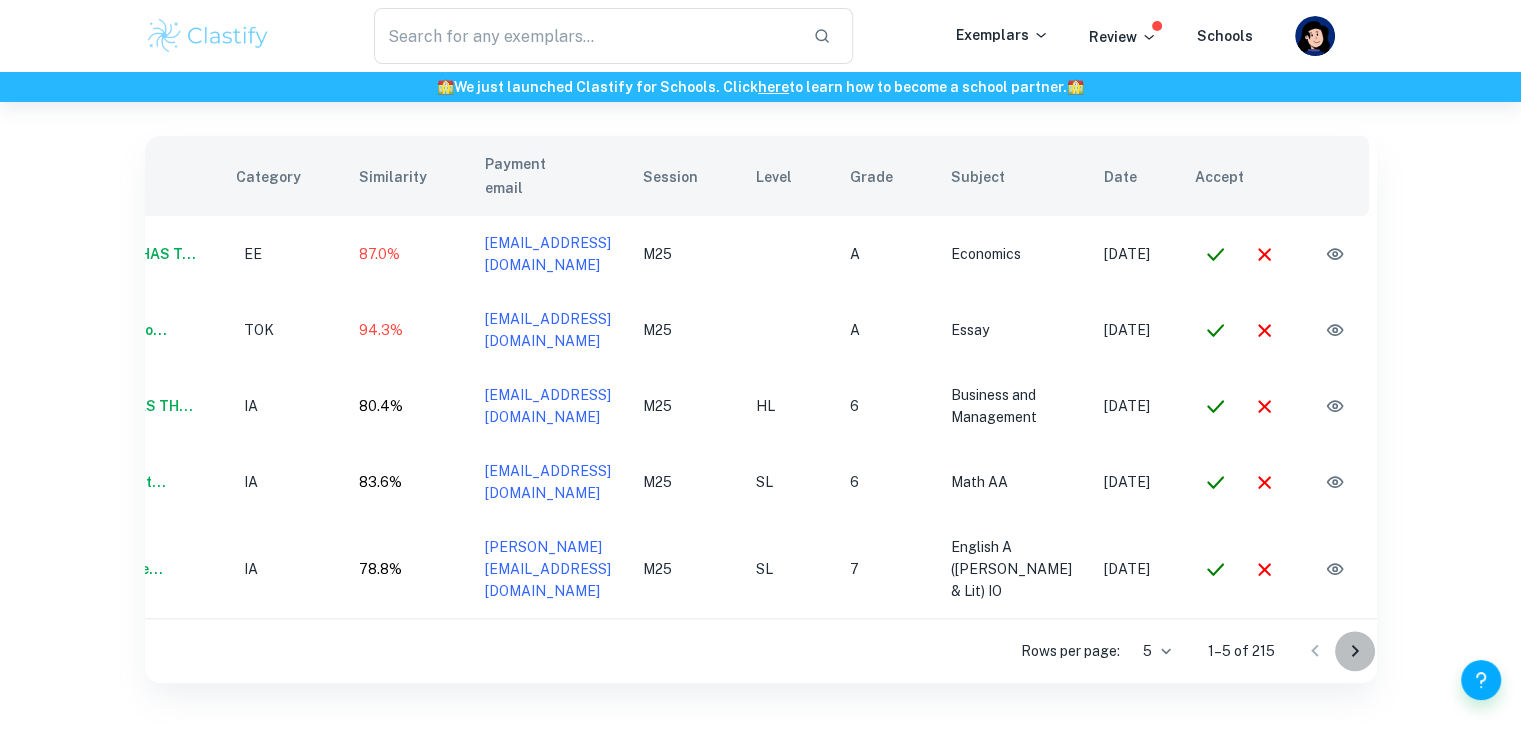click 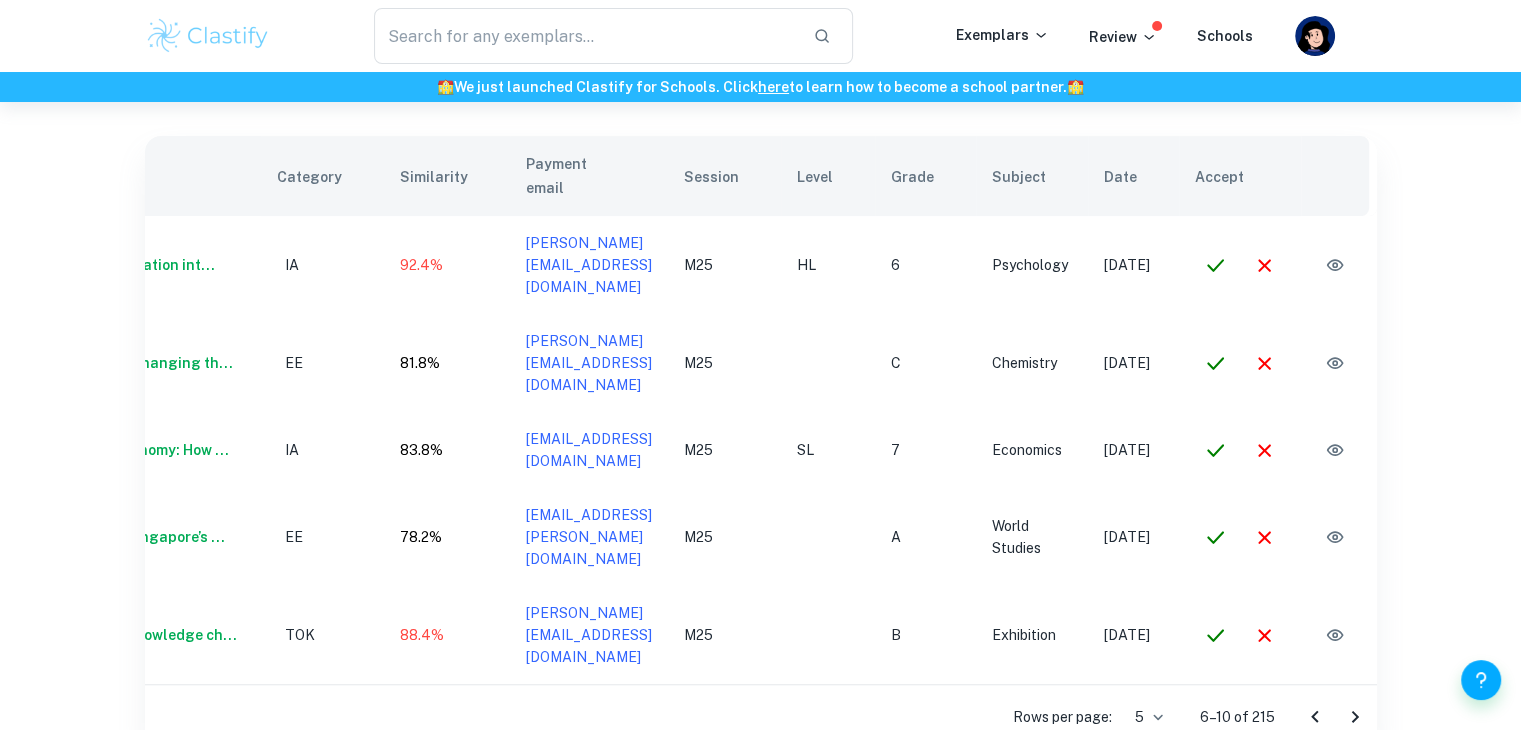 click 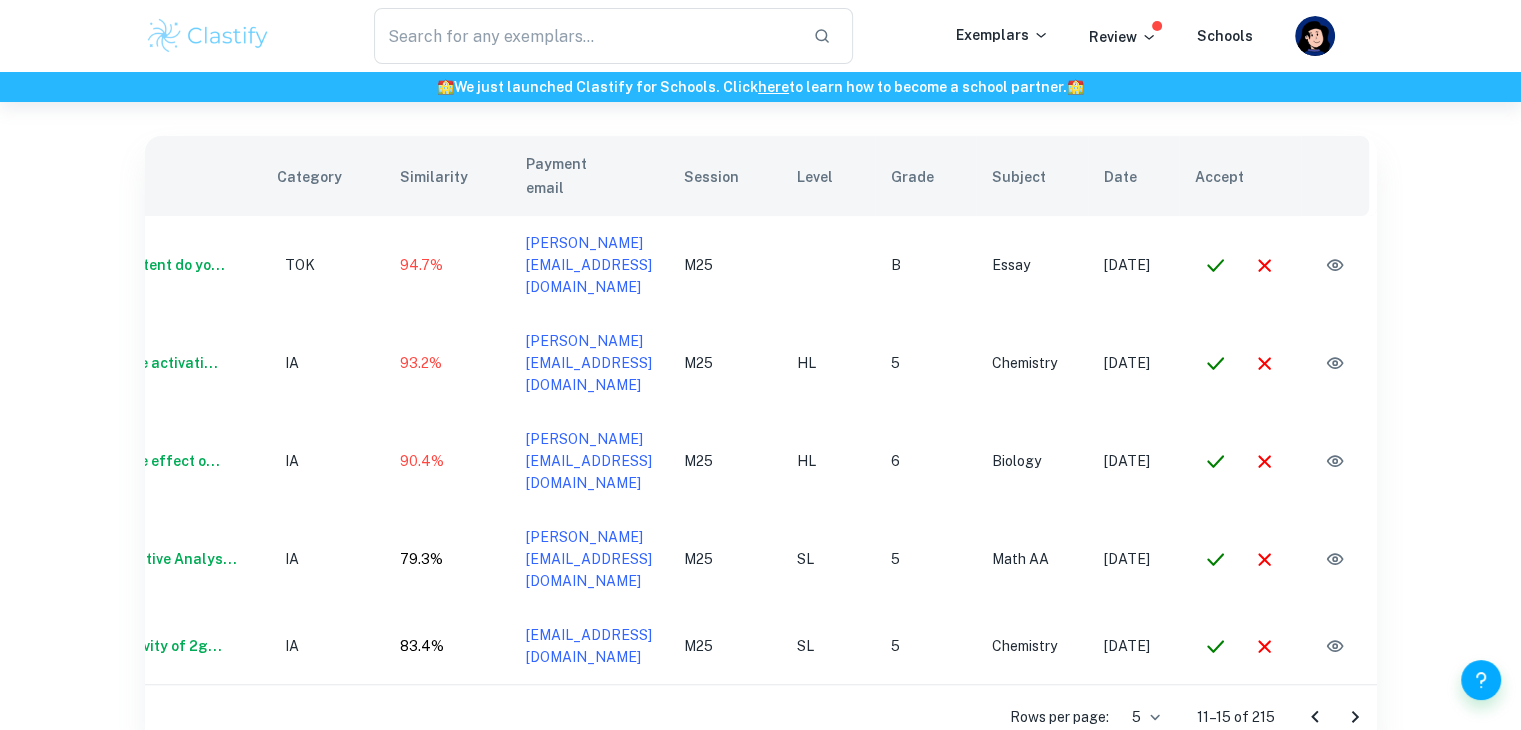 scroll, scrollTop: 0, scrollLeft: 160, axis: horizontal 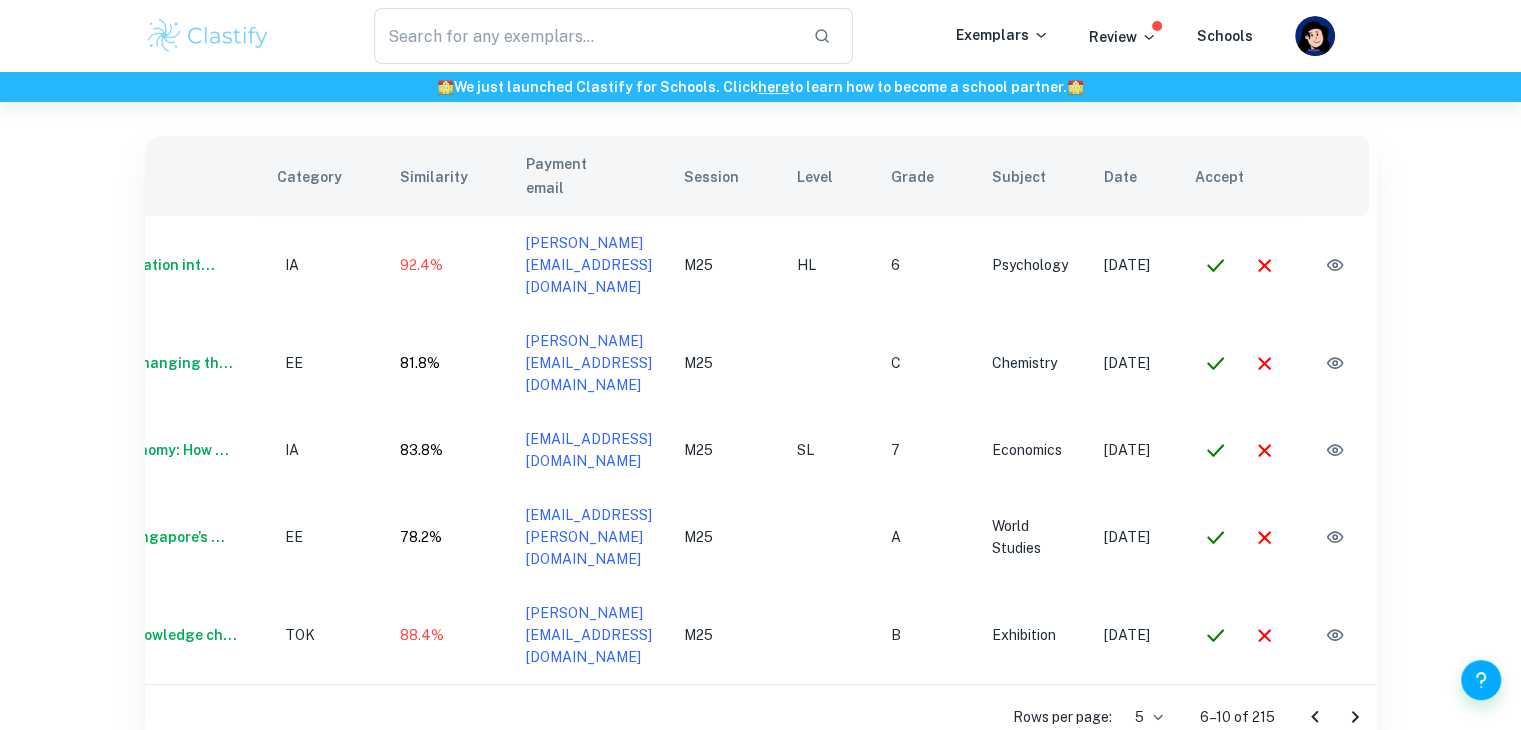 click 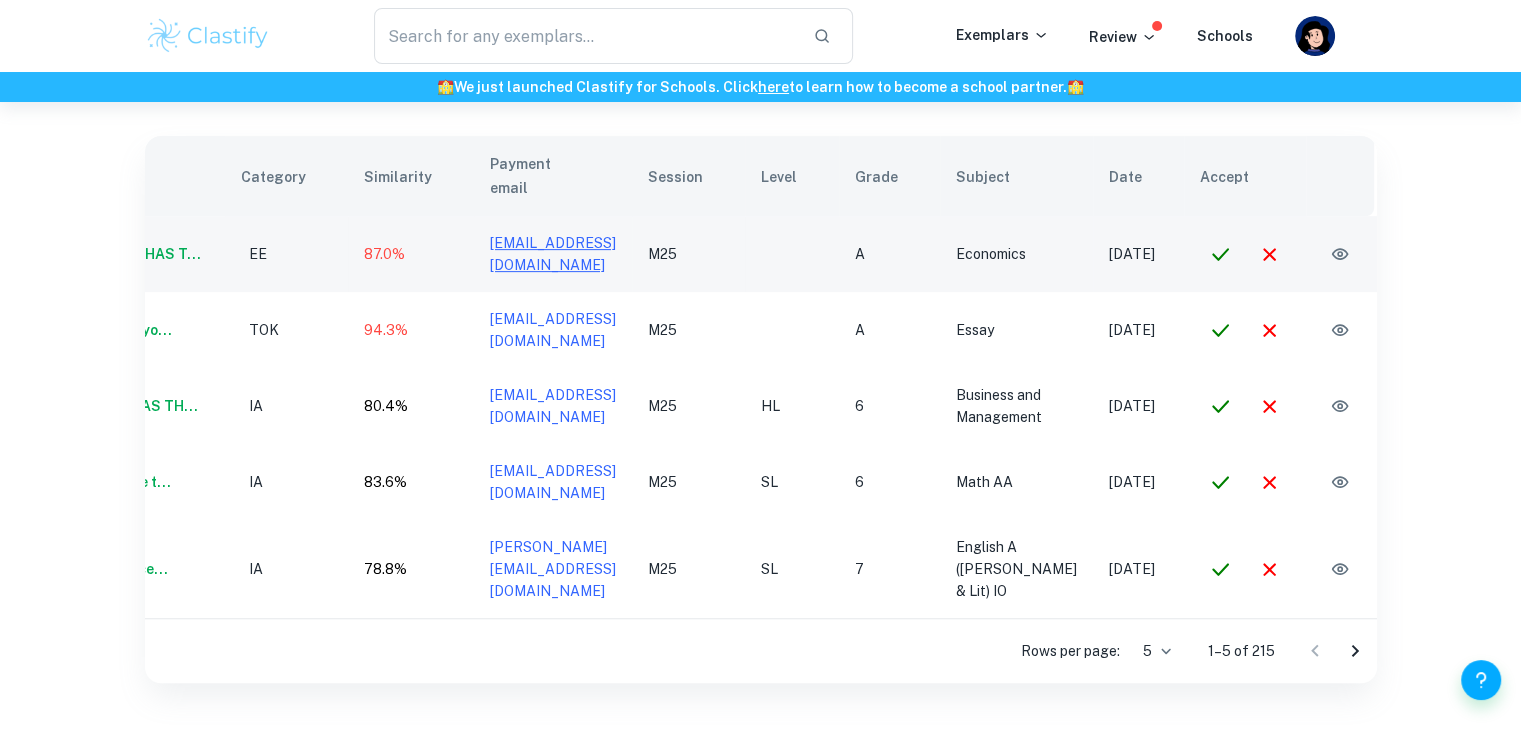 click on "[EMAIL_ADDRESS][DOMAIN_NAME]" at bounding box center [553, 254] 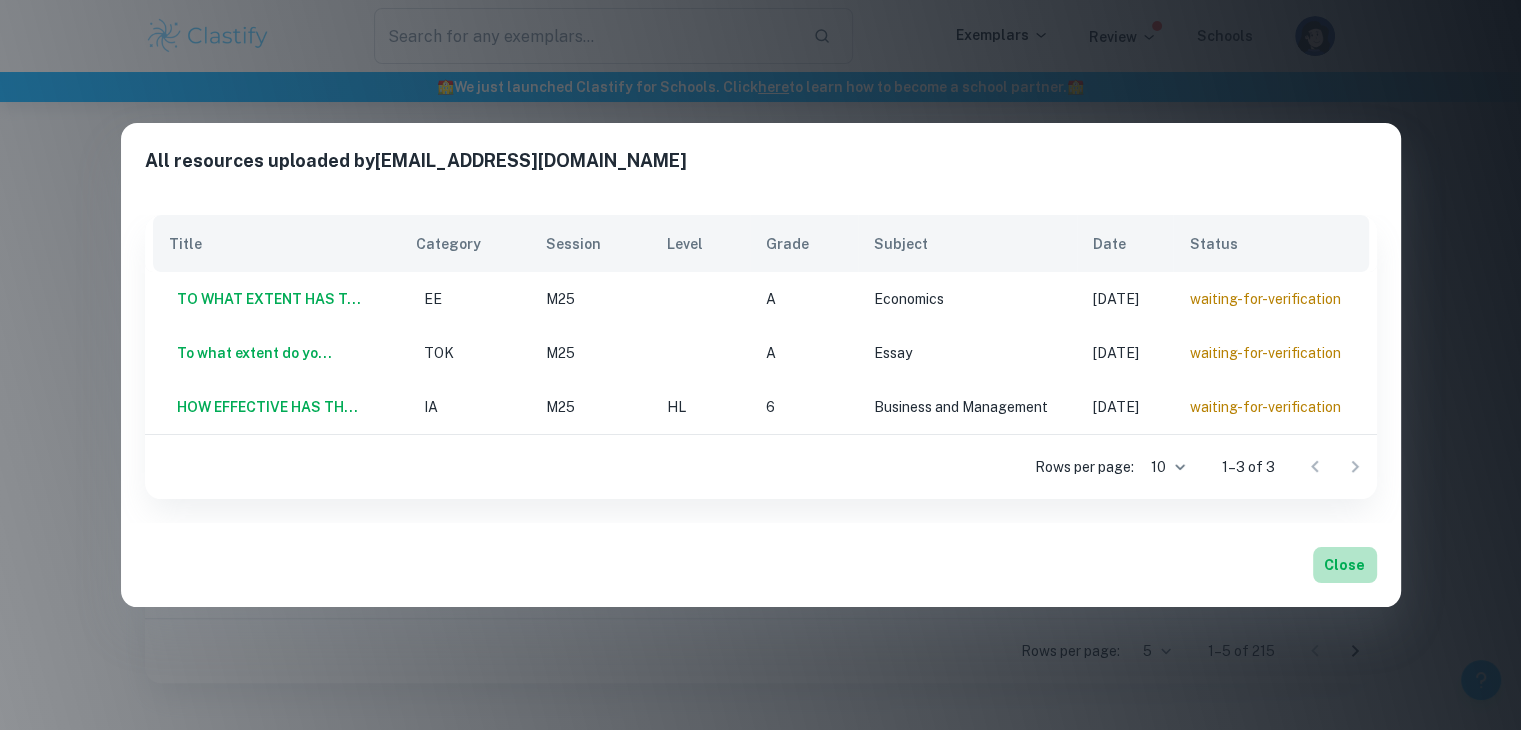 click on "Close" at bounding box center (1345, 565) 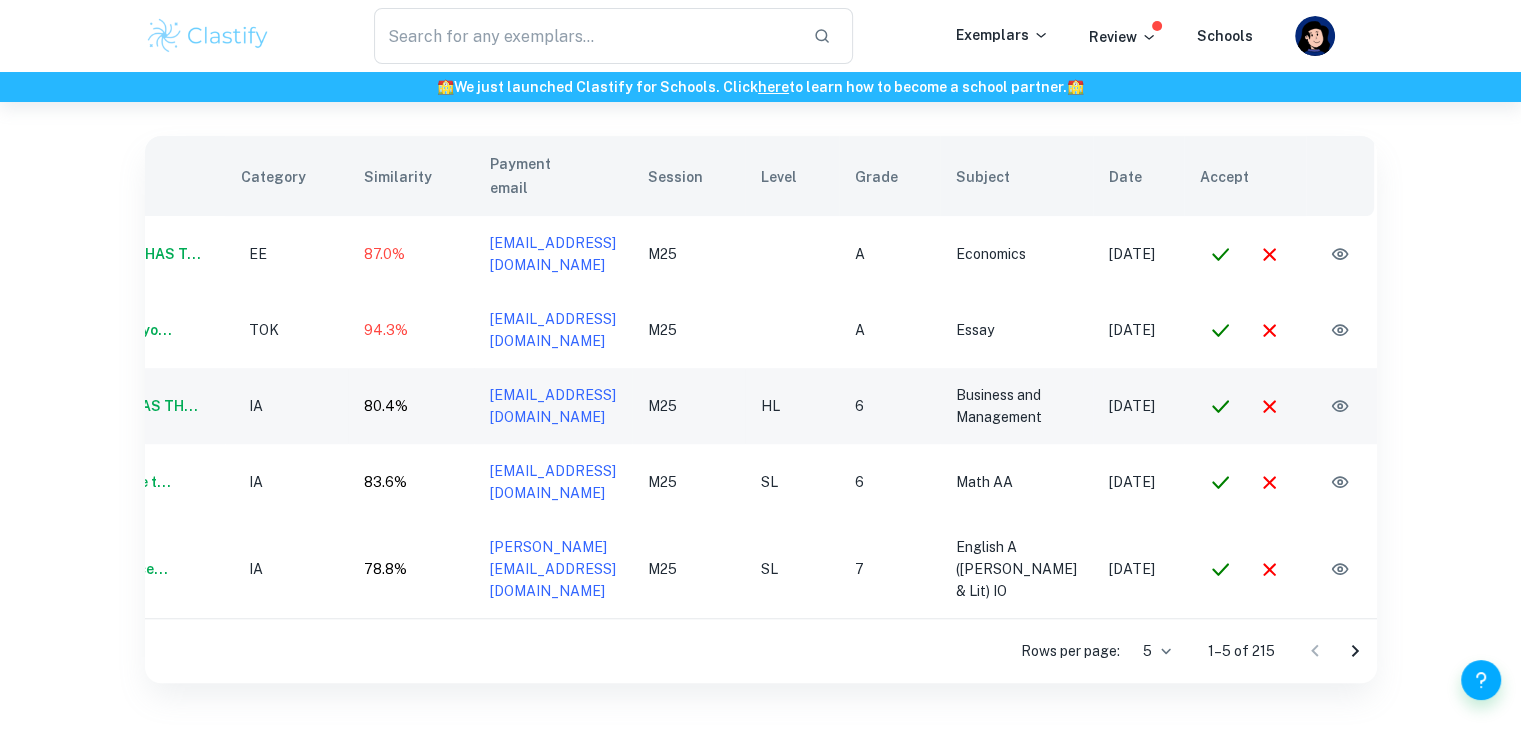 scroll, scrollTop: 0, scrollLeft: 203, axis: horizontal 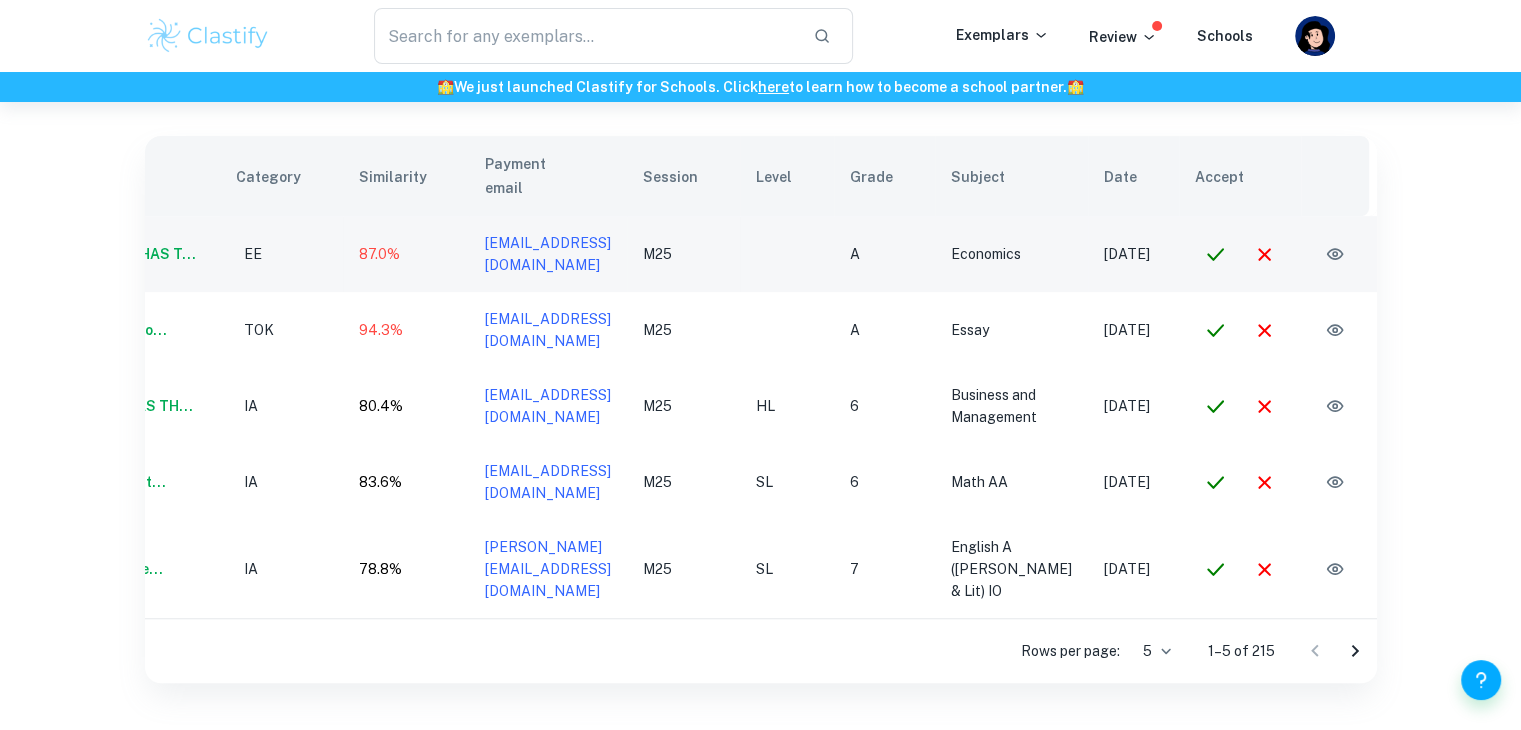 click 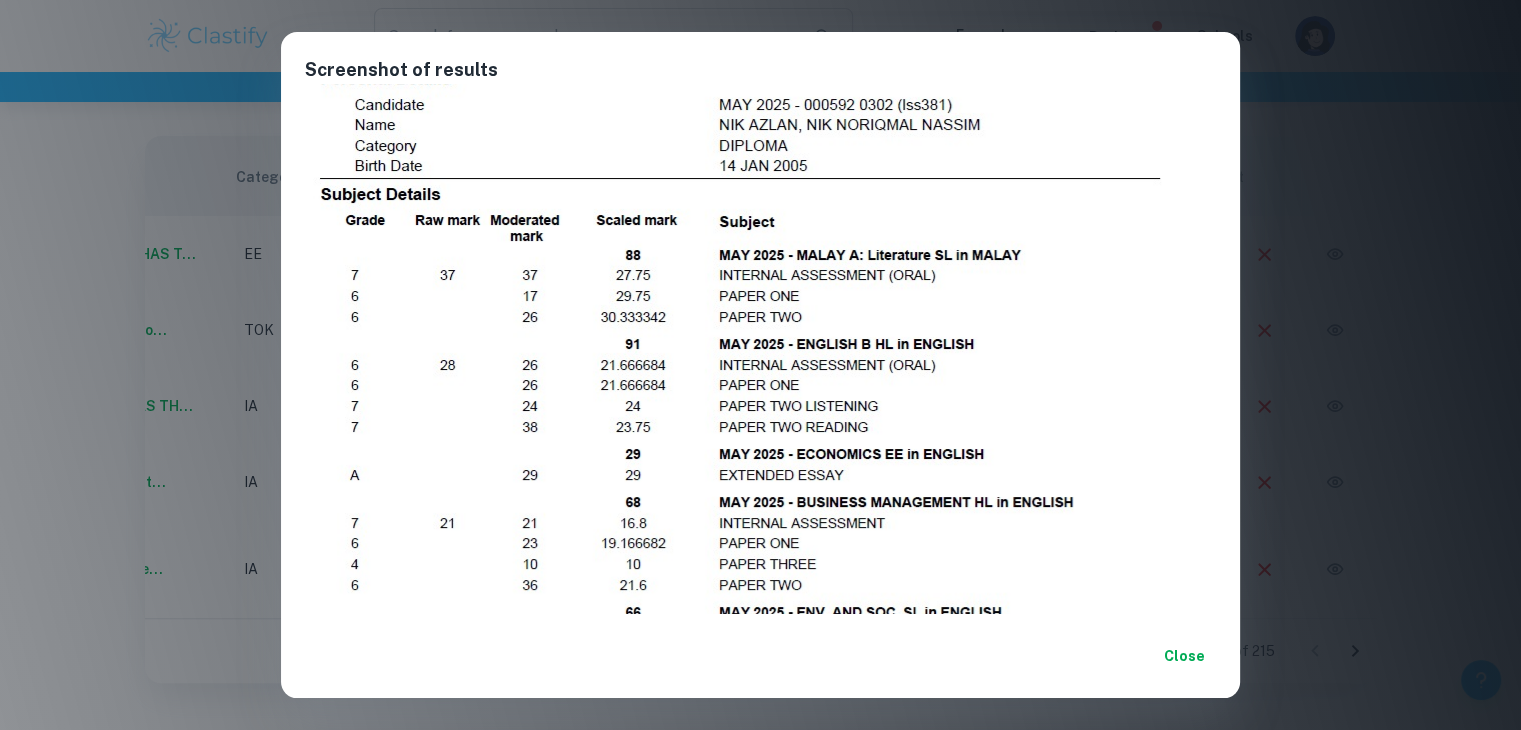 scroll, scrollTop: 20, scrollLeft: 0, axis: vertical 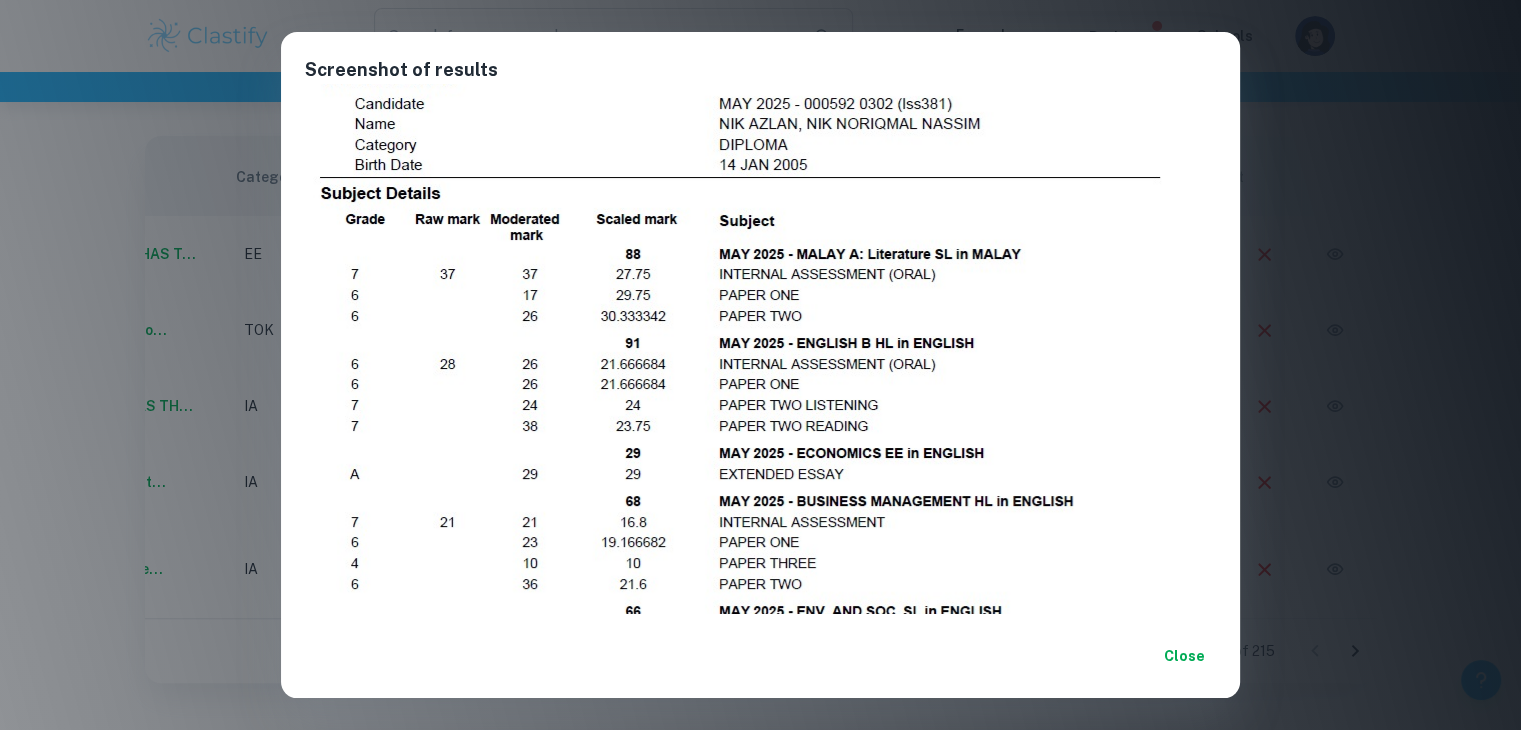 click on "Close" at bounding box center [760, 656] 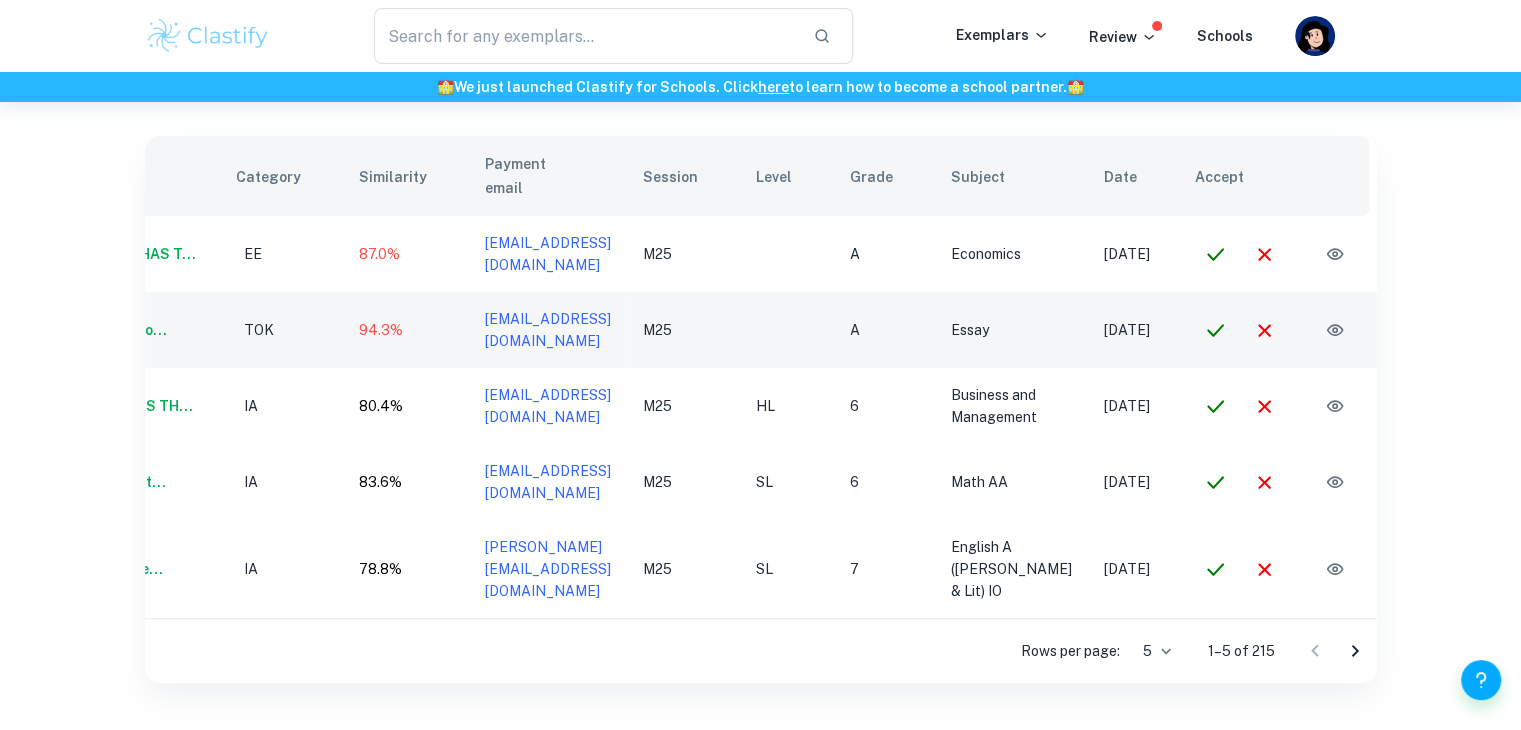 scroll, scrollTop: 0, scrollLeft: 0, axis: both 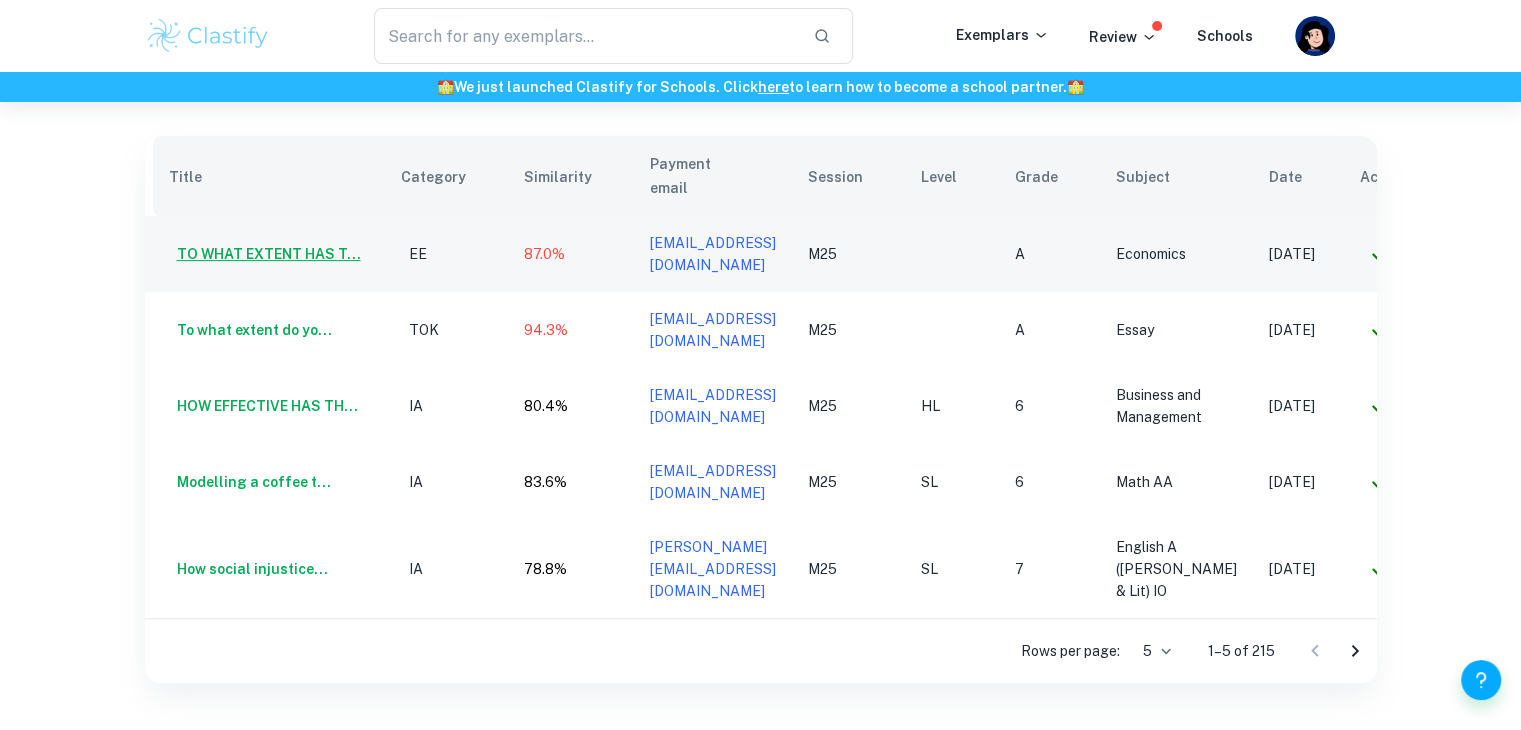 click on "TO WHAT EXTENT HAS T..." at bounding box center [265, 254] 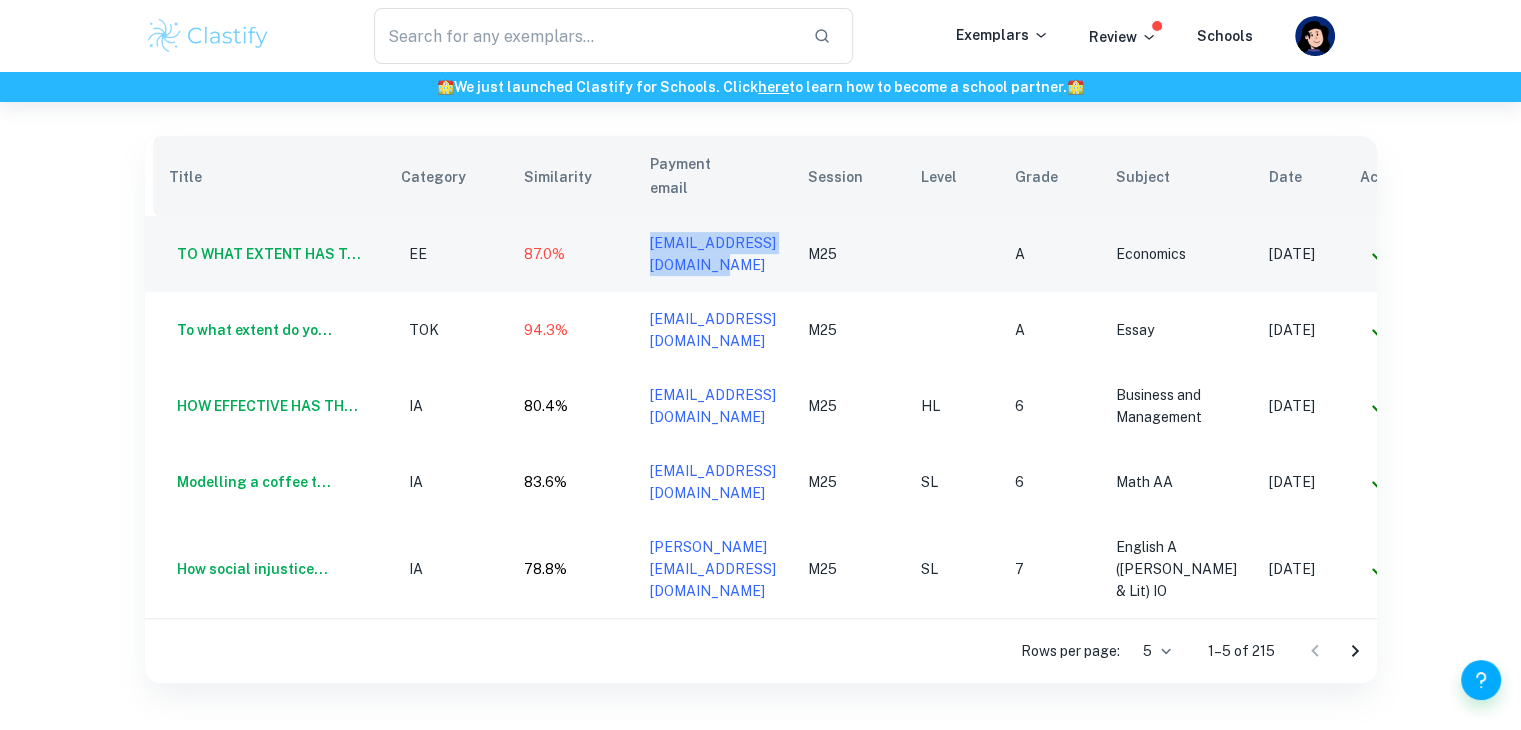 drag, startPoint x: 834, startPoint y: 226, endPoint x: 618, endPoint y: 233, distance: 216.1134 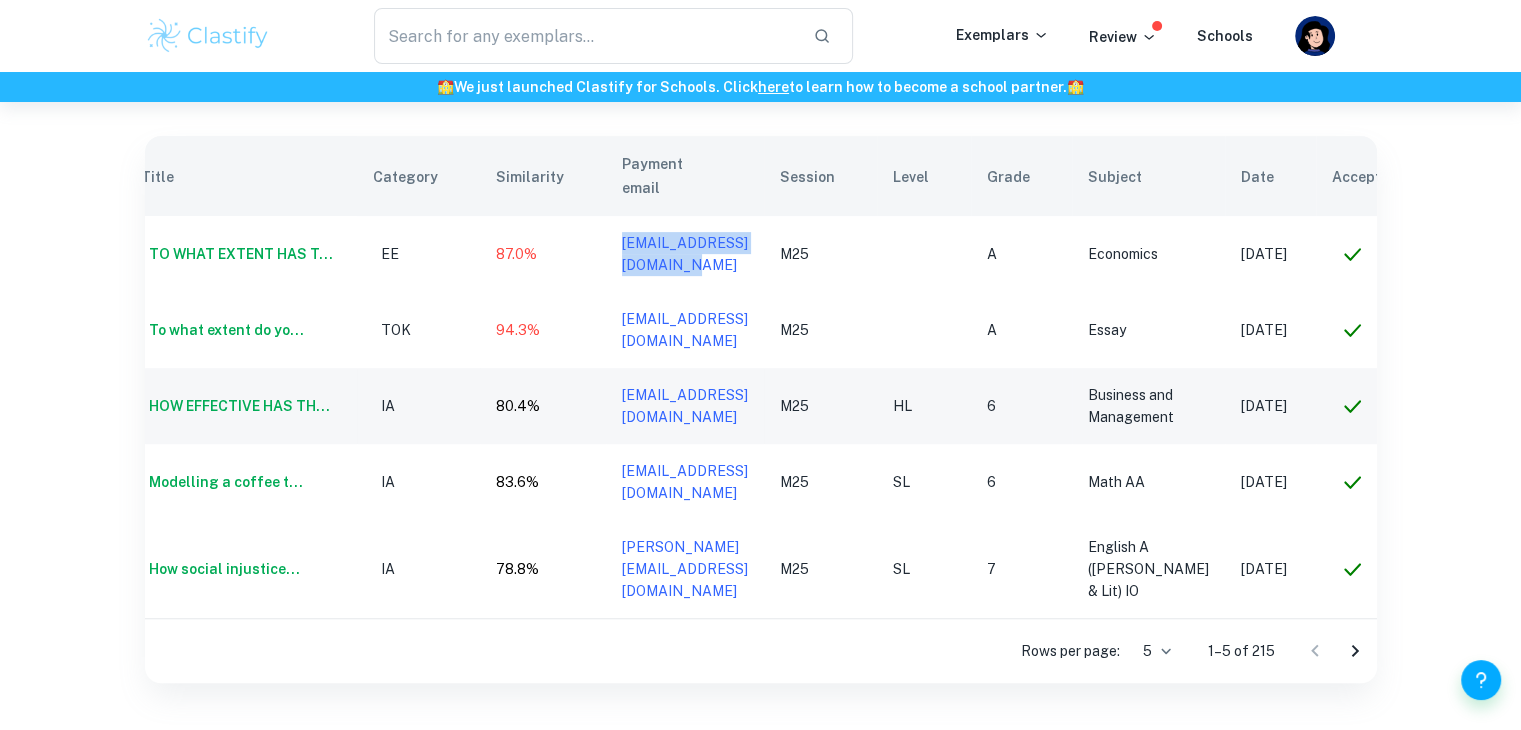 scroll, scrollTop: 0, scrollLeft: 27, axis: horizontal 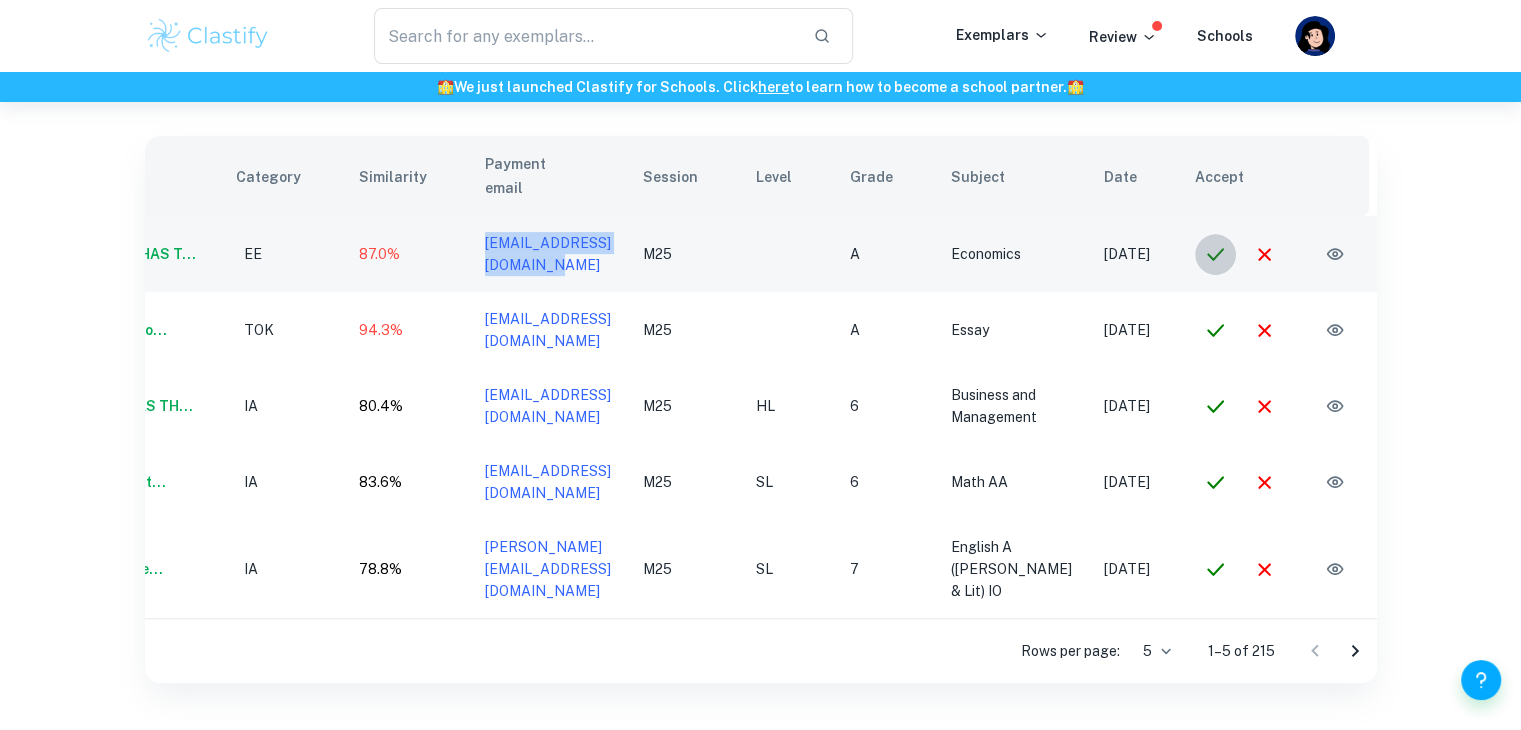click 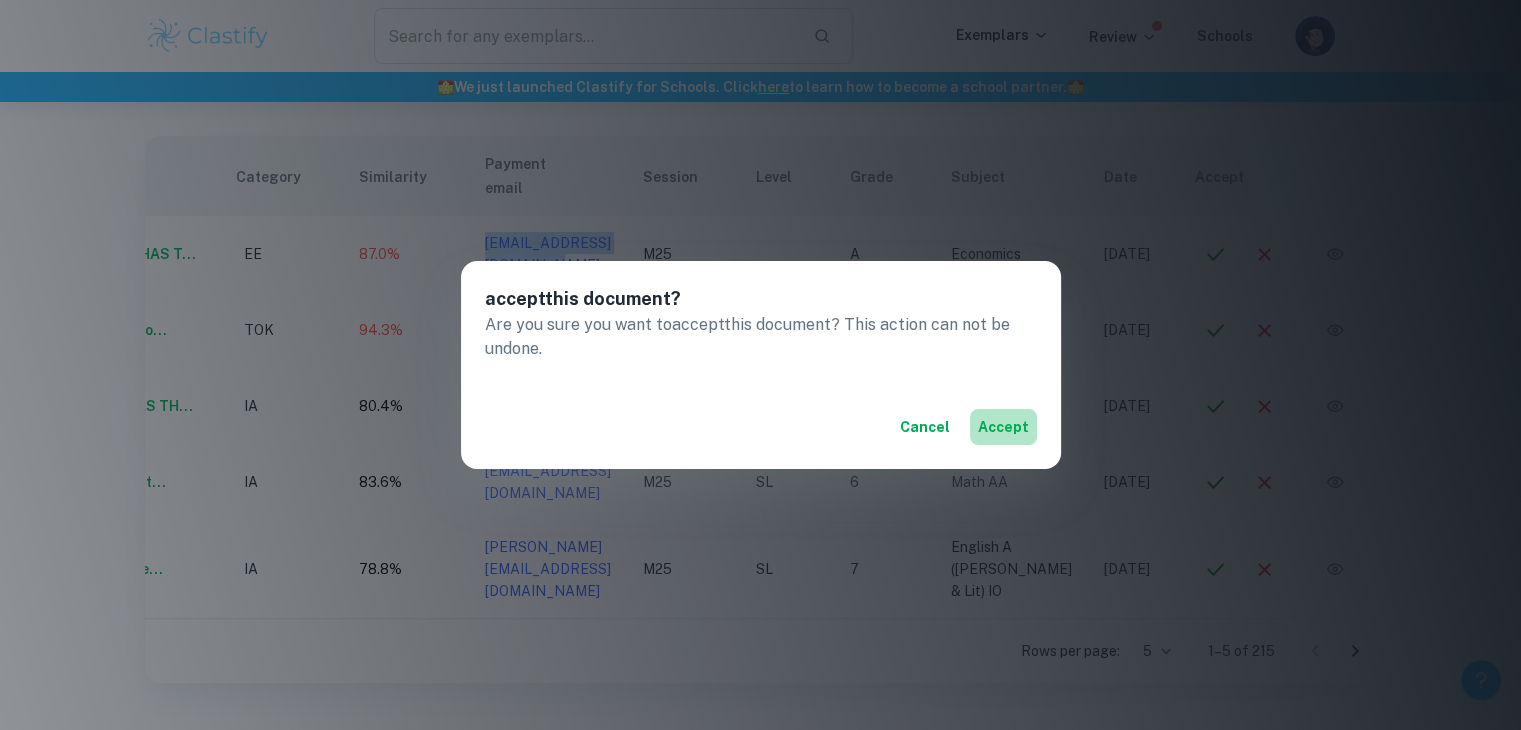 click on "accept" at bounding box center (1003, 427) 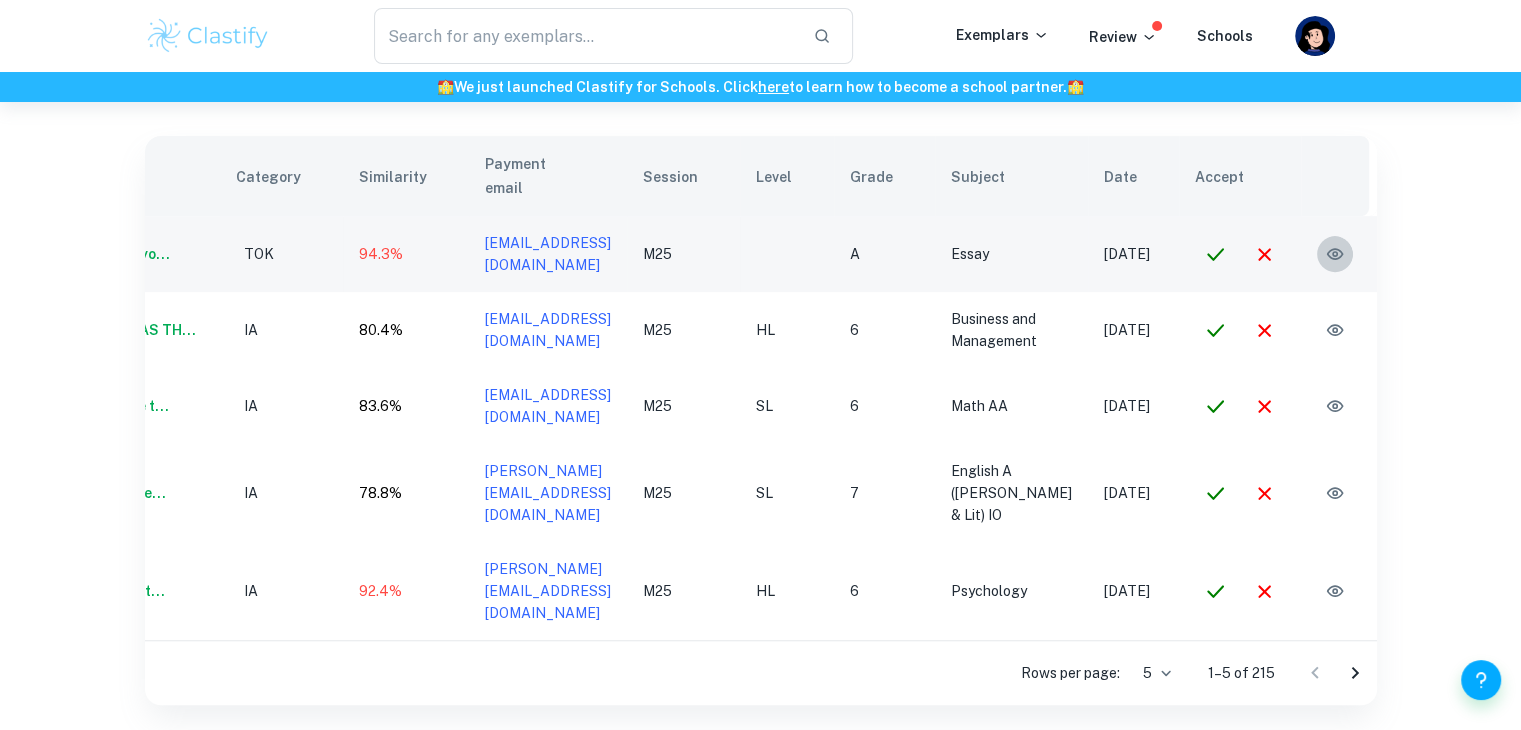 click 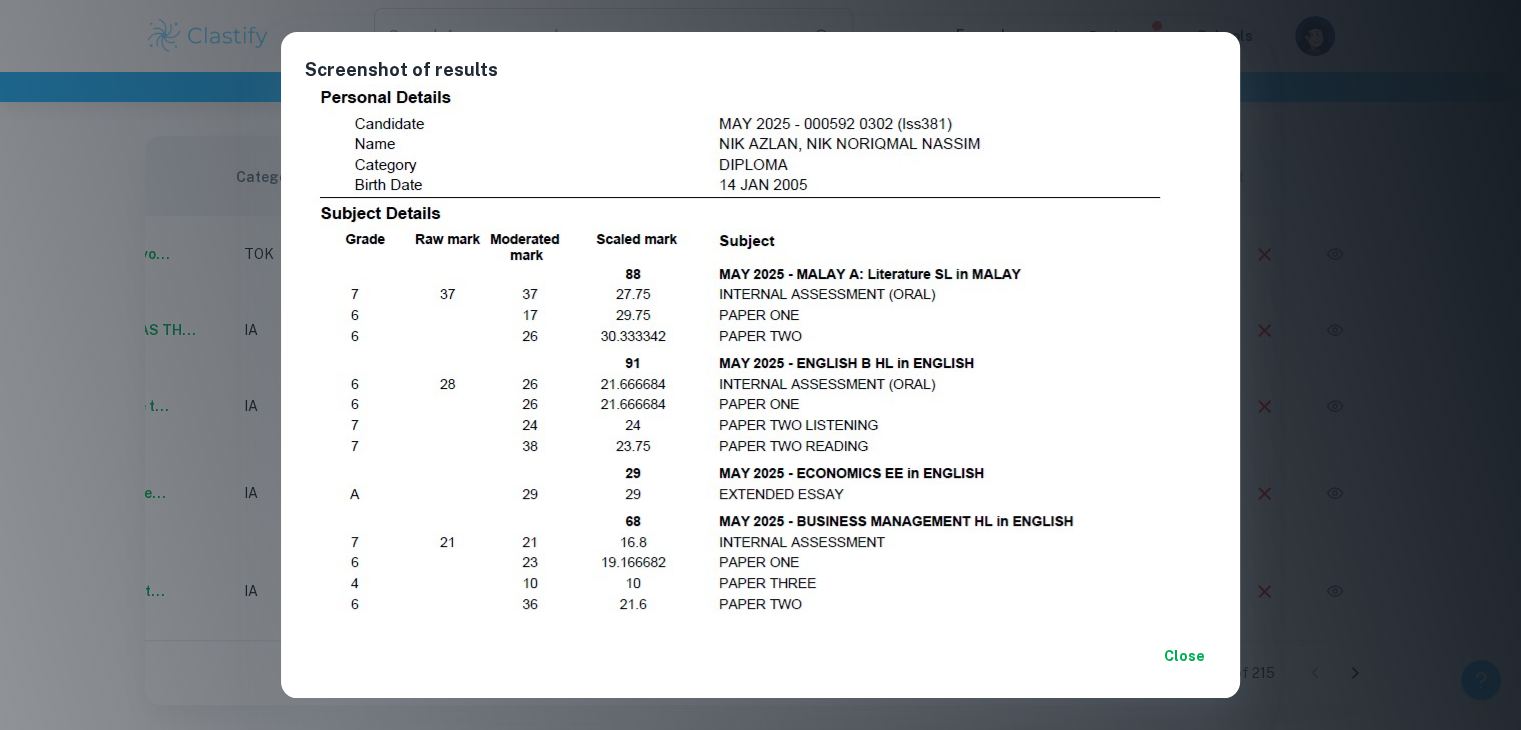 scroll, scrollTop: 407, scrollLeft: 0, axis: vertical 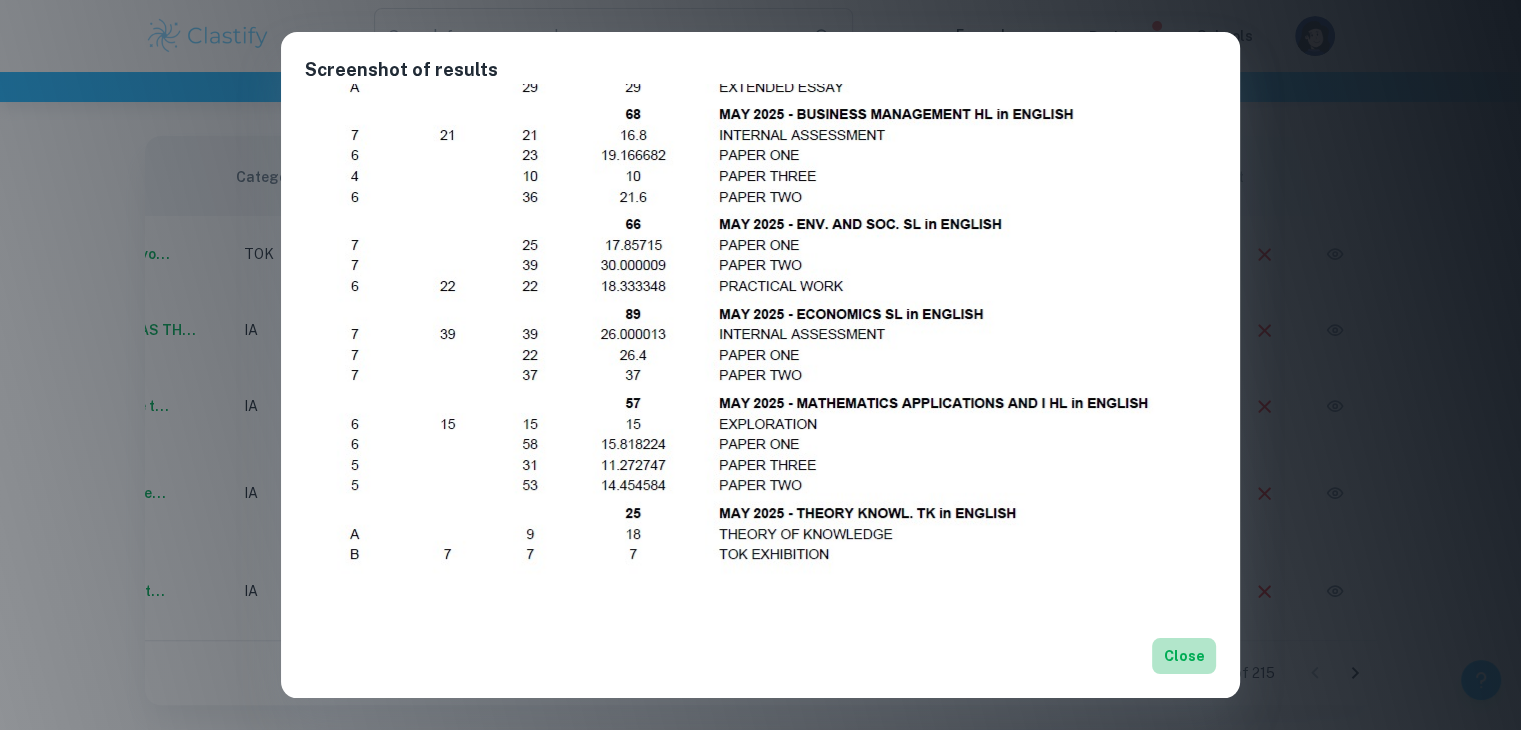 click on "Close" at bounding box center [1184, 656] 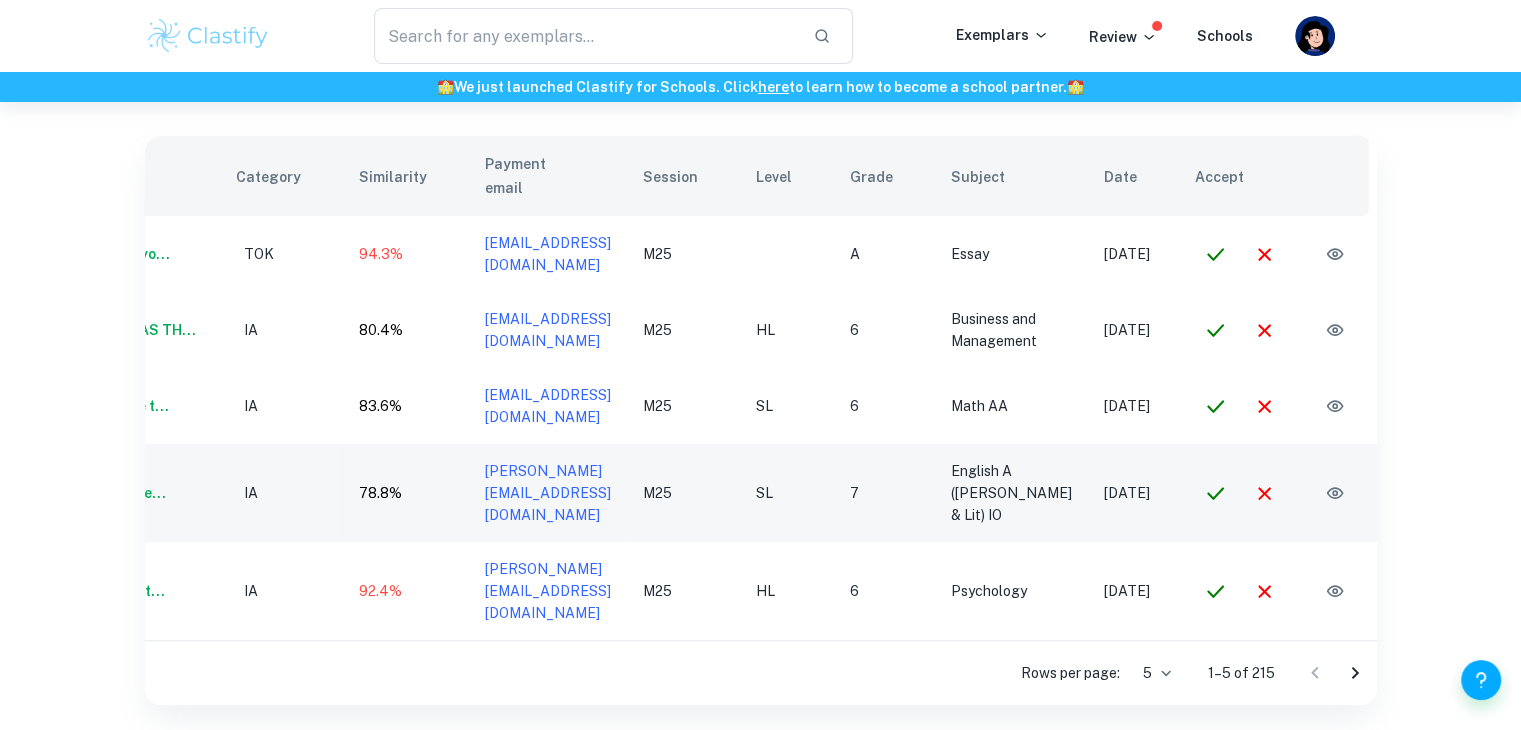scroll, scrollTop: 0, scrollLeft: 0, axis: both 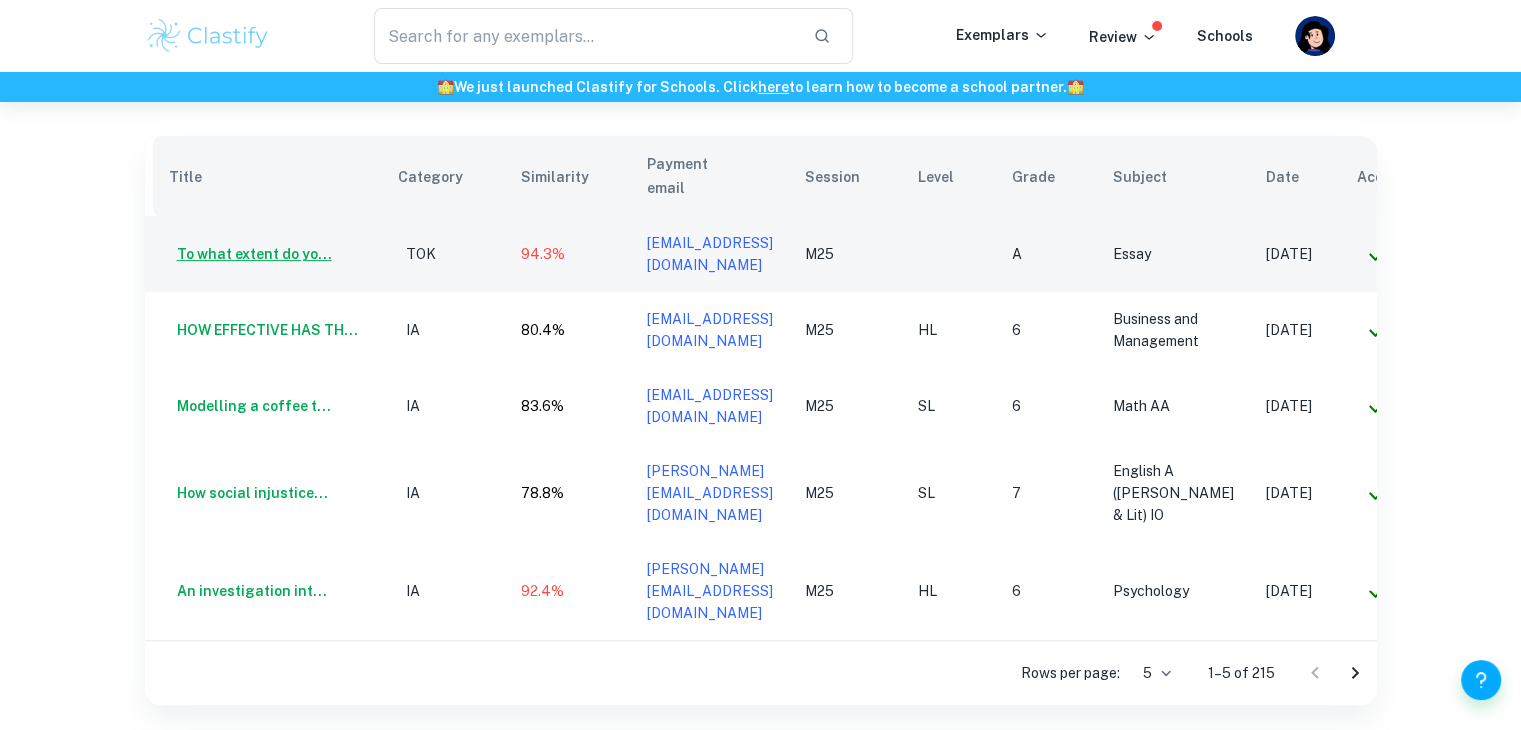 click on "To what extent do yo..." at bounding box center (250, 254) 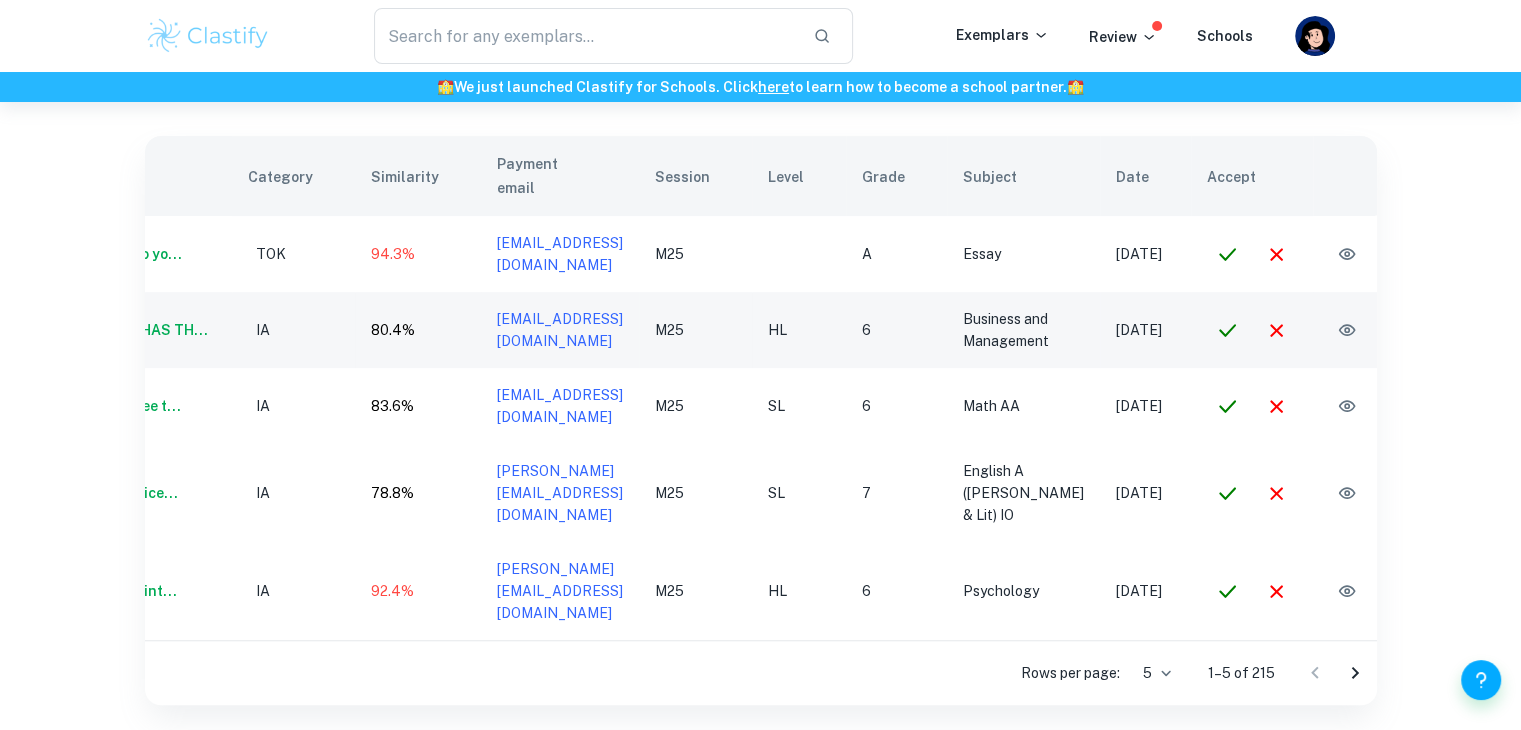 scroll, scrollTop: 0, scrollLeft: 152, axis: horizontal 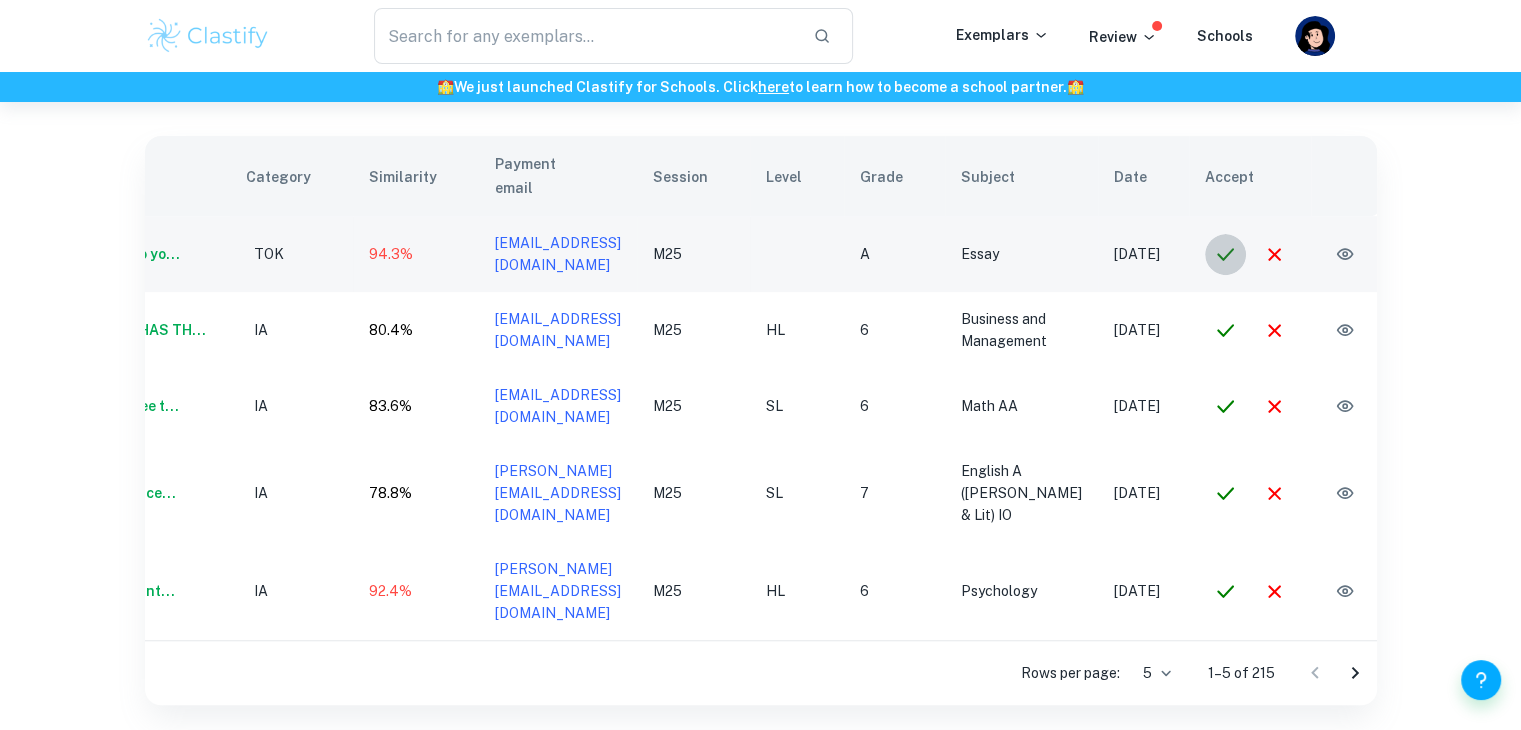 click 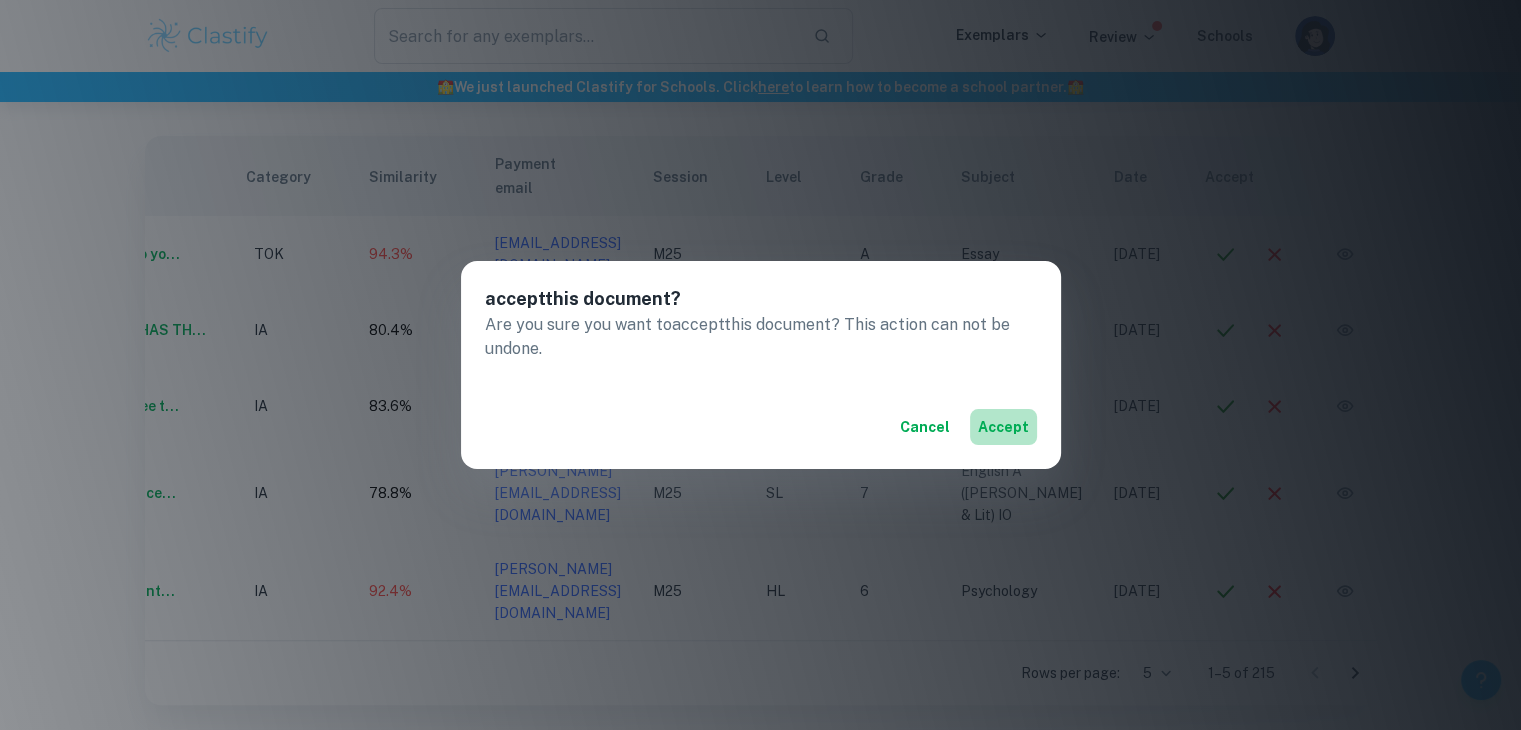 click on "accept" at bounding box center [1003, 427] 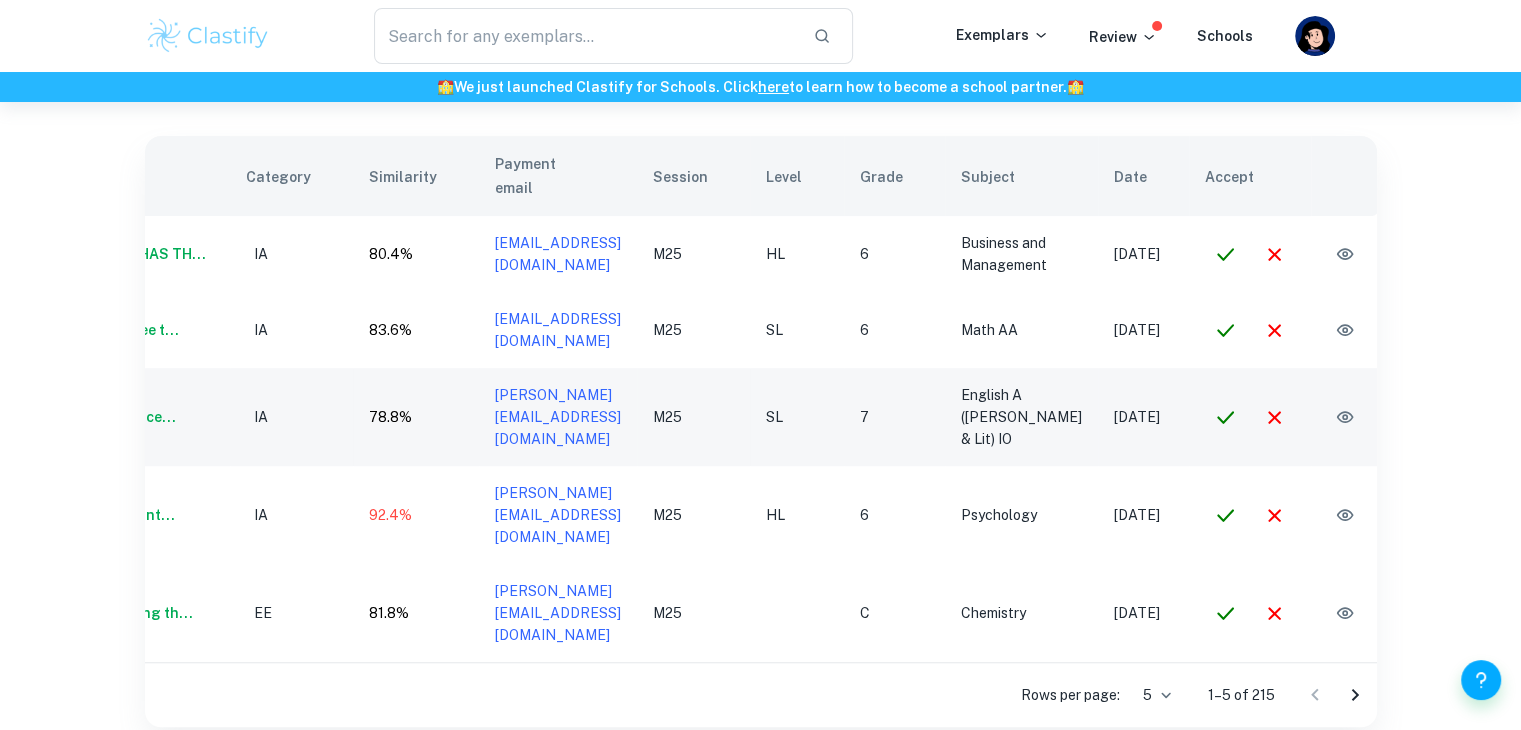 scroll, scrollTop: 0, scrollLeft: 203, axis: horizontal 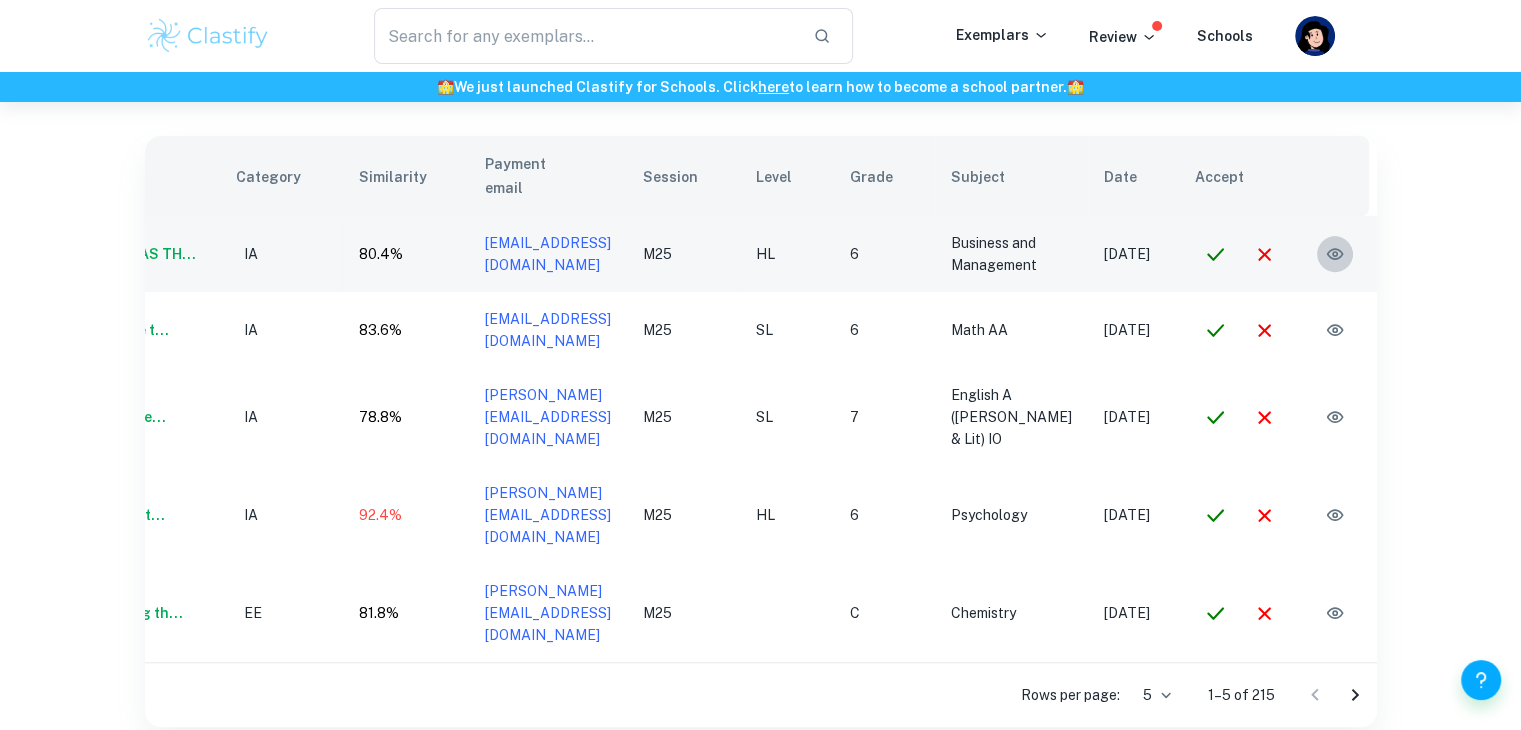 click 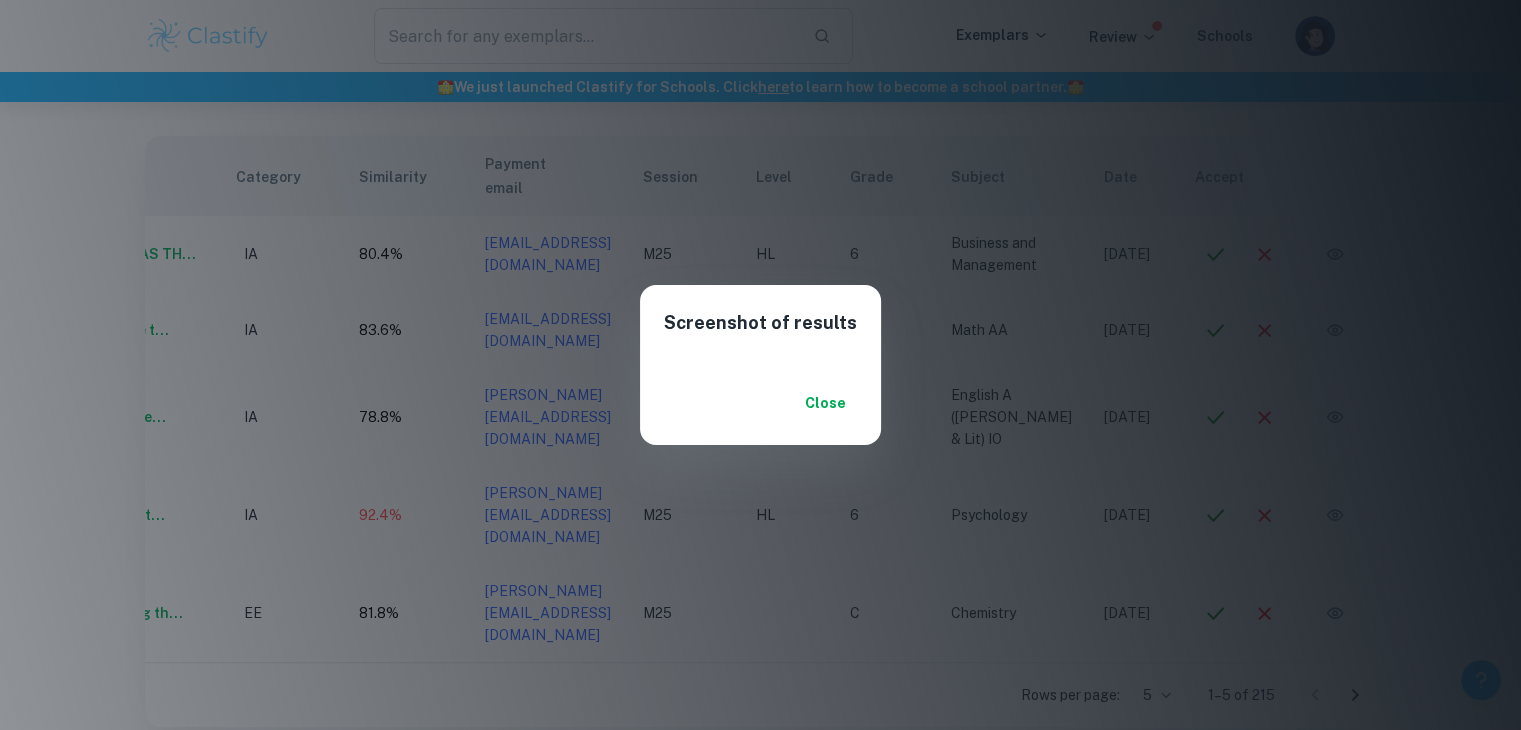 scroll, scrollTop: 156, scrollLeft: 0, axis: vertical 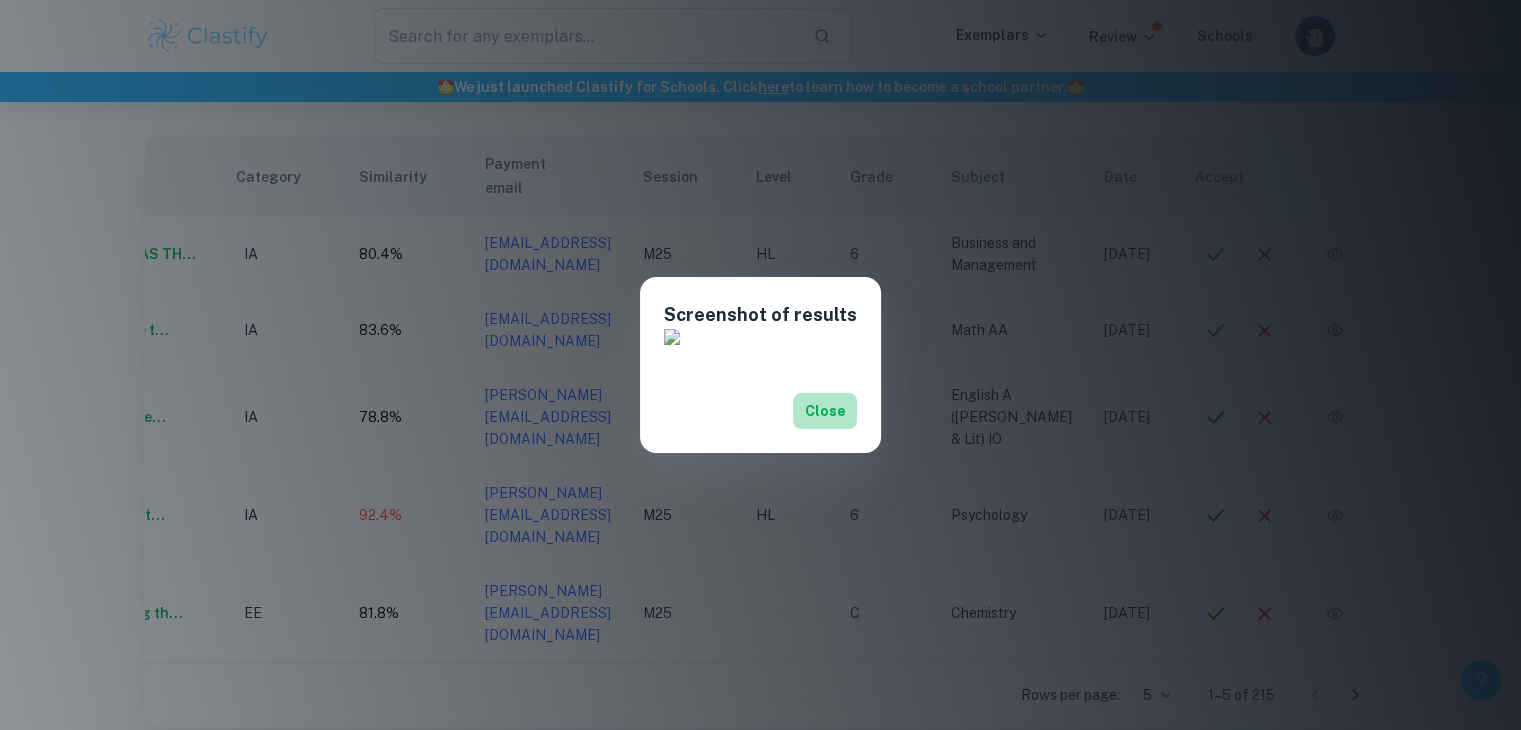 click on "Close" at bounding box center [825, 411] 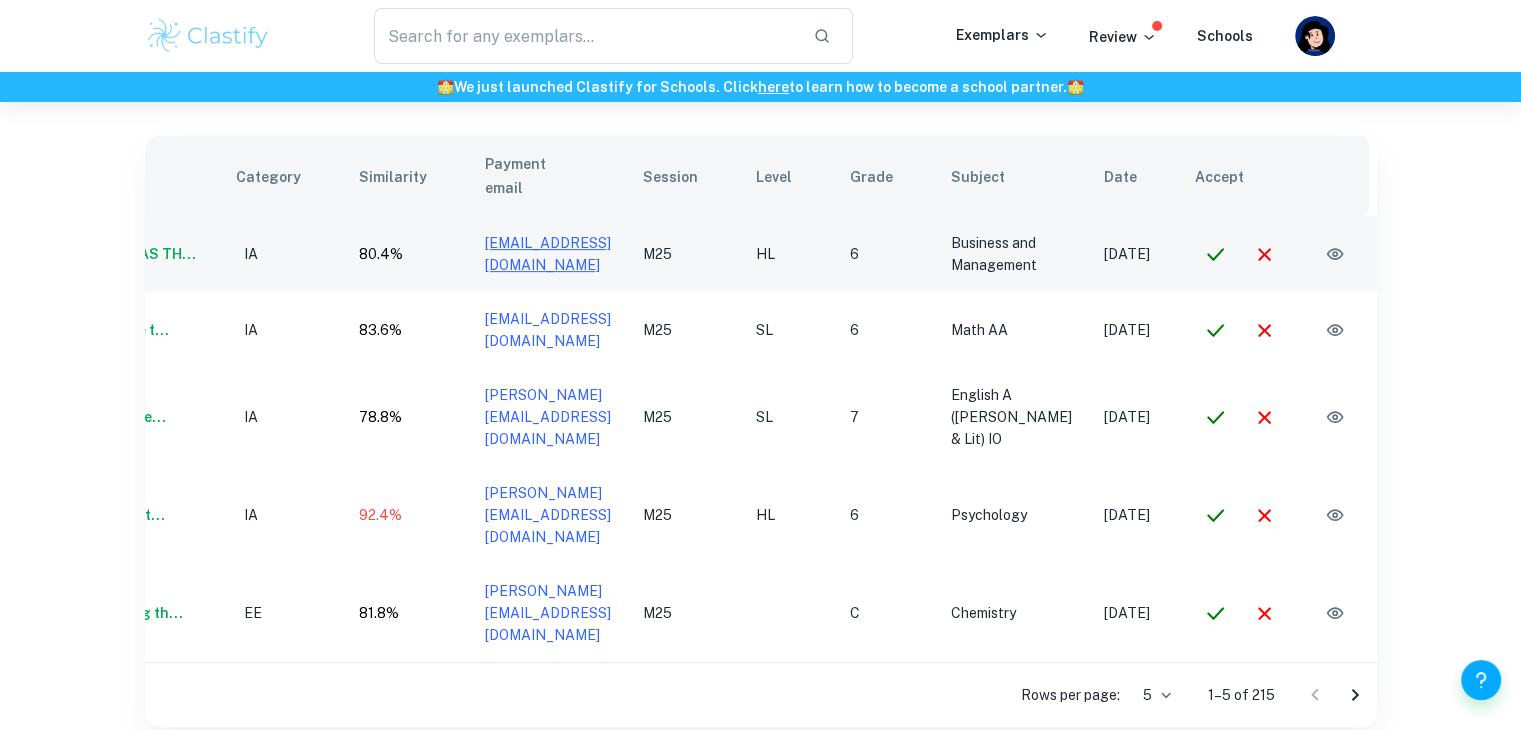 click on "nassimnoriqmal@gmail.com" at bounding box center (548, 254) 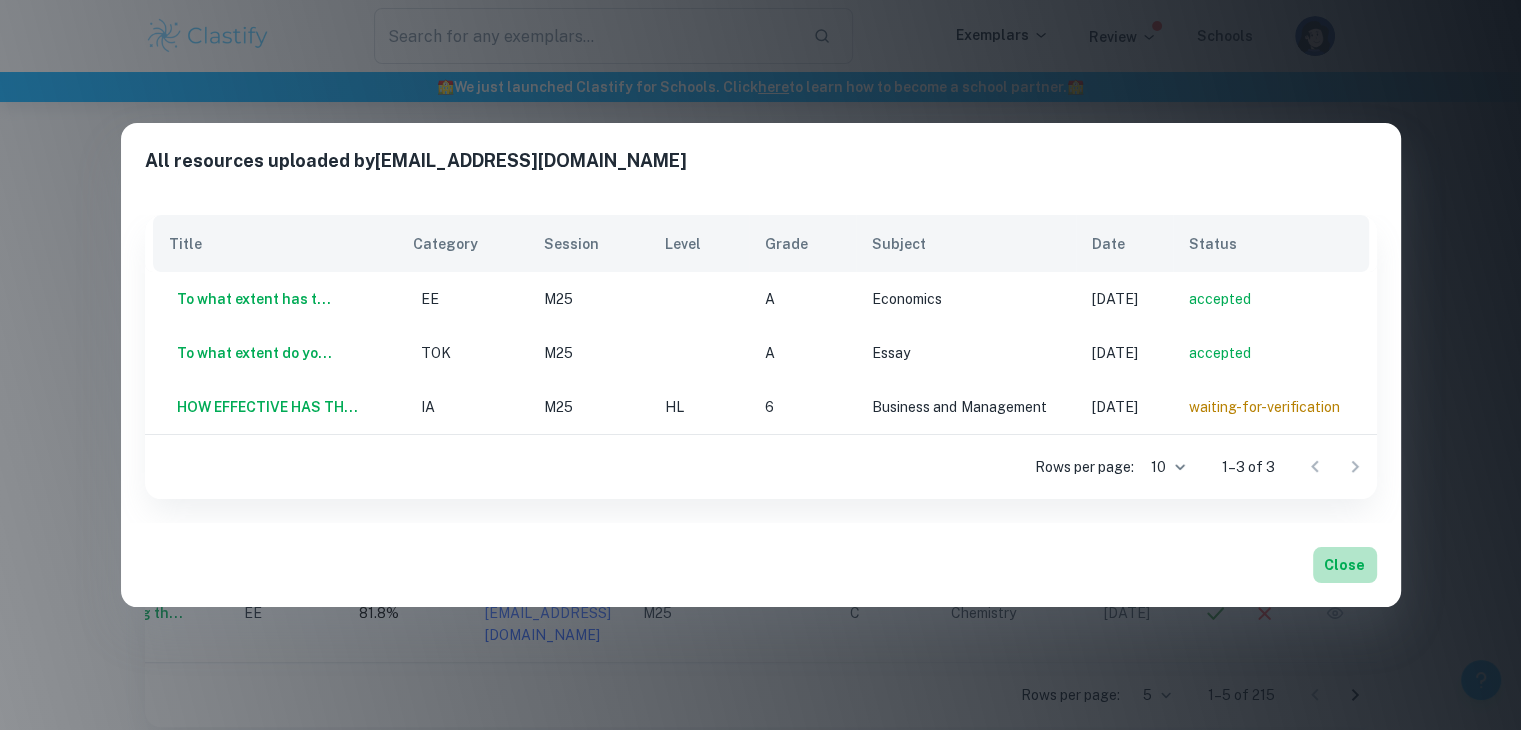 click on "Close" at bounding box center (1345, 565) 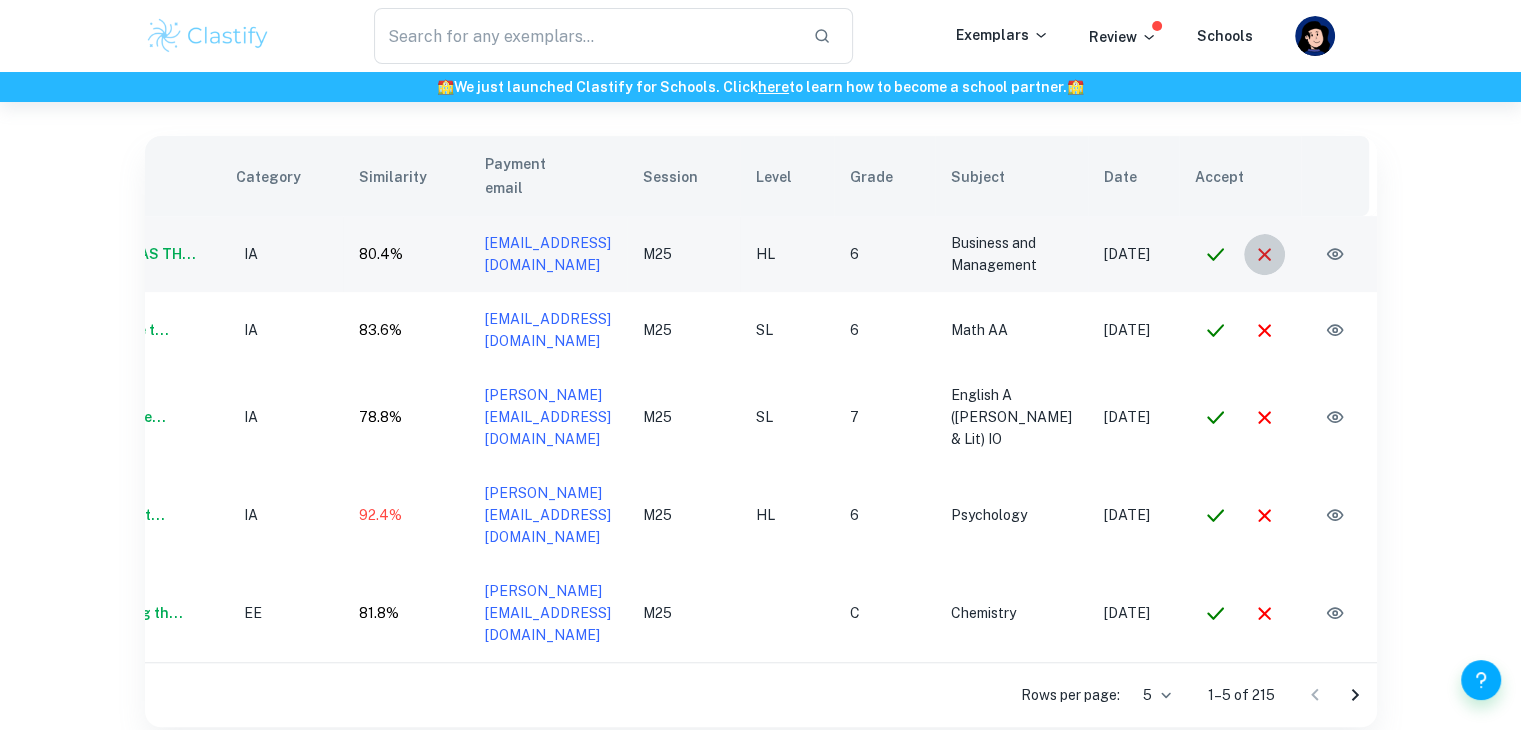 click 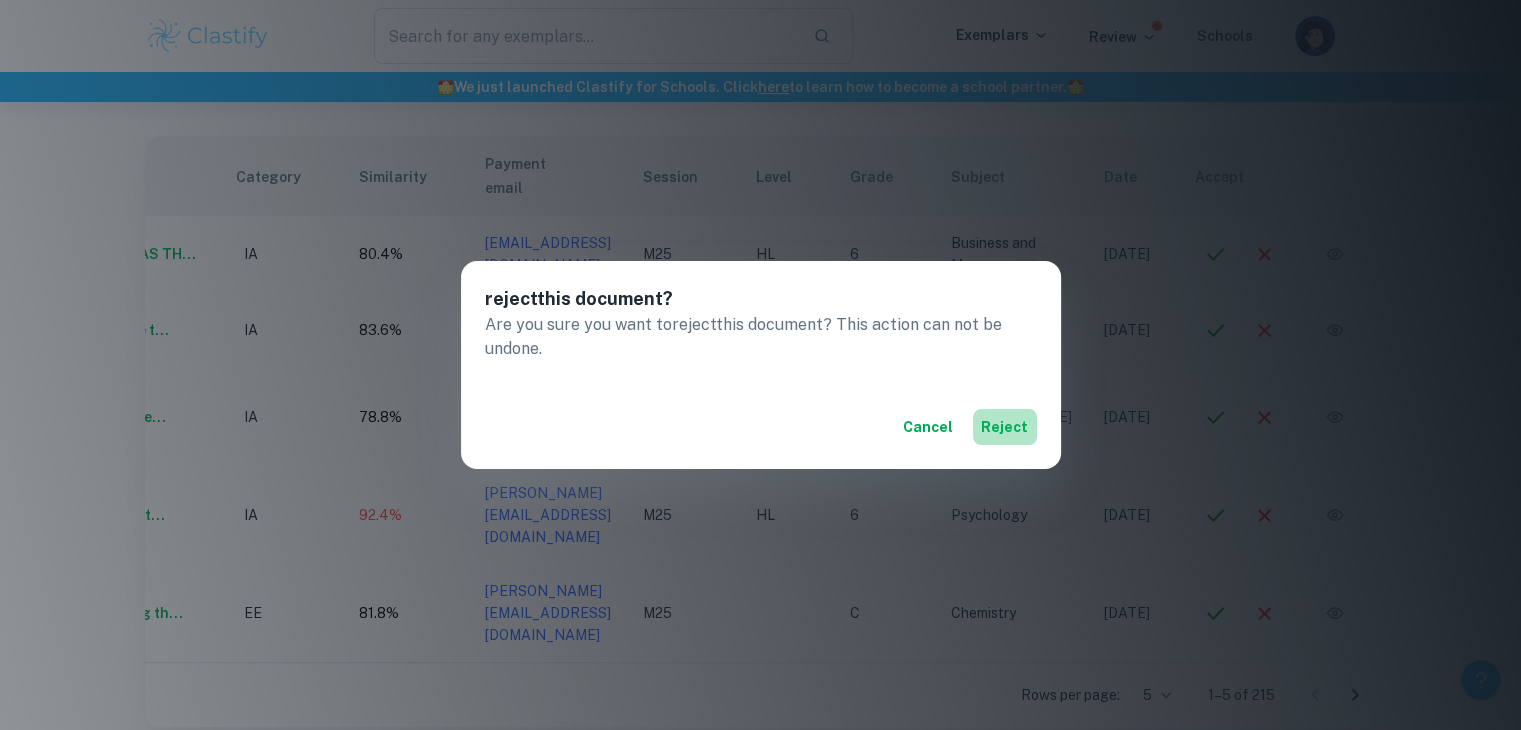 click on "reject" at bounding box center (1005, 427) 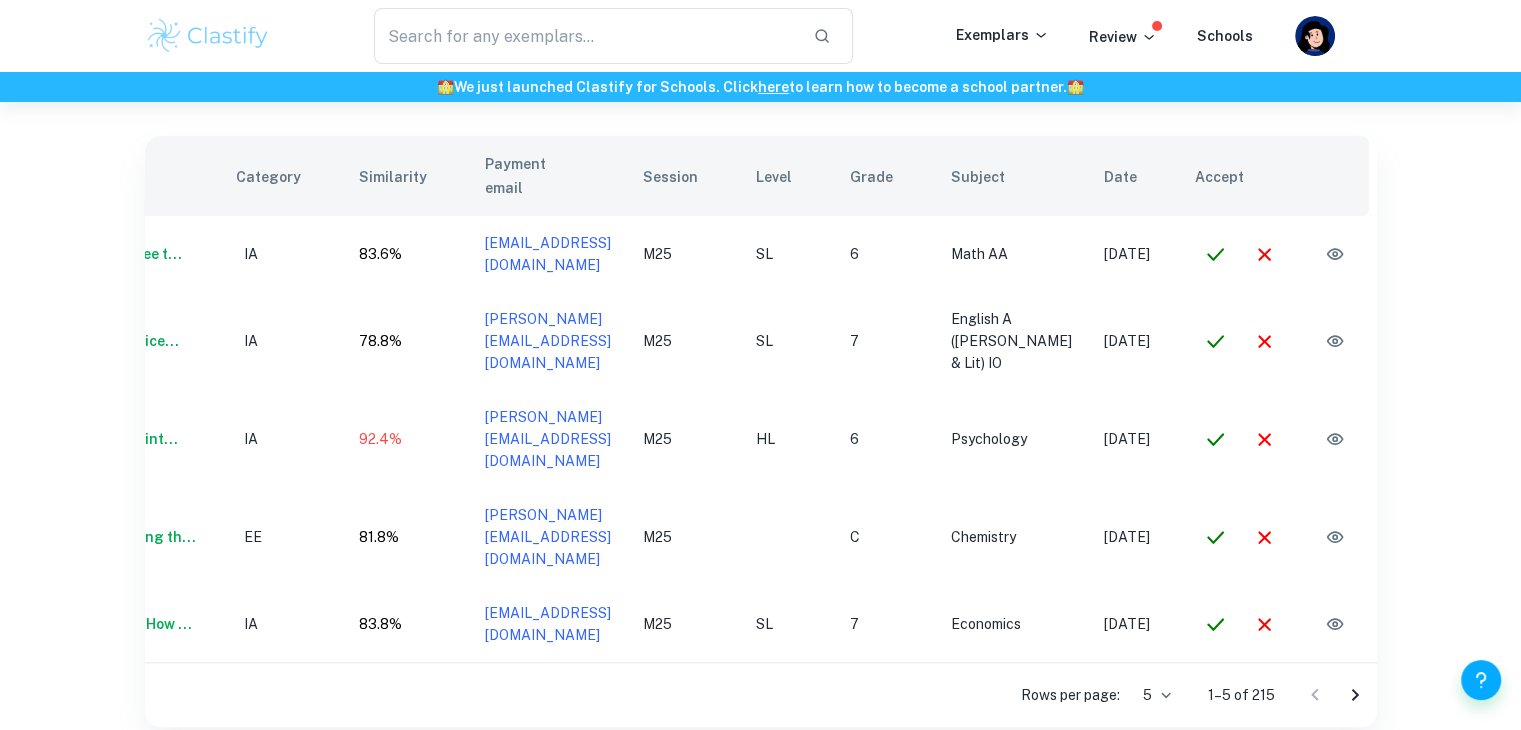 scroll, scrollTop: 0, scrollLeft: 172, axis: horizontal 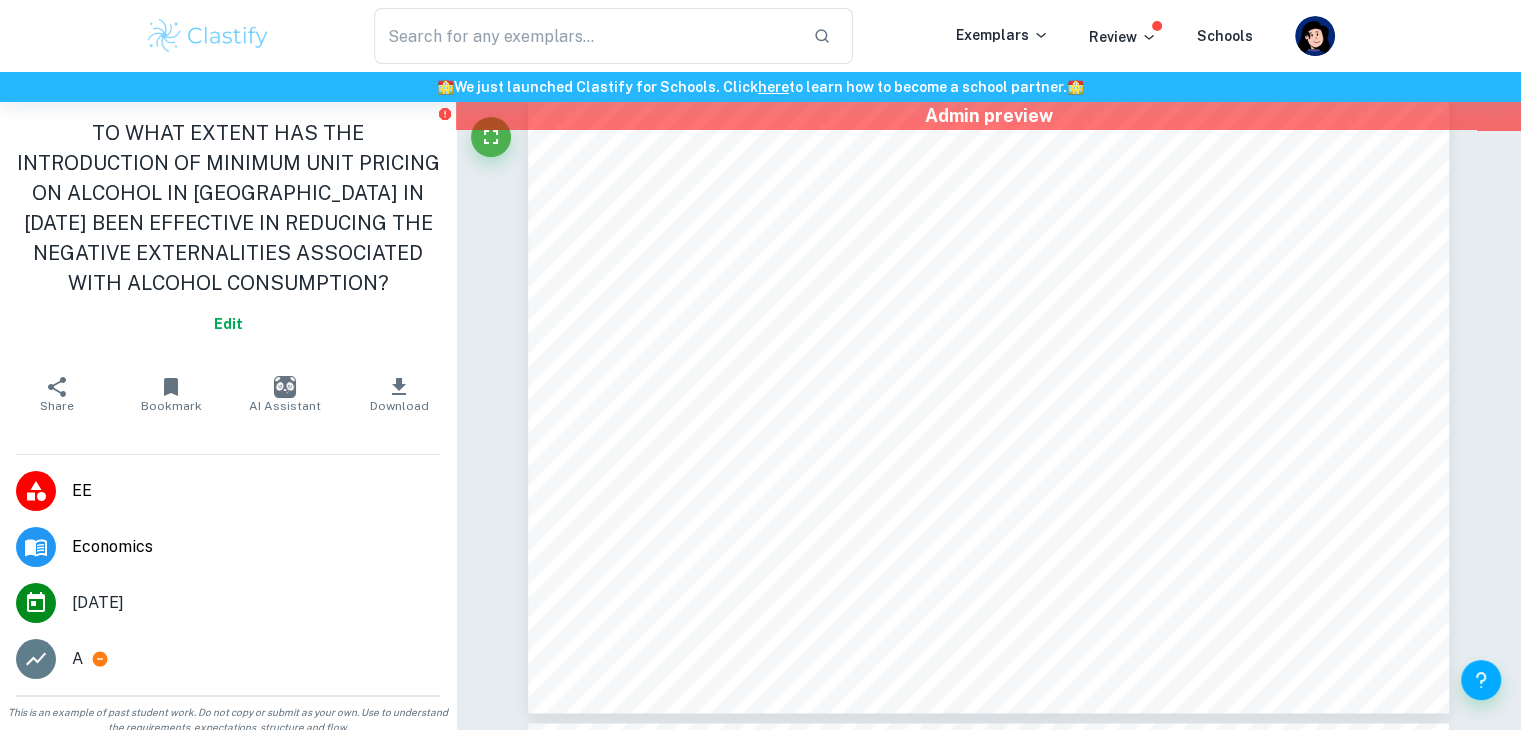 type on "4" 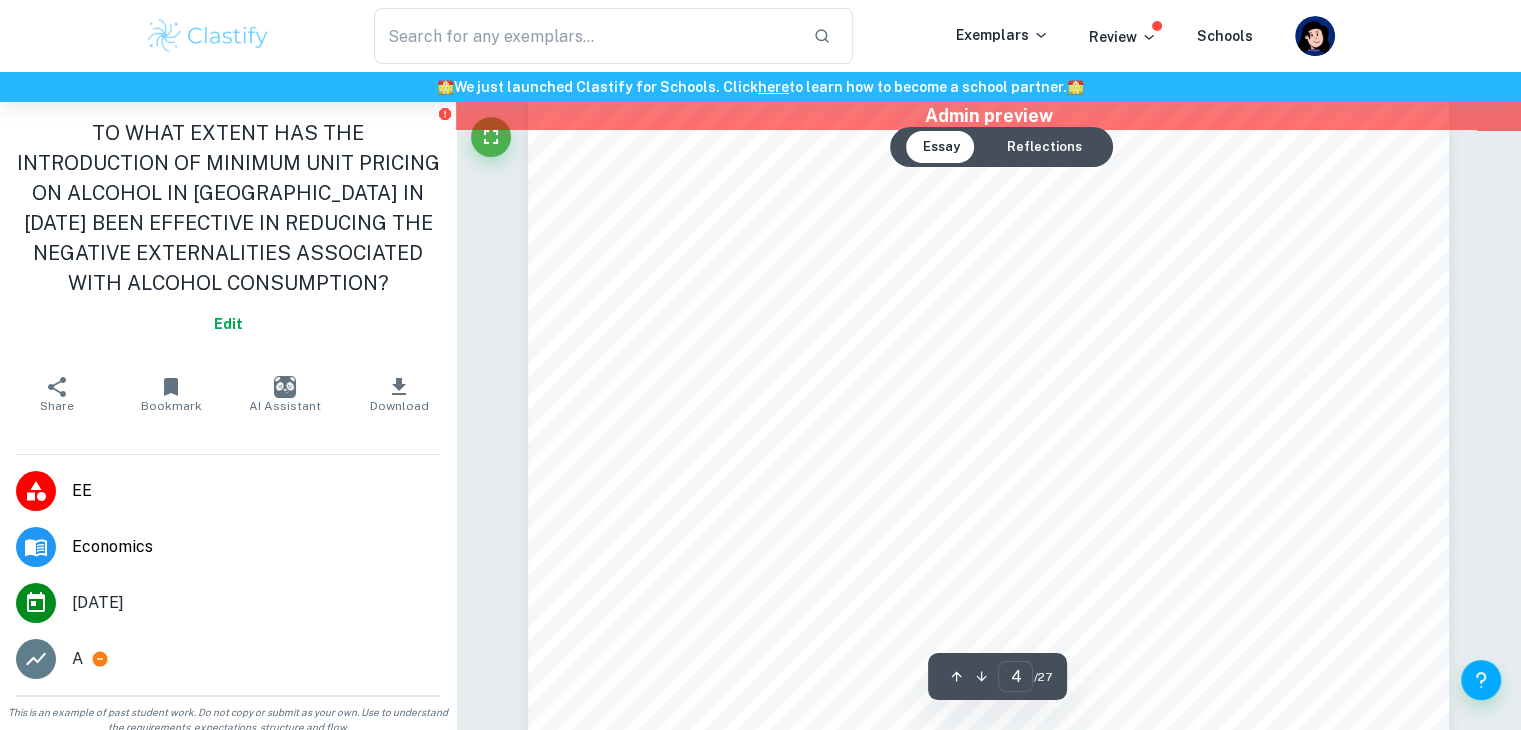 scroll, scrollTop: 4179, scrollLeft: 0, axis: vertical 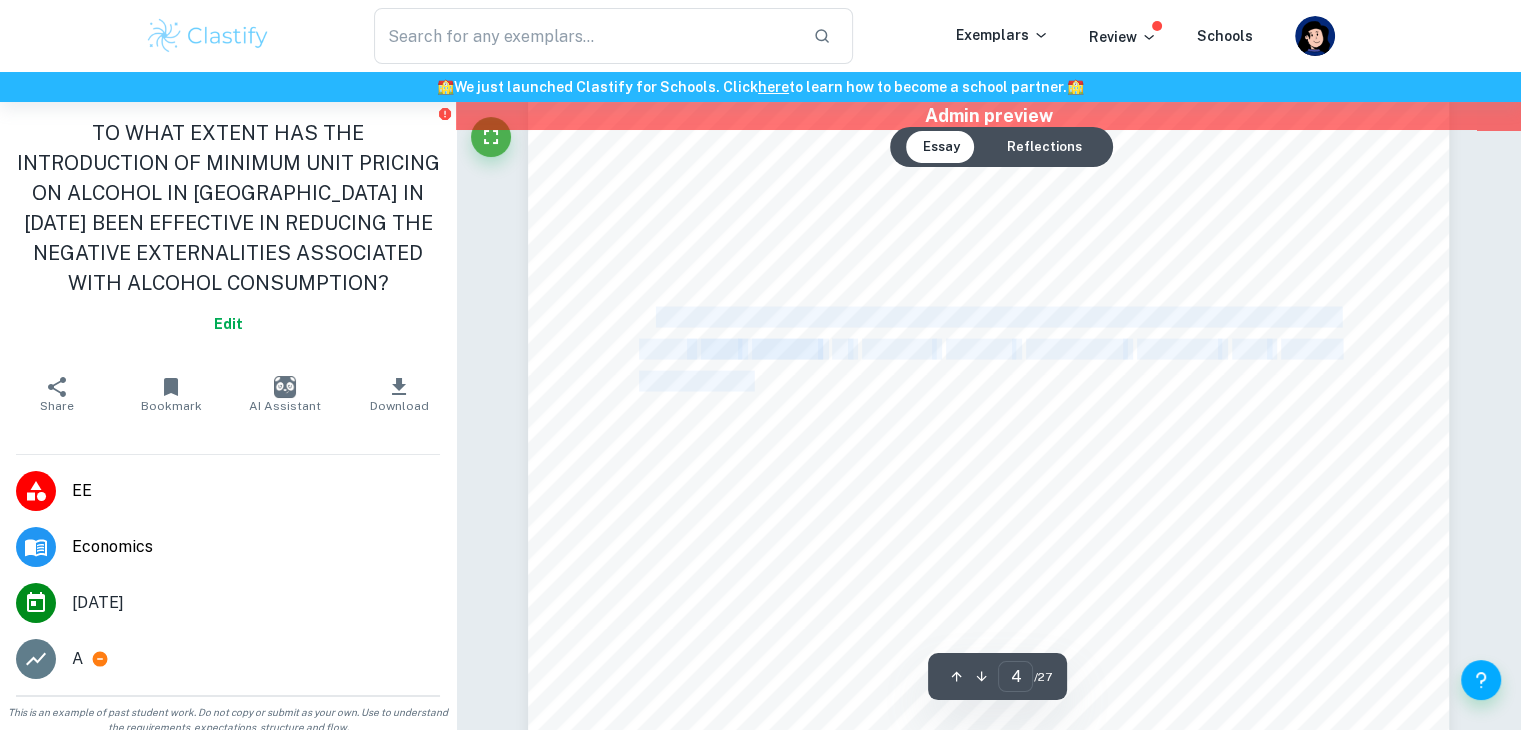 drag, startPoint x: 653, startPoint y: 325, endPoint x: 751, endPoint y: 381, distance: 112.871605 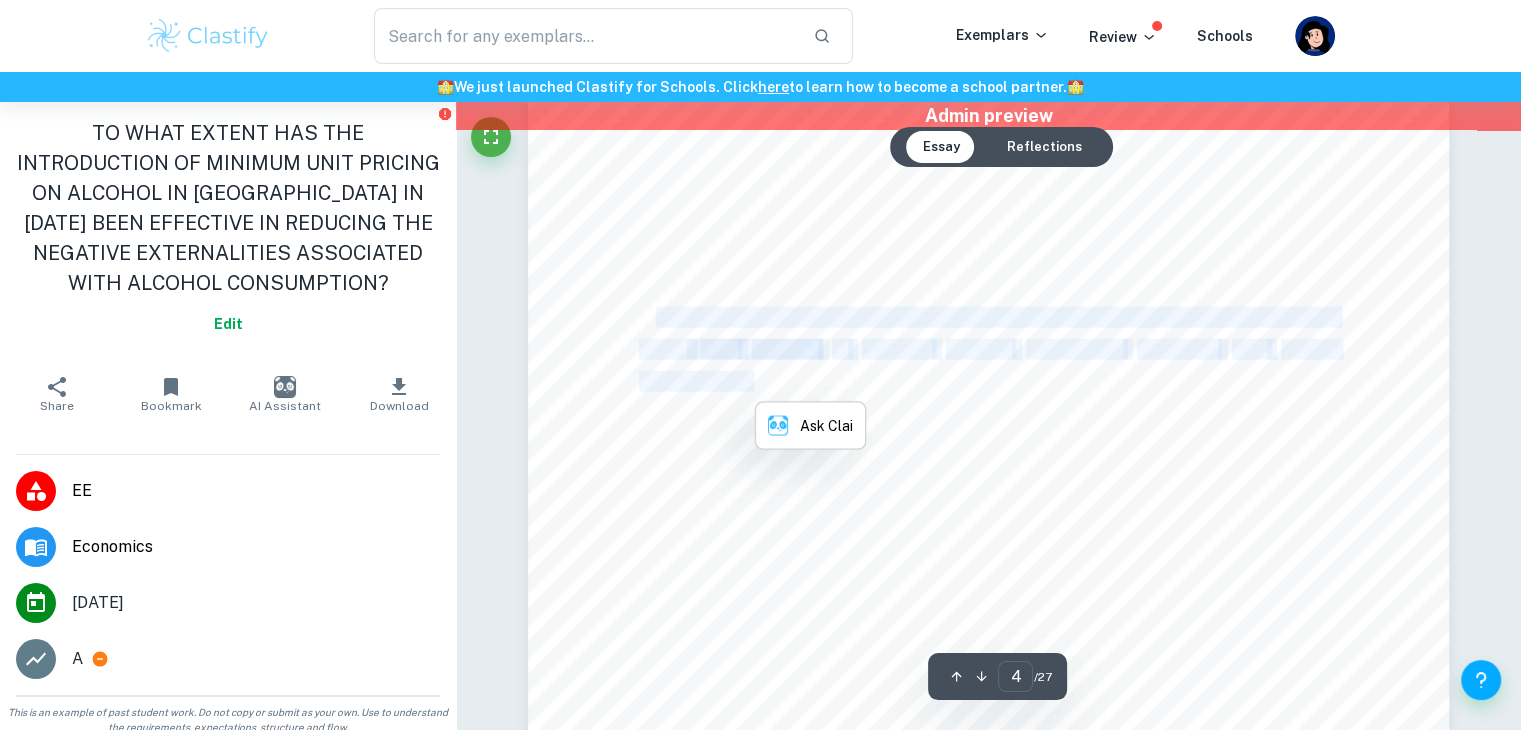copy on "o what extent has the introduction of Minimum Unit Pricing (MUP) on alcohol in Wales   been   effective   in   reducing   negative   externalities   associated   with   alcohol consumption?" 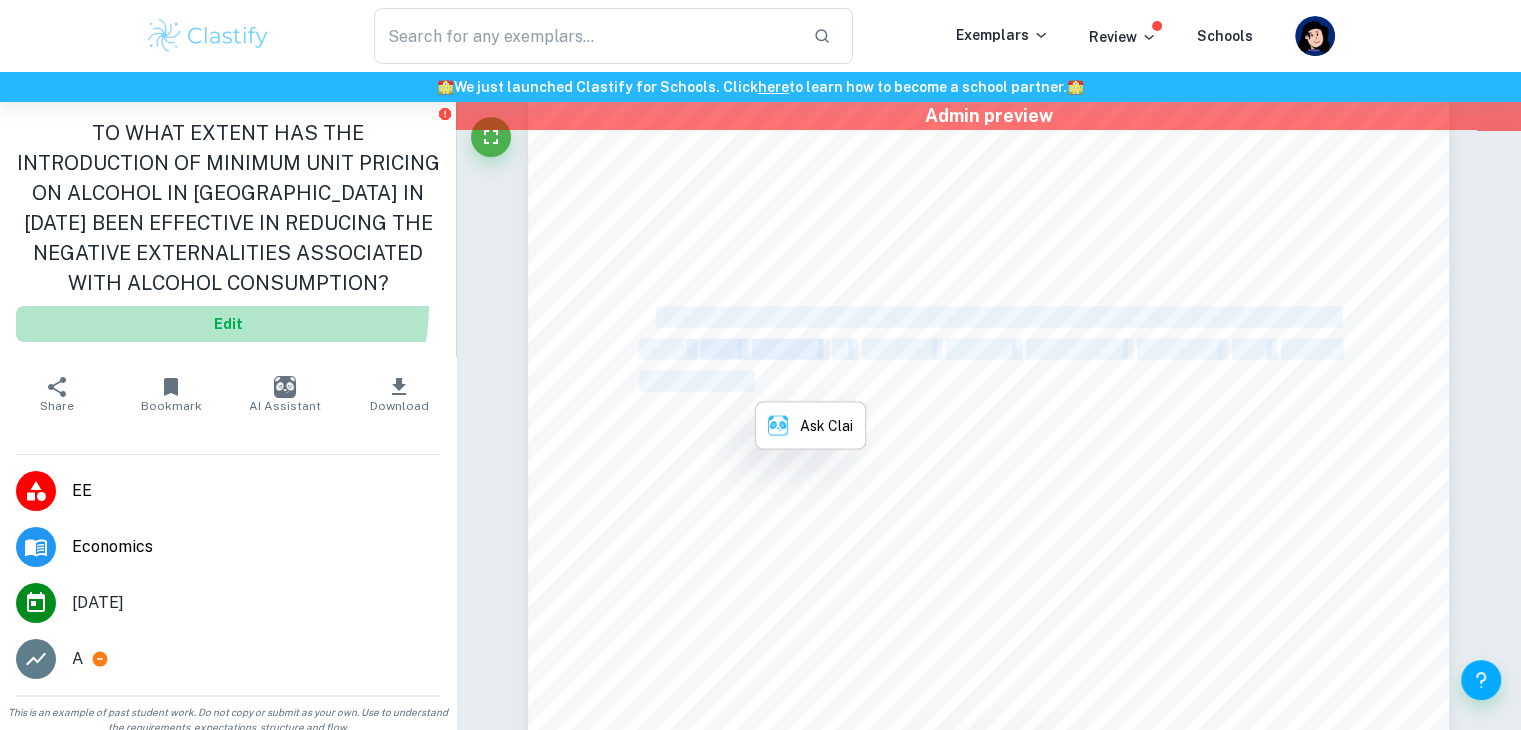 click on "Edit" at bounding box center [228, 324] 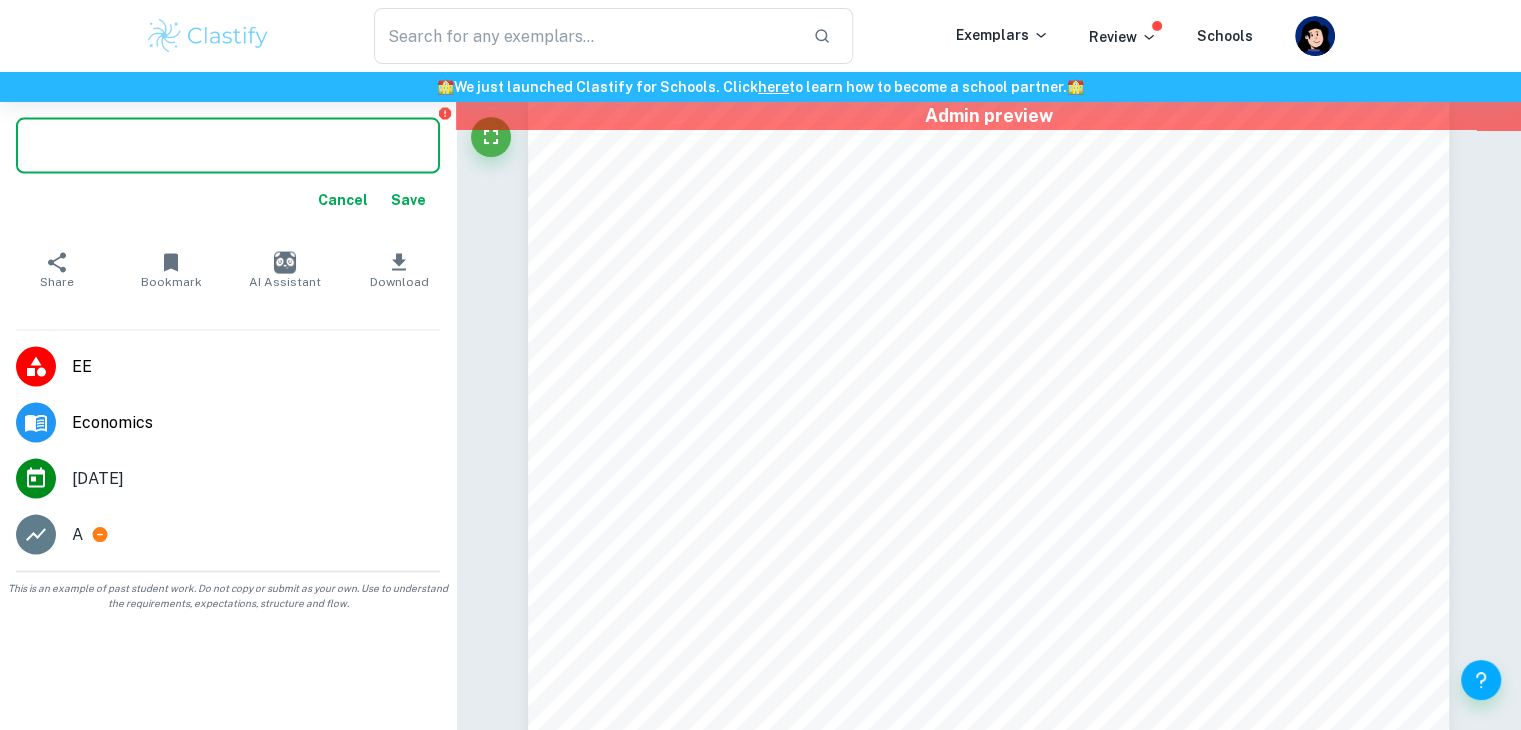 click at bounding box center (228, 146) 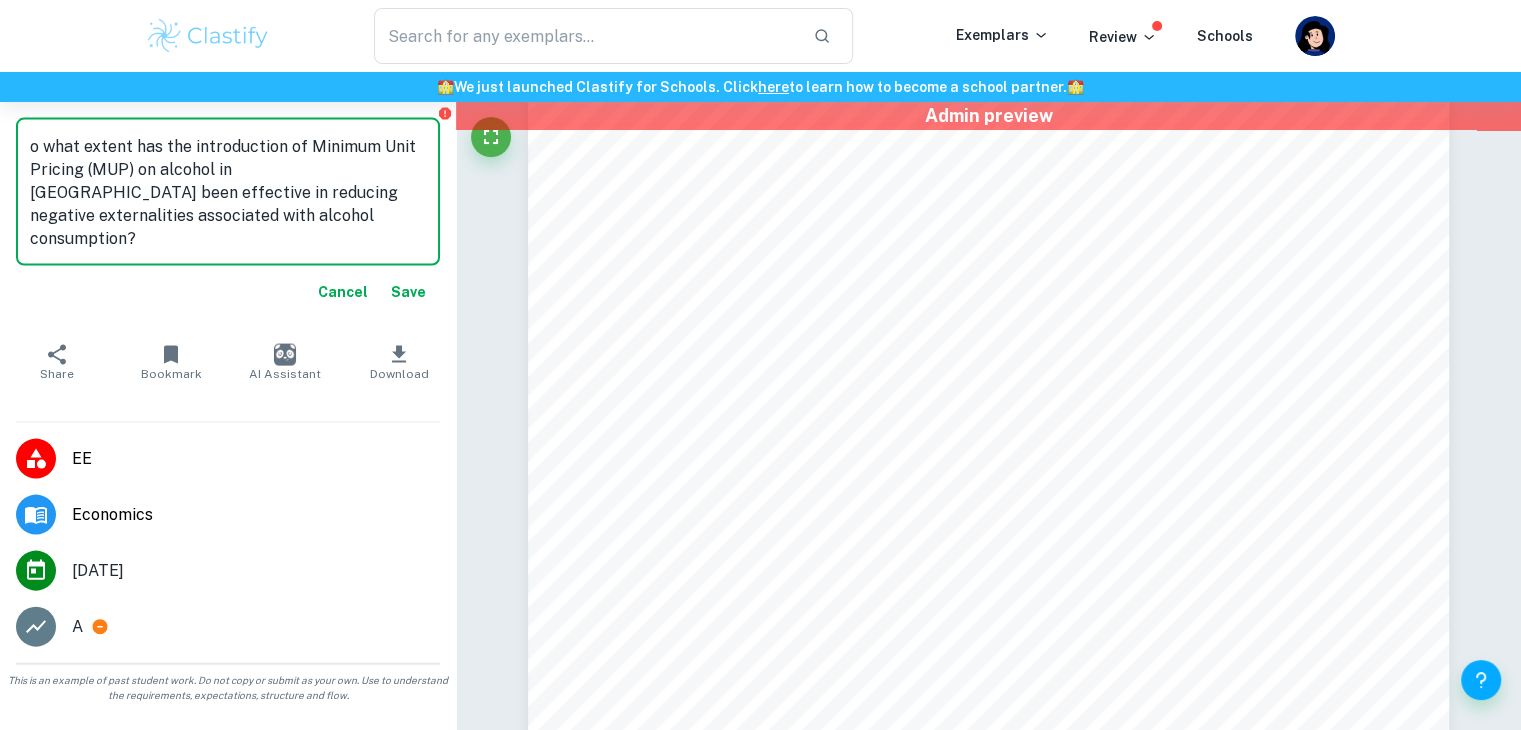 click on "o what extent has the introduction of Minimum Unit Pricing (MUP) on alcohol in
Wales been effective in reducing negative externalities associated with alcohol
consumption?" at bounding box center (228, 192) 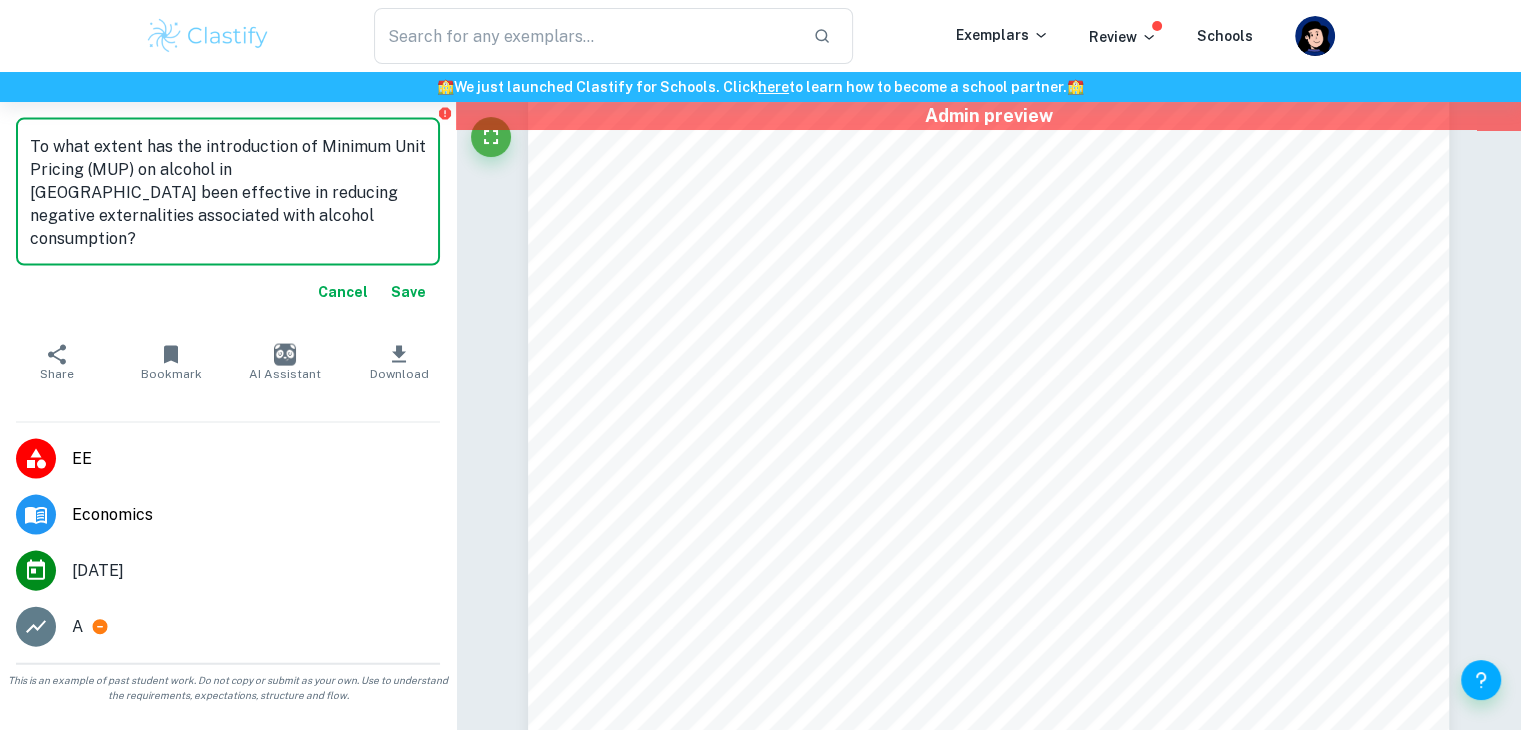 type on "To what extent has the introduction of Minimum Unit Pricing (MUP) on alcohol in
Wales been effective in reducing negative externalities associated with alcohol
consumption?" 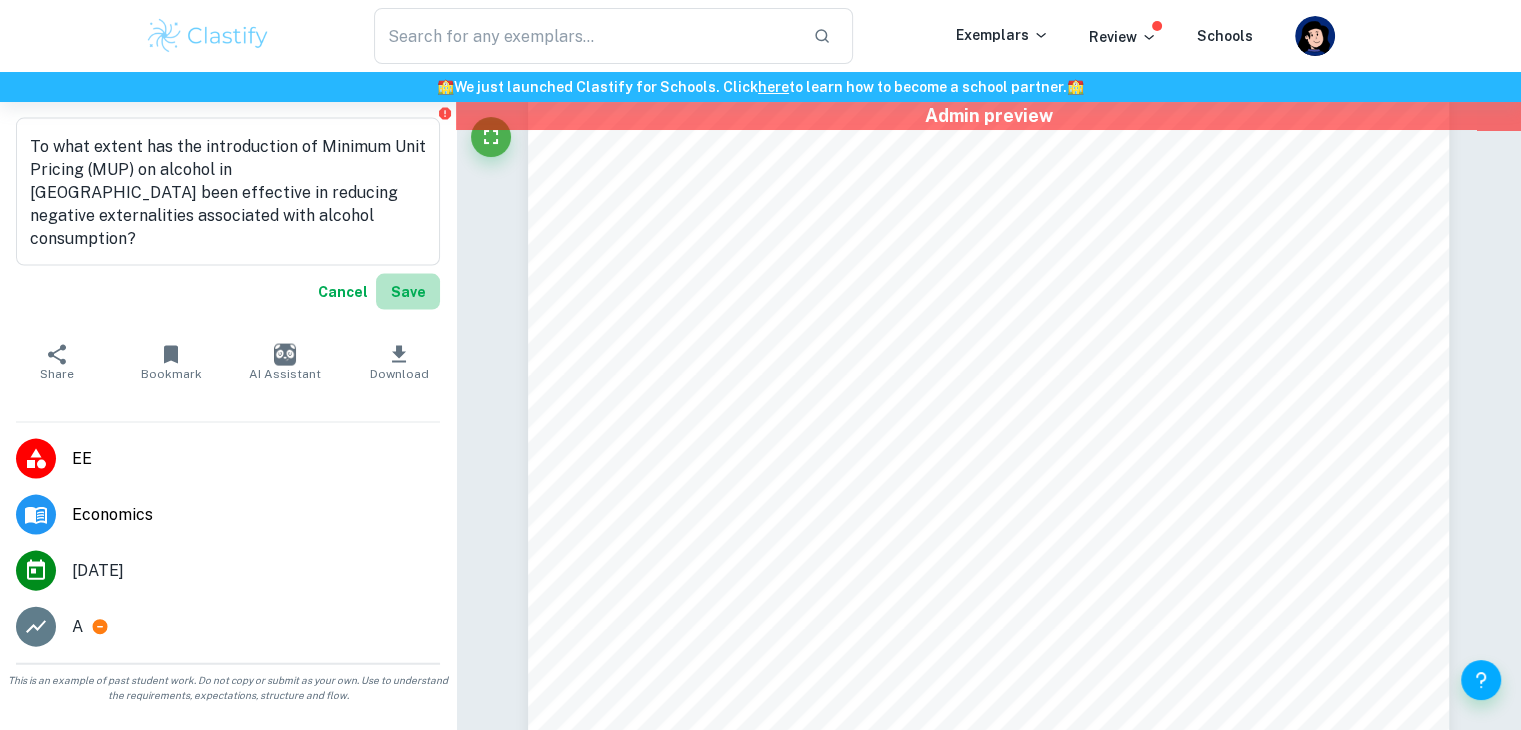 click on "Save" at bounding box center [408, 292] 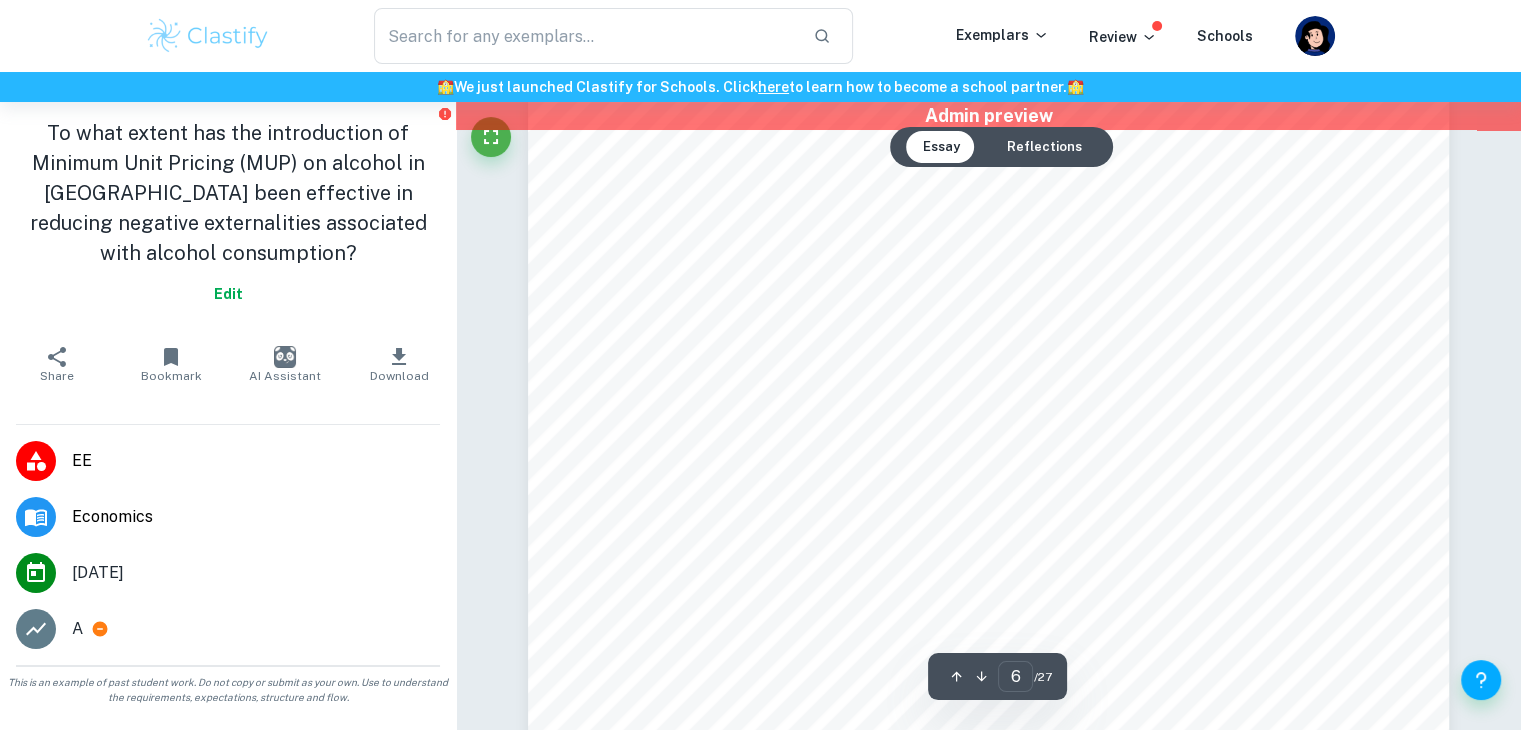 scroll, scrollTop: 7324, scrollLeft: 0, axis: vertical 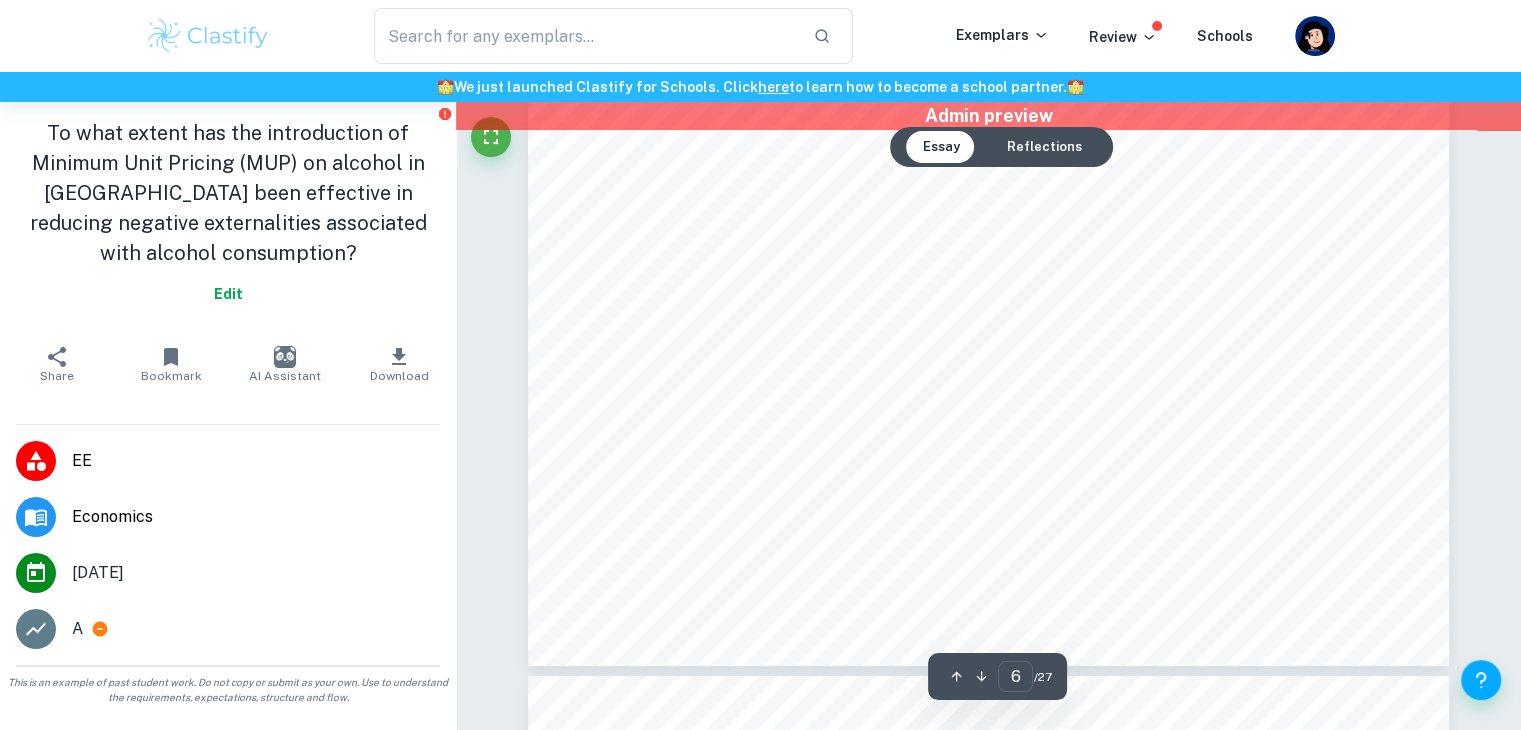 click on "Reflections" at bounding box center [1043, 147] 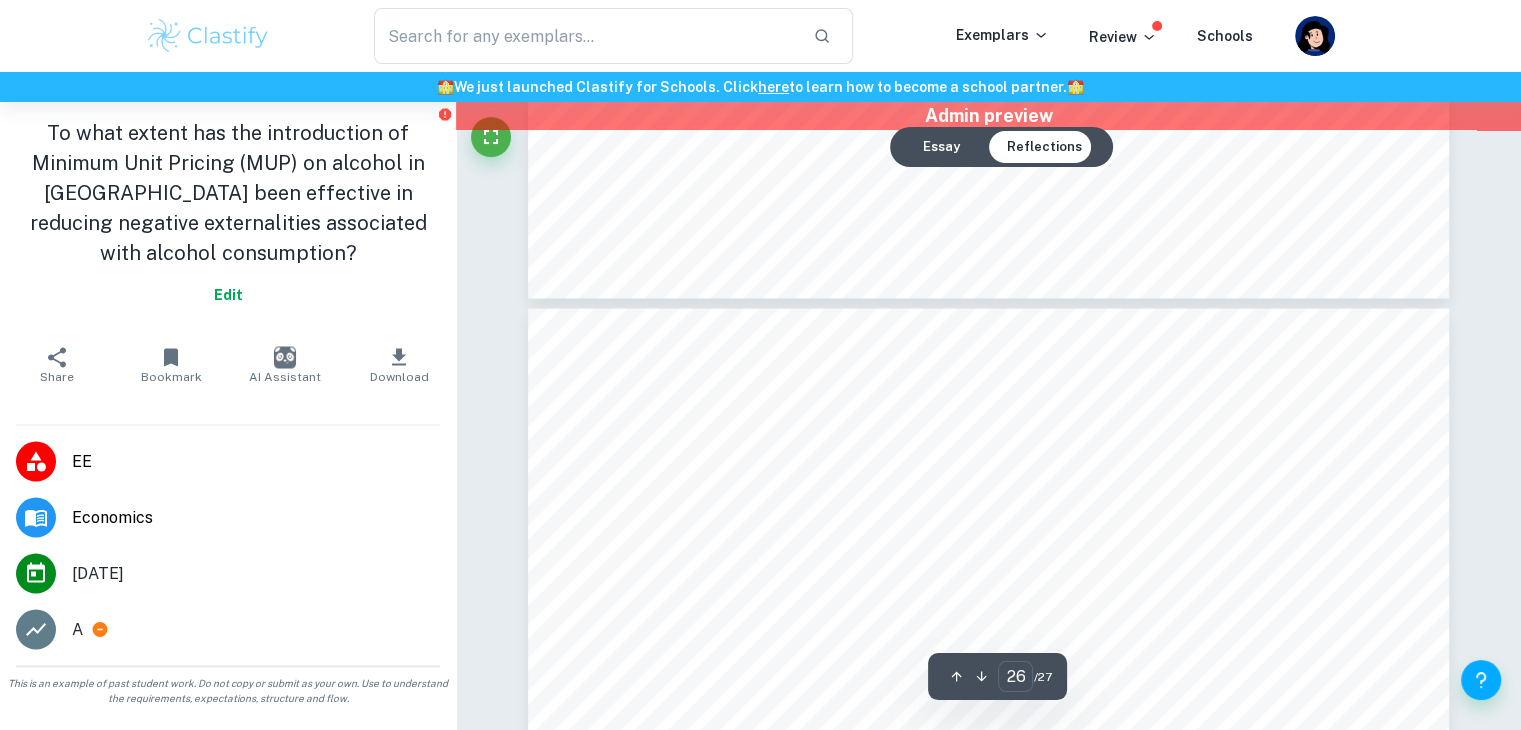type on "27" 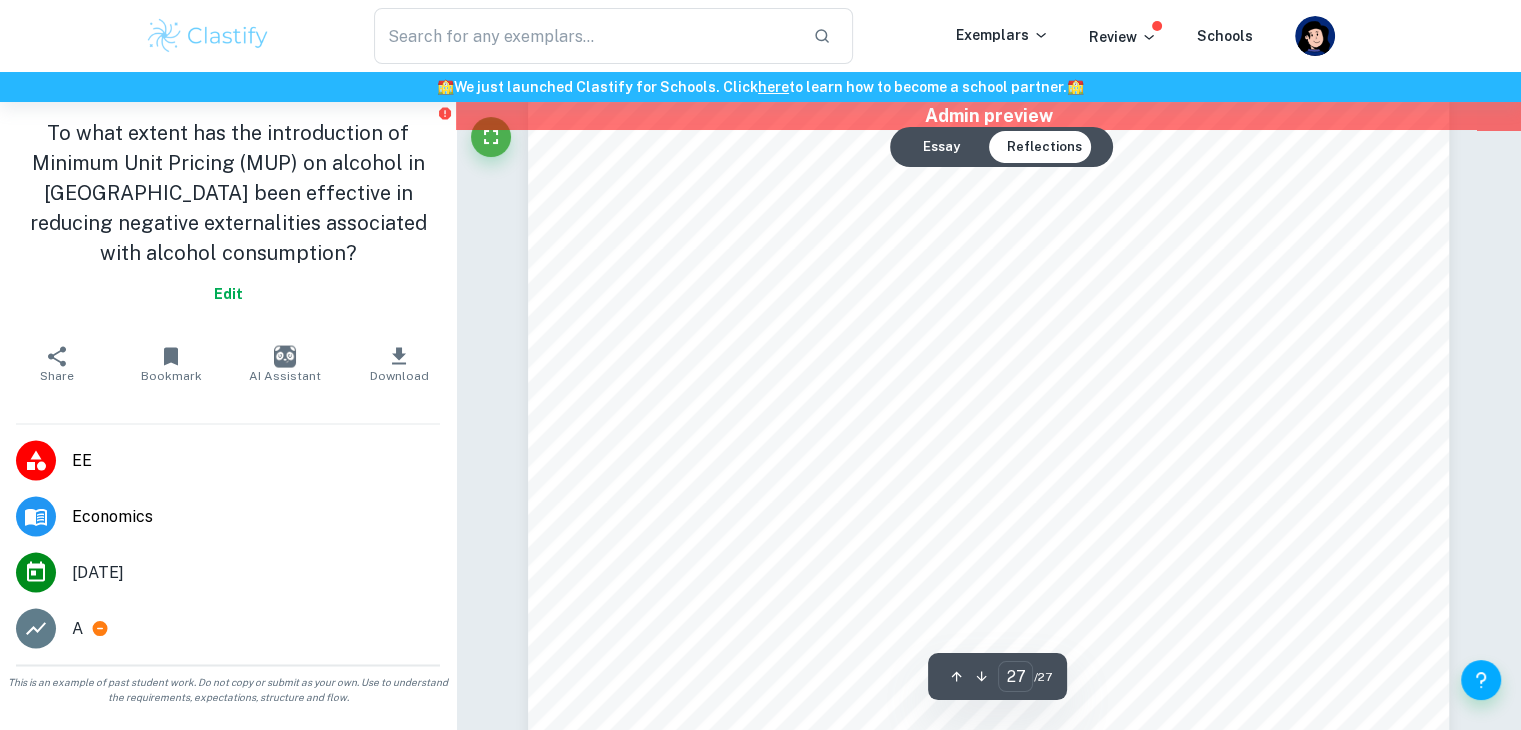 scroll, scrollTop: 34599, scrollLeft: 0, axis: vertical 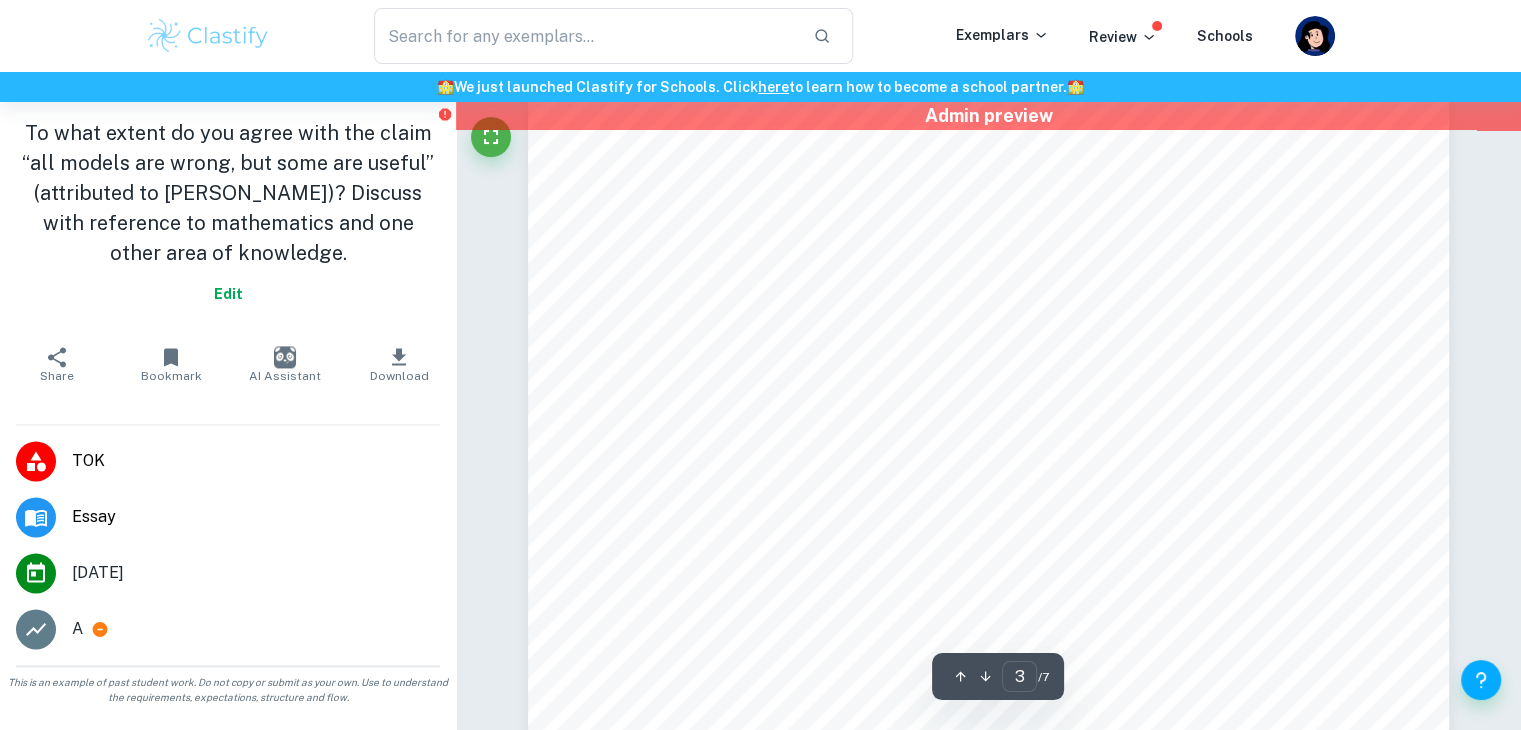 type on "4" 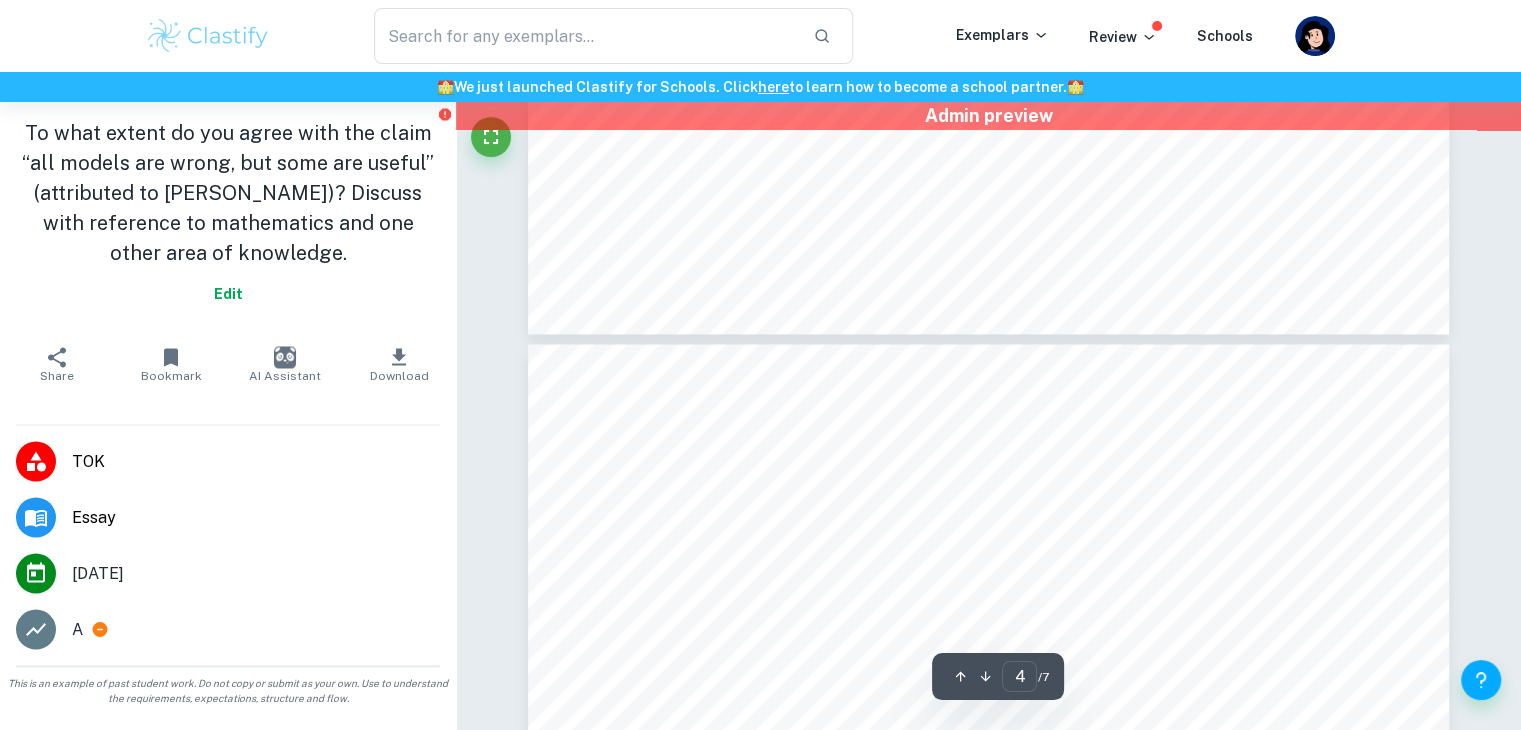 scroll, scrollTop: 3708, scrollLeft: 0, axis: vertical 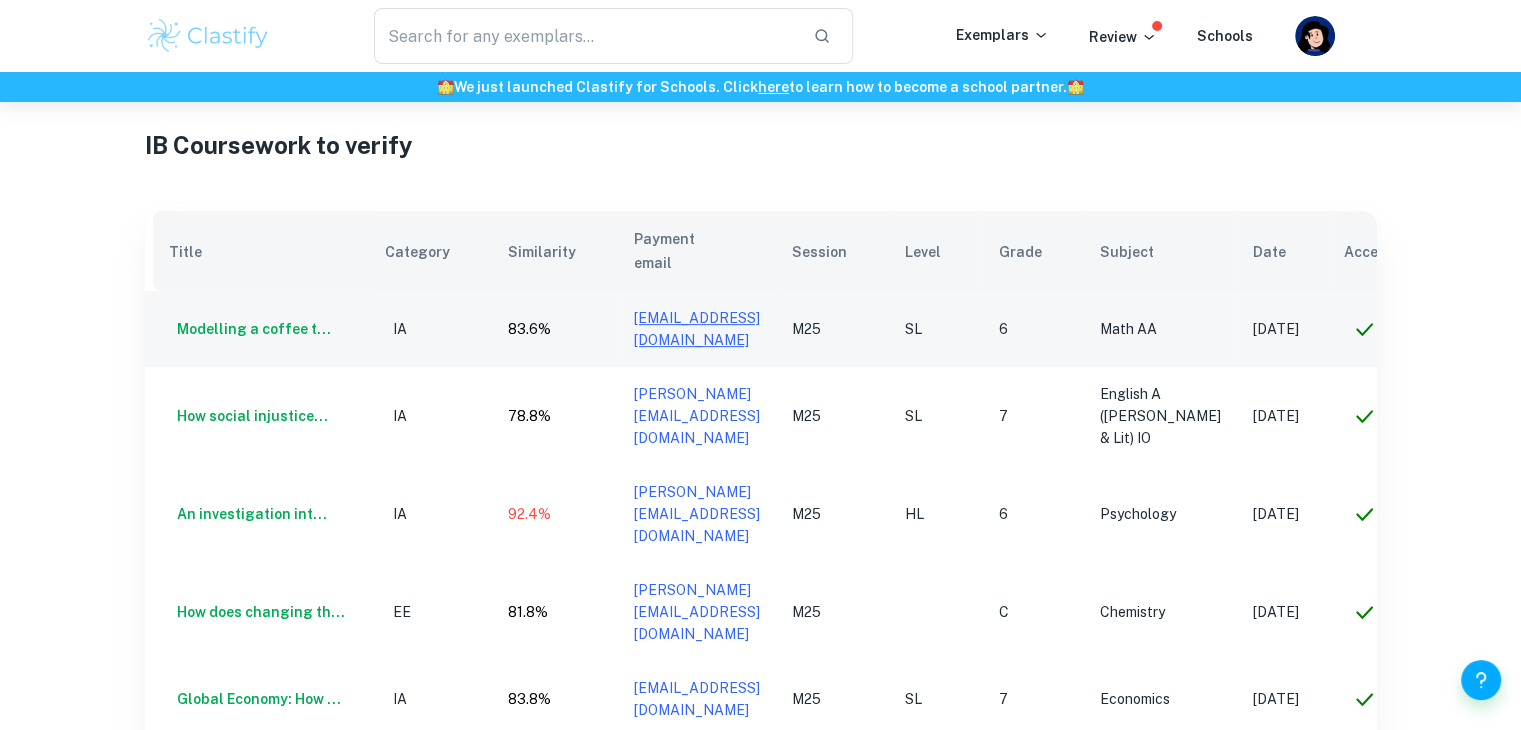 click on "tammyhaianhbn@gmail.com" at bounding box center (697, 329) 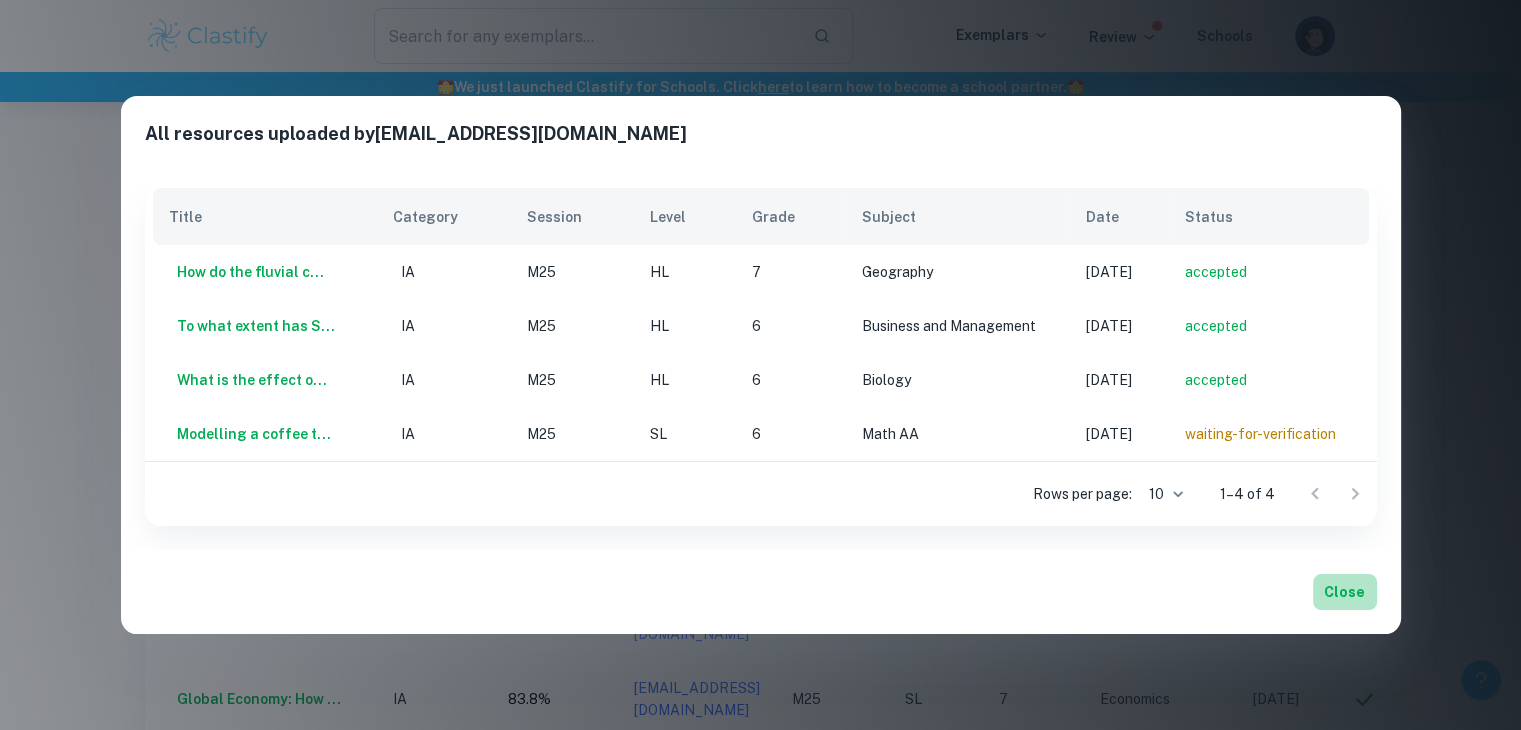 click on "Close" at bounding box center [1345, 592] 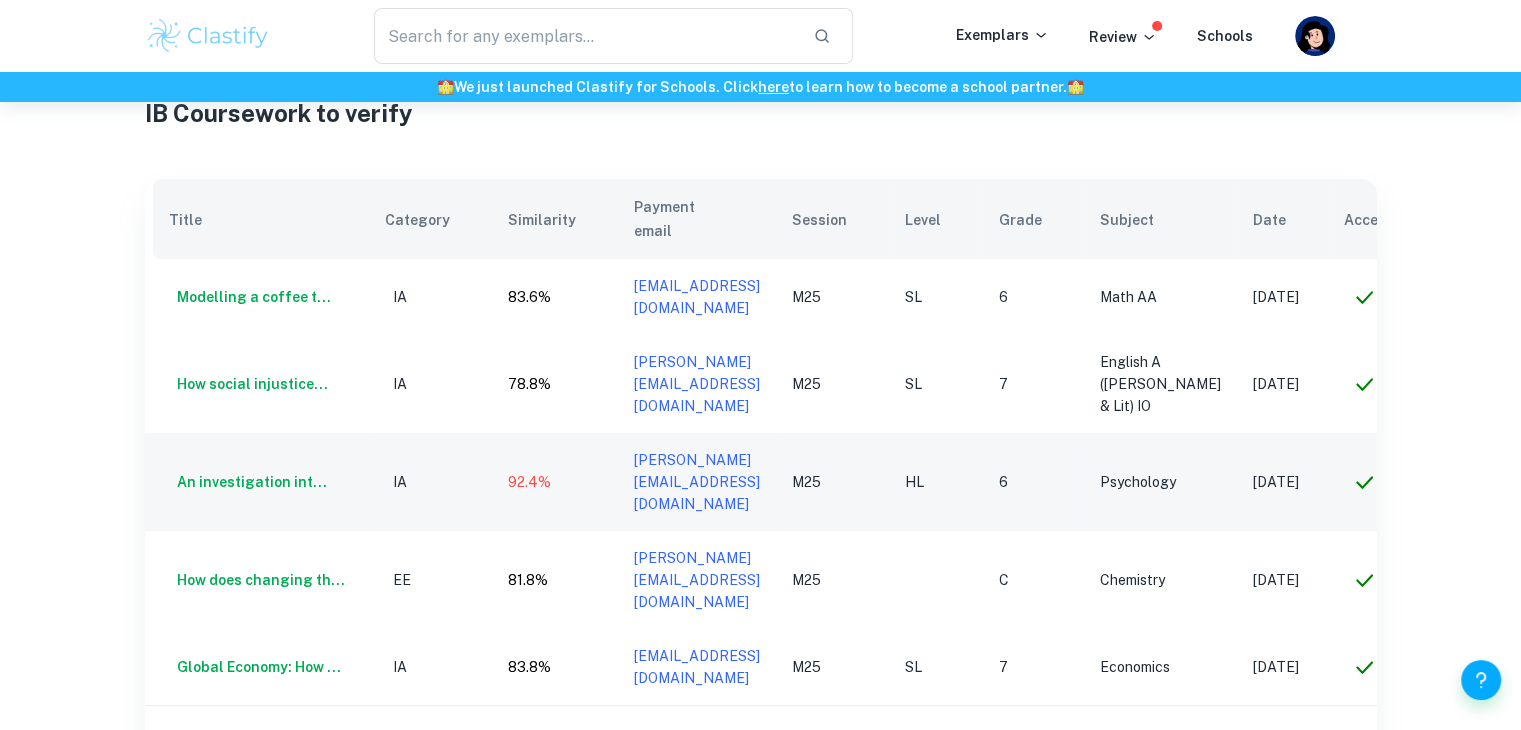 scroll, scrollTop: 649, scrollLeft: 0, axis: vertical 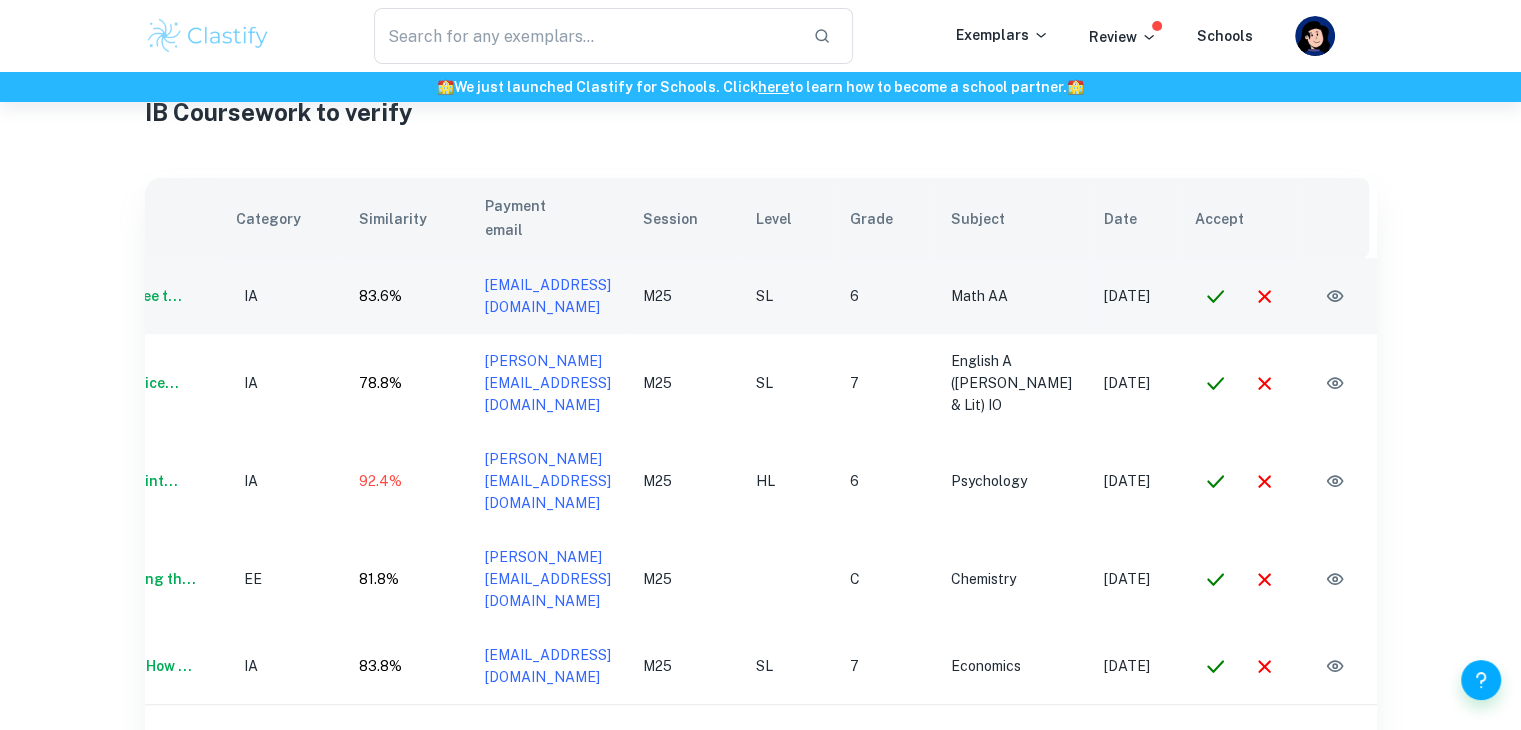 click at bounding box center (1335, 296) 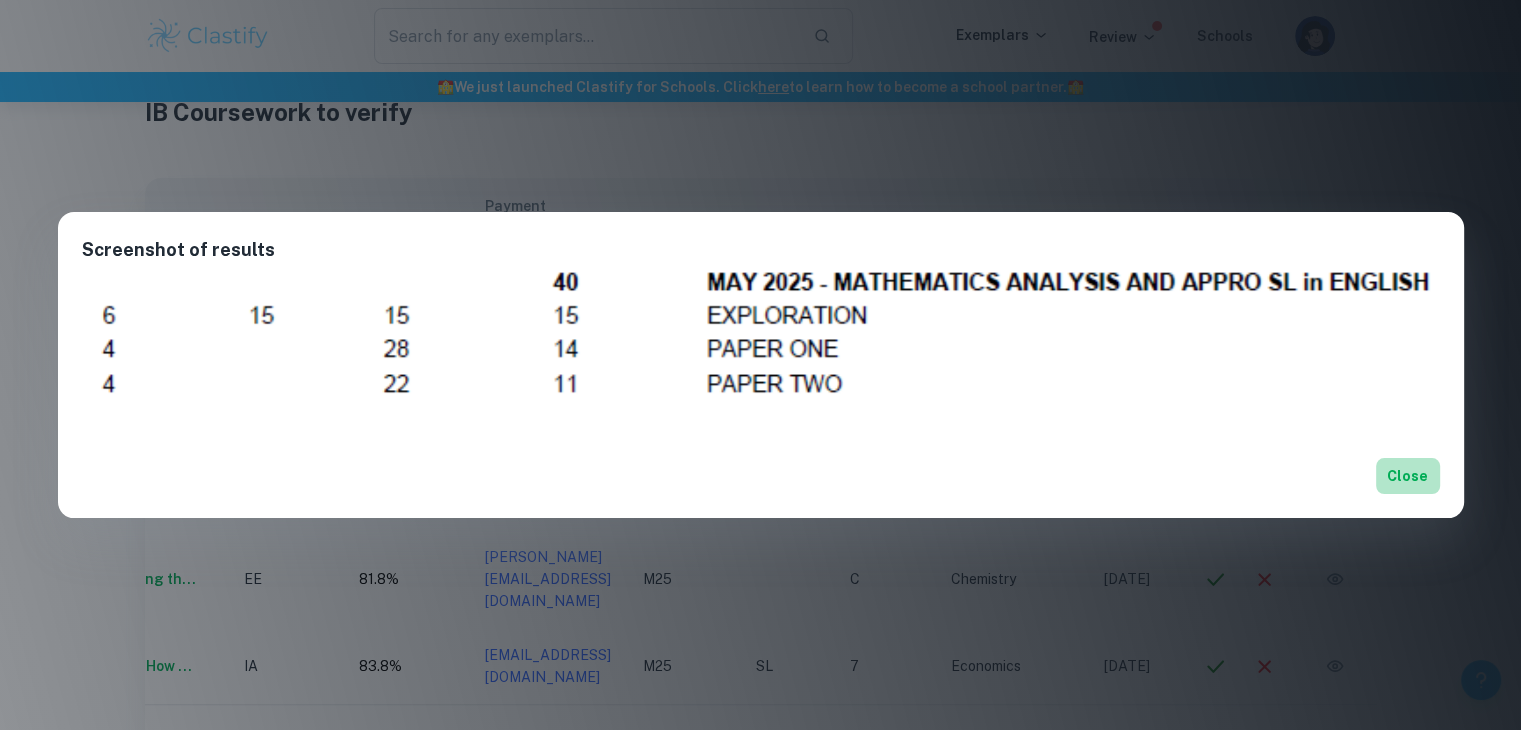 click on "Close" at bounding box center (1408, 476) 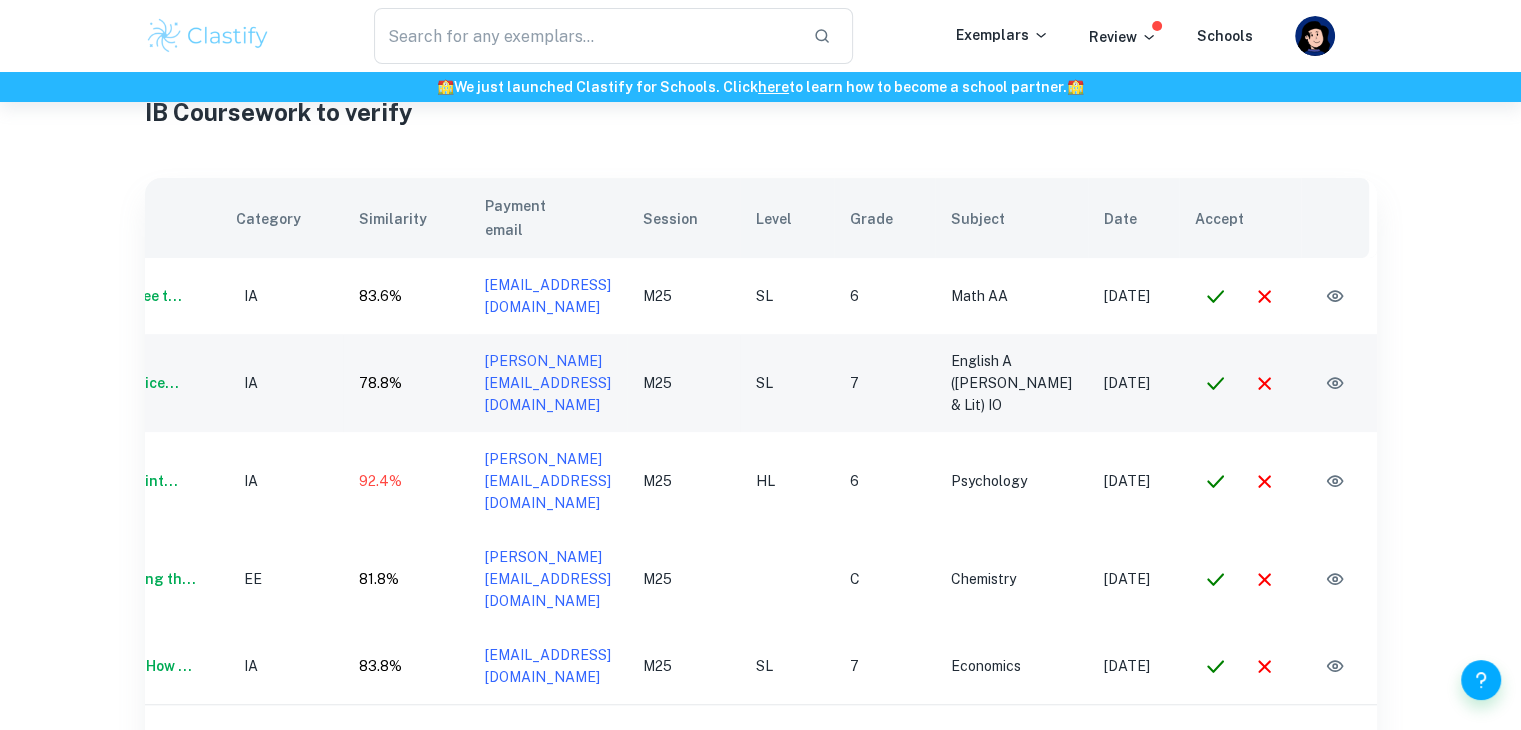 scroll, scrollTop: 0, scrollLeft: 0, axis: both 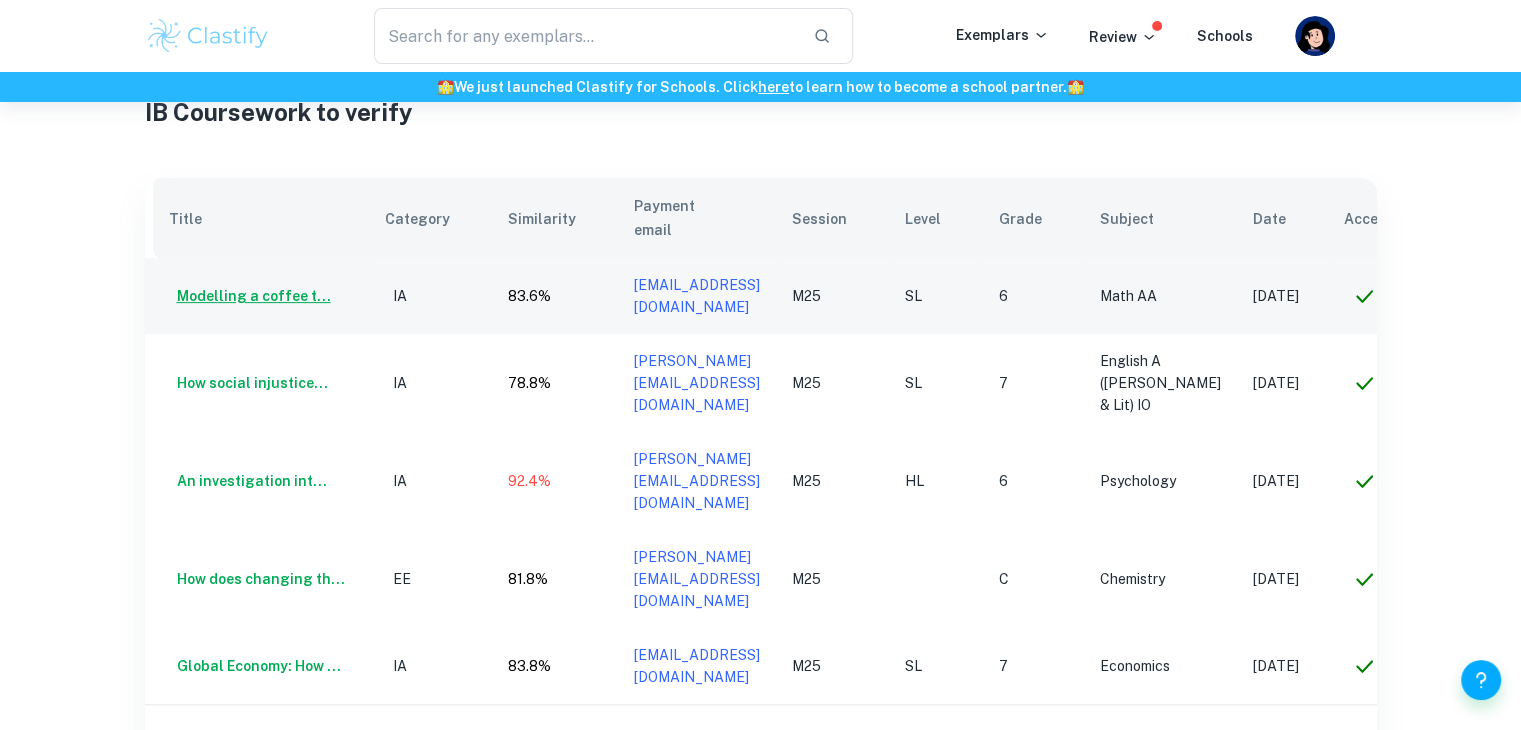 click on "Modelling a coffee t..." at bounding box center [250, 296] 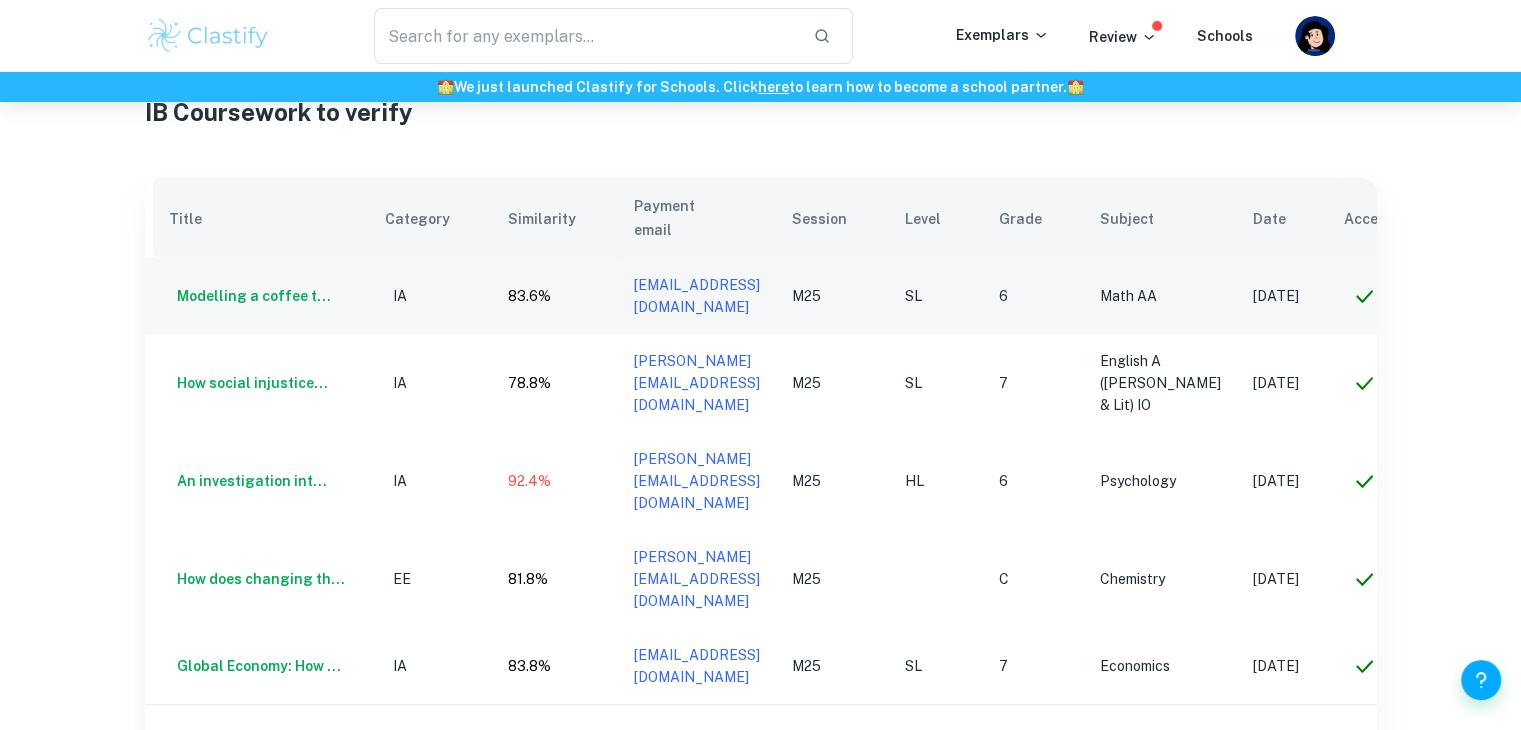 scroll, scrollTop: 0, scrollLeft: 172, axis: horizontal 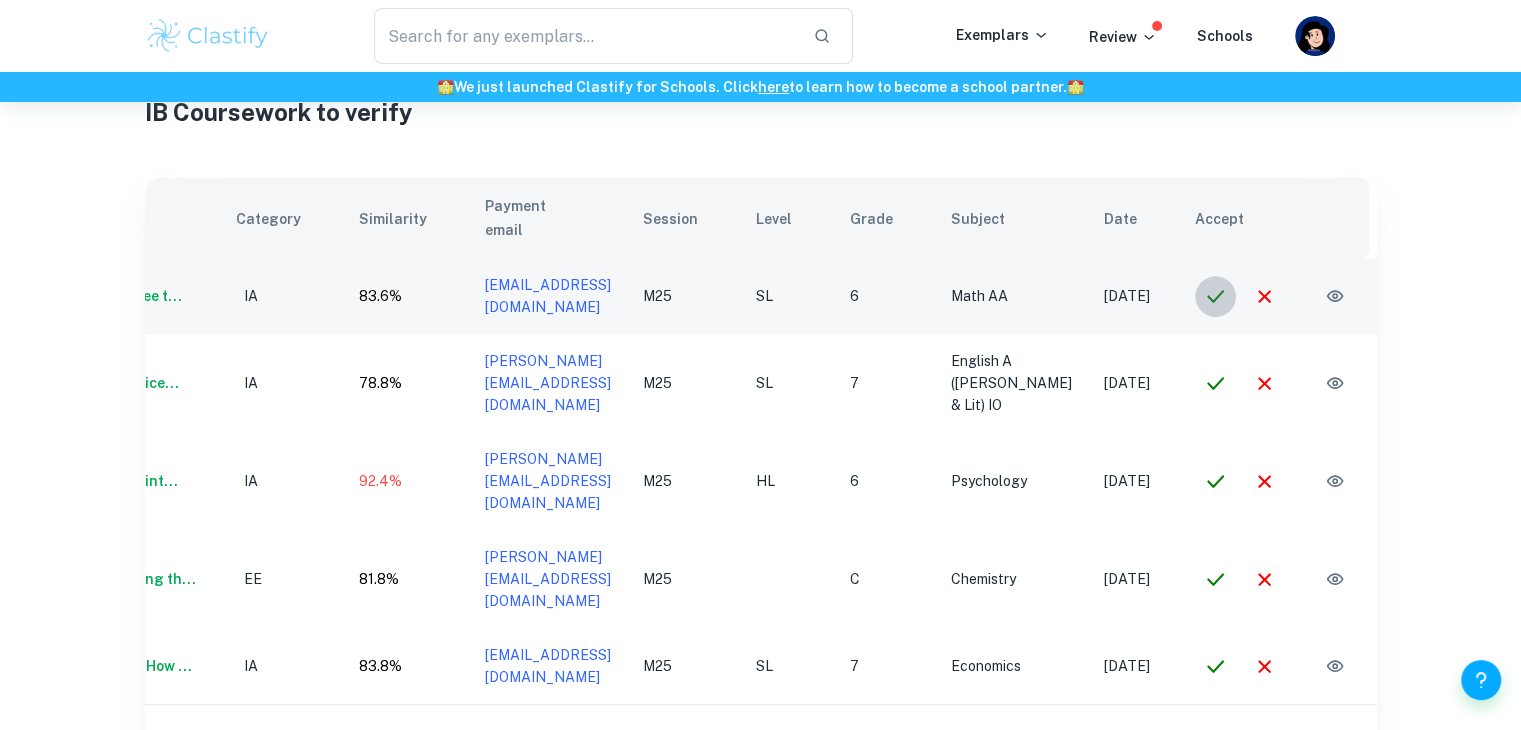 click 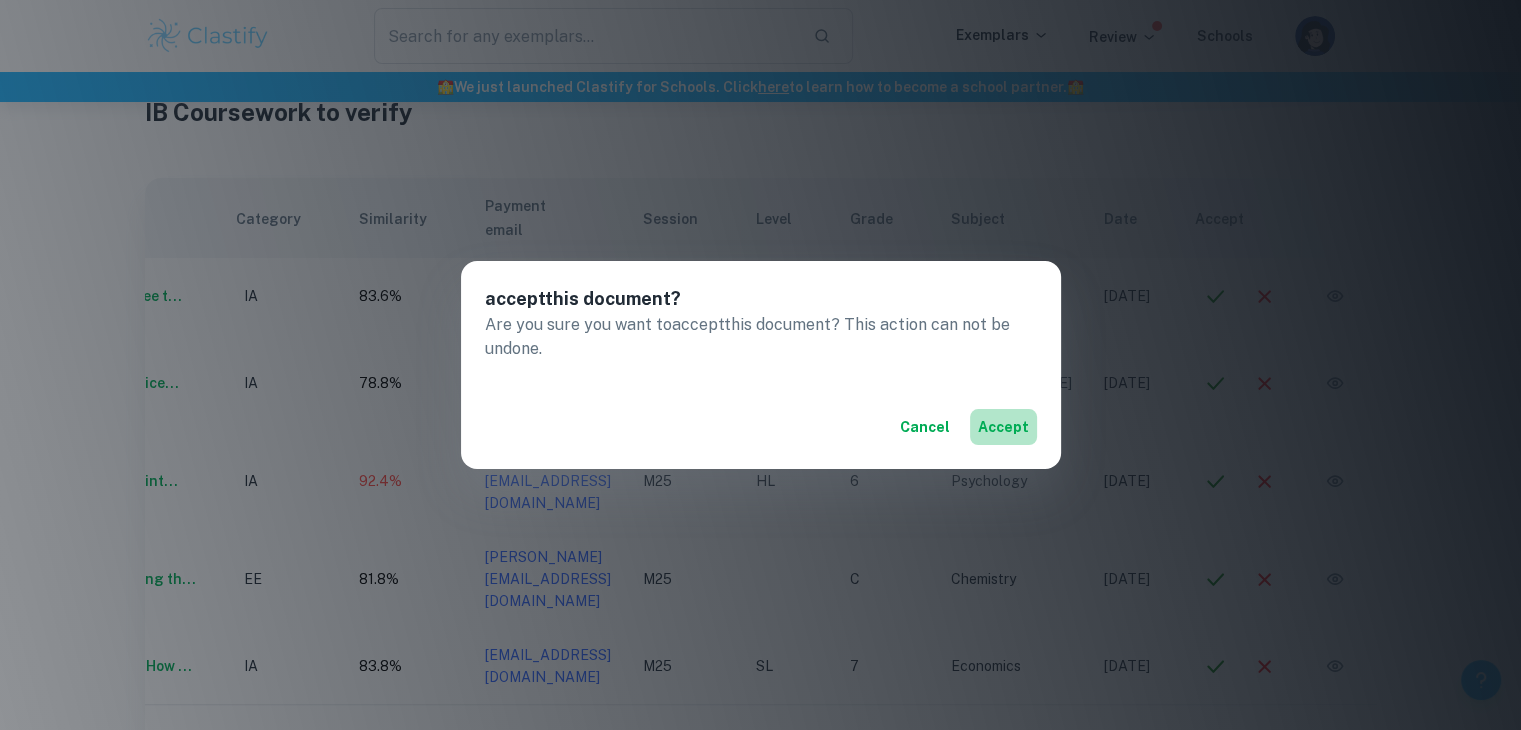 click on "accept" at bounding box center [1003, 427] 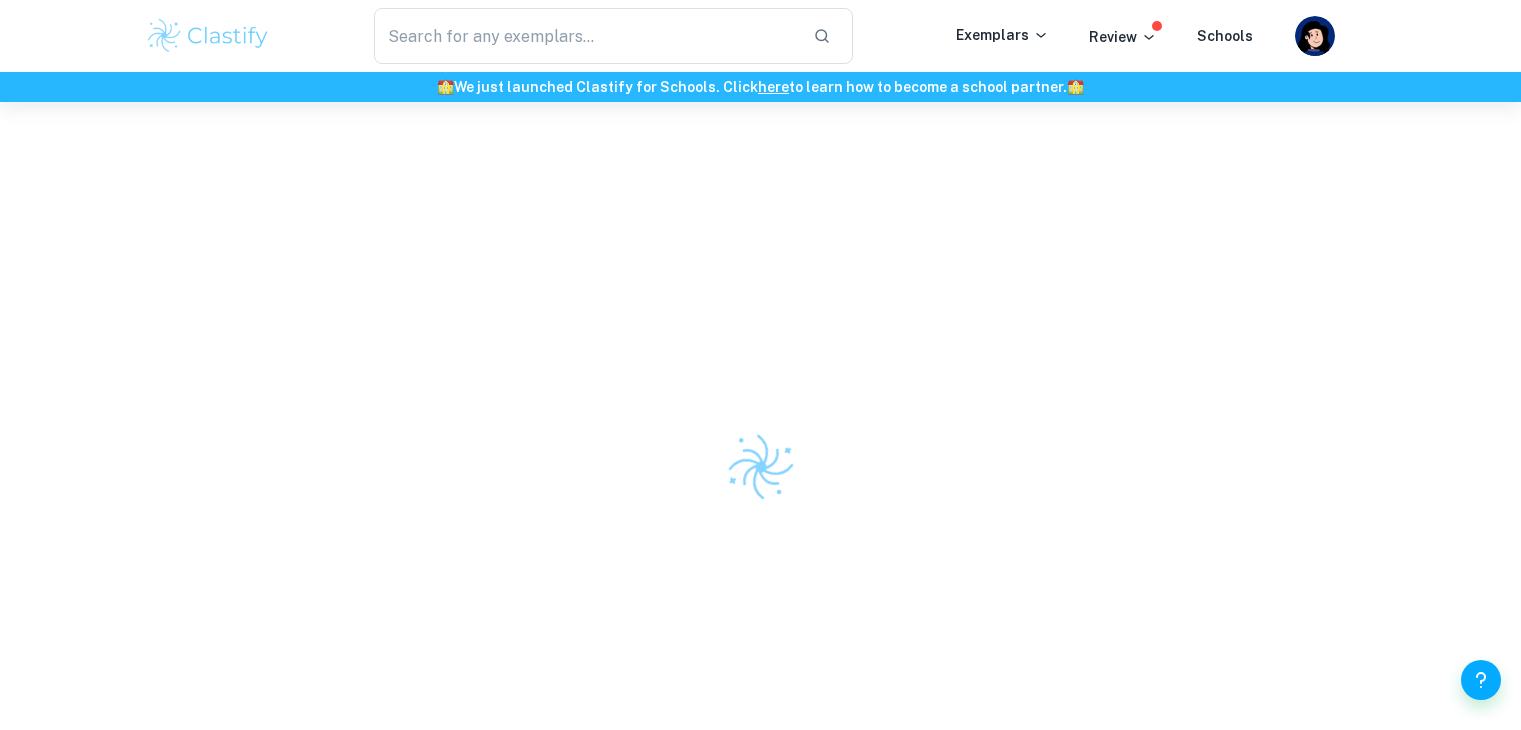 scroll, scrollTop: 0, scrollLeft: 0, axis: both 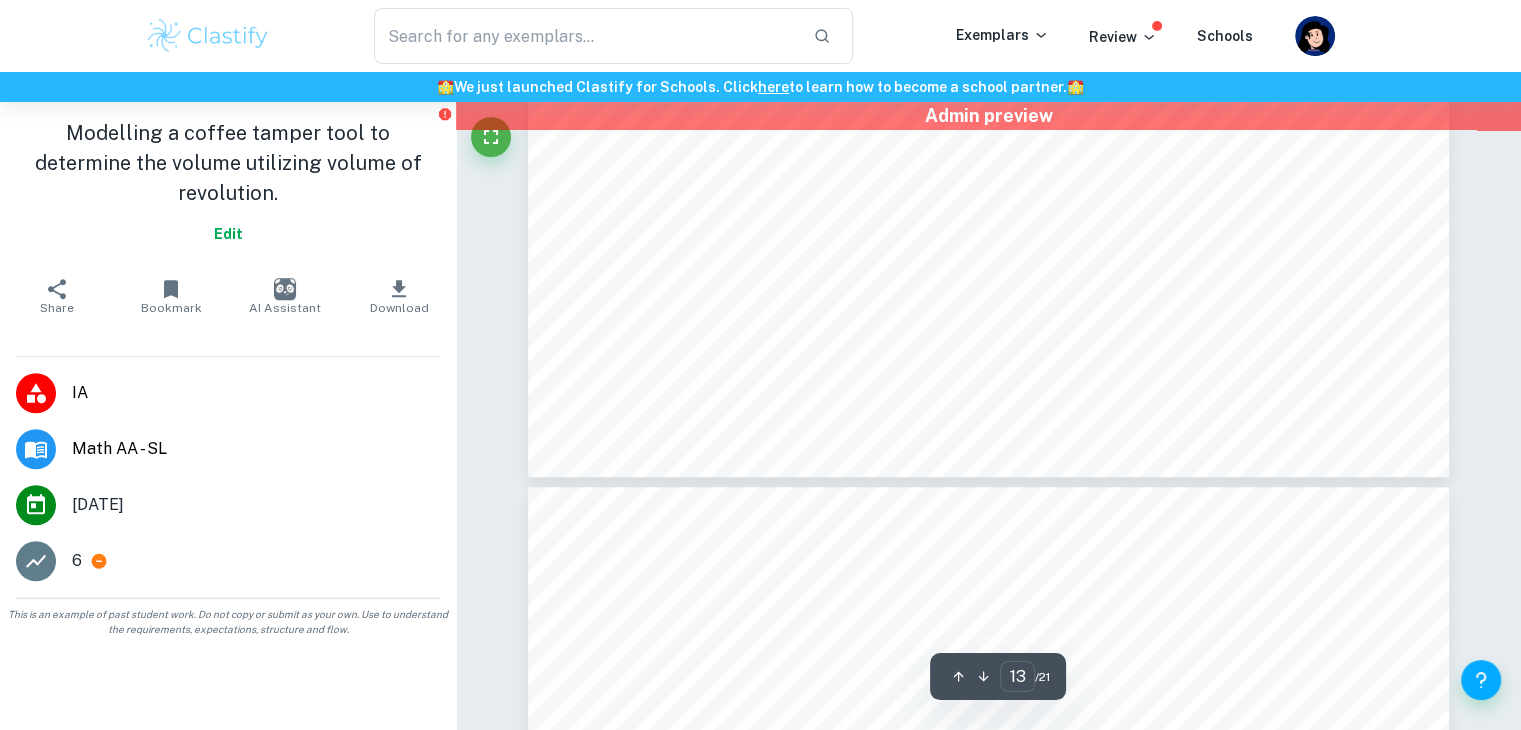 type on "14" 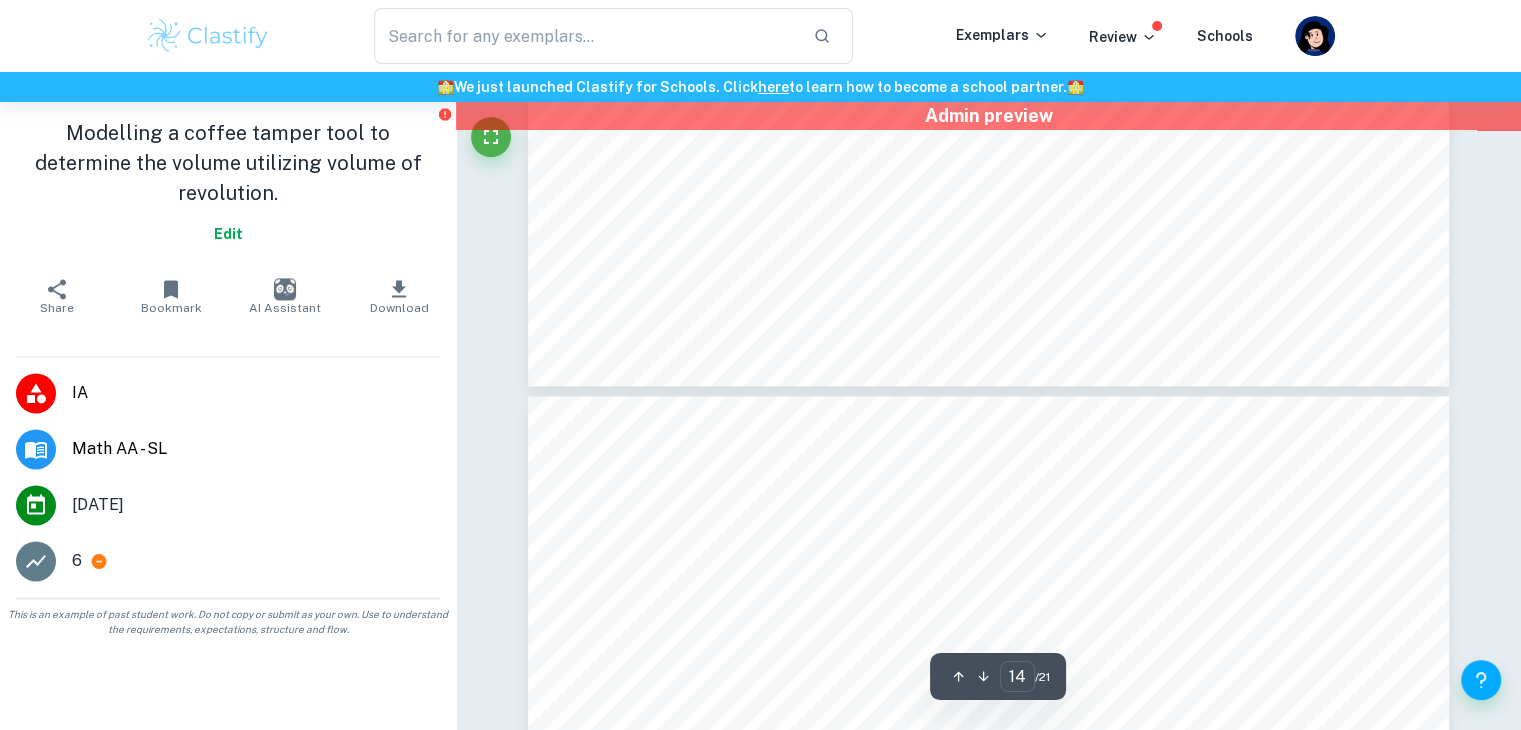scroll, scrollTop: 18116, scrollLeft: 0, axis: vertical 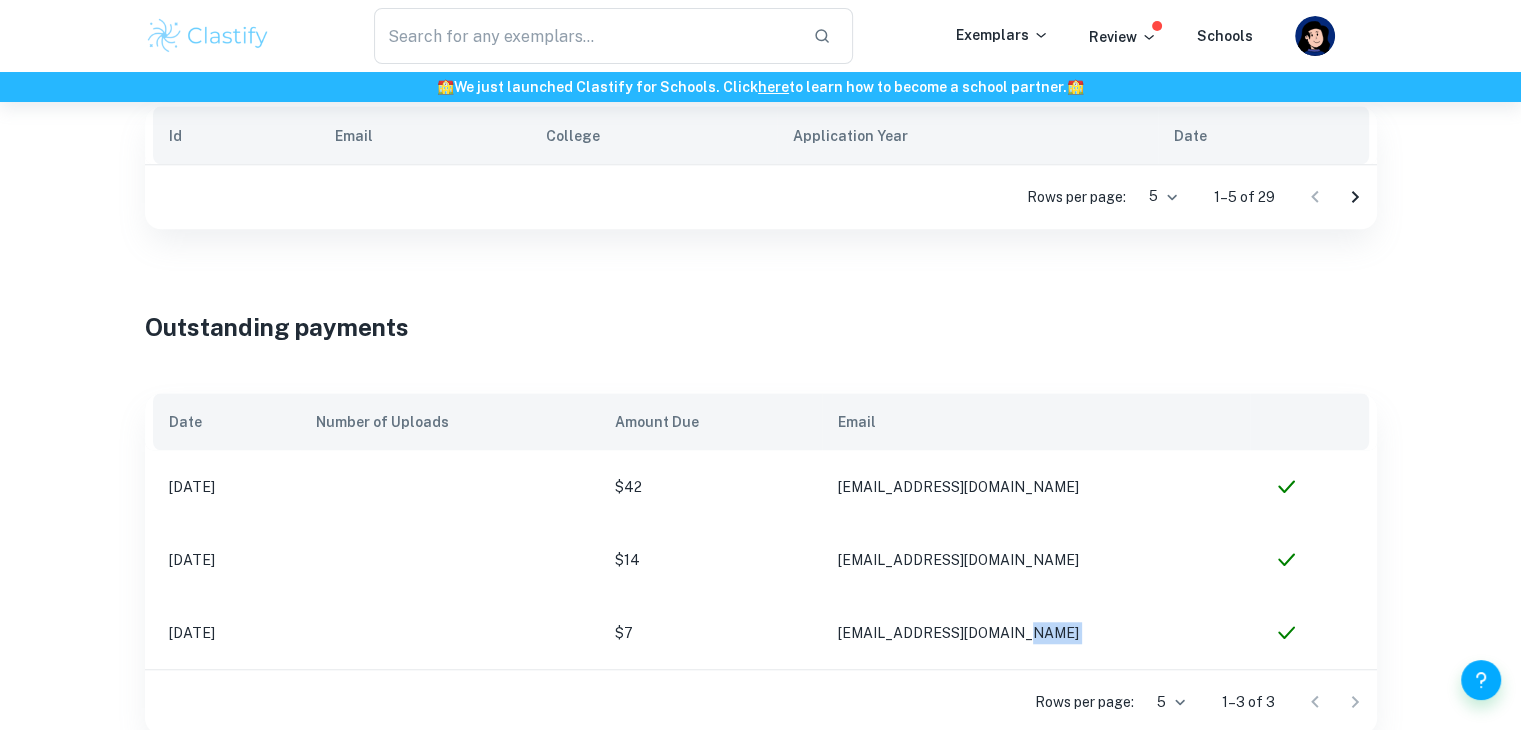 drag, startPoint x: 1121, startPoint y: 542, endPoint x: 844, endPoint y: 590, distance: 281.12808 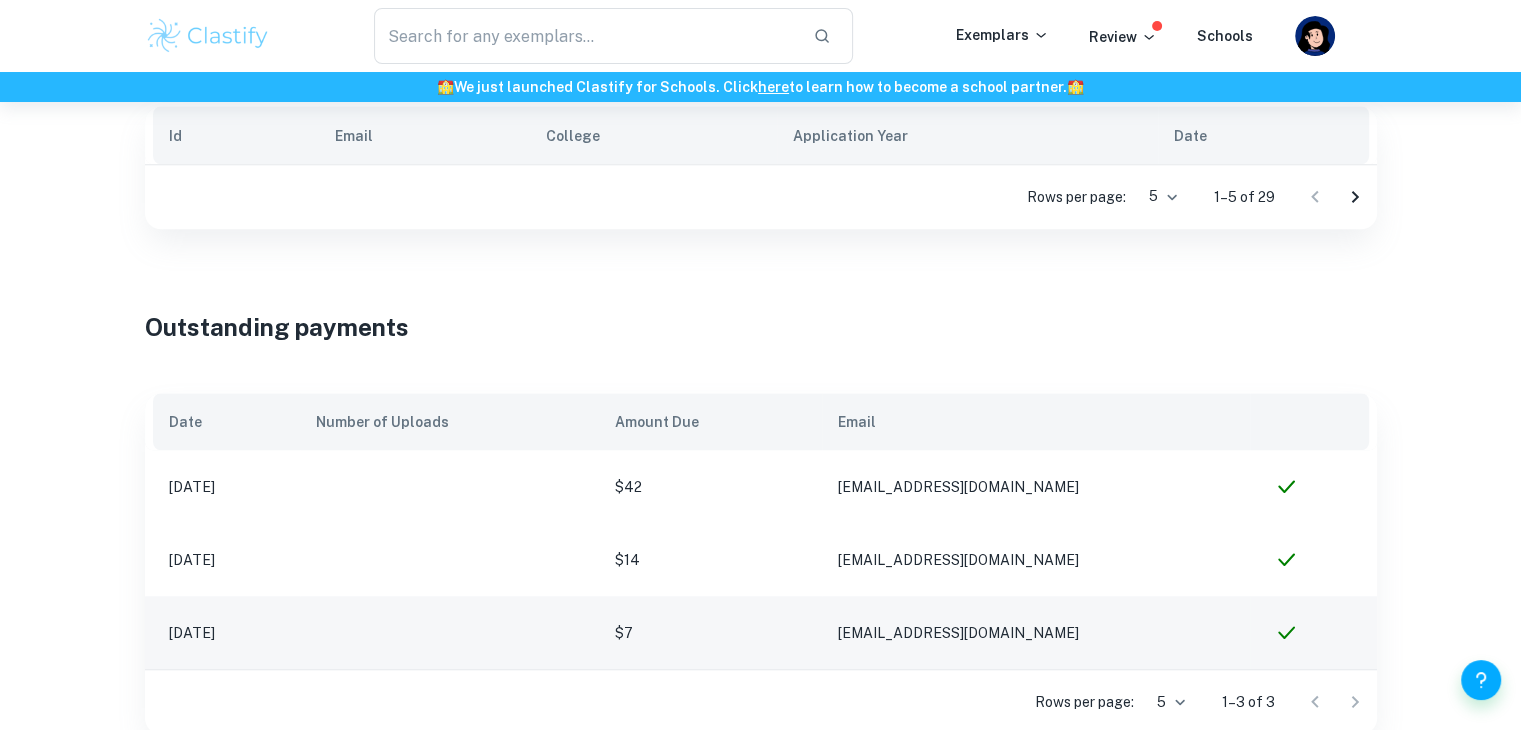click on "[EMAIL_ADDRESS][DOMAIN_NAME]" at bounding box center [1036, 632] 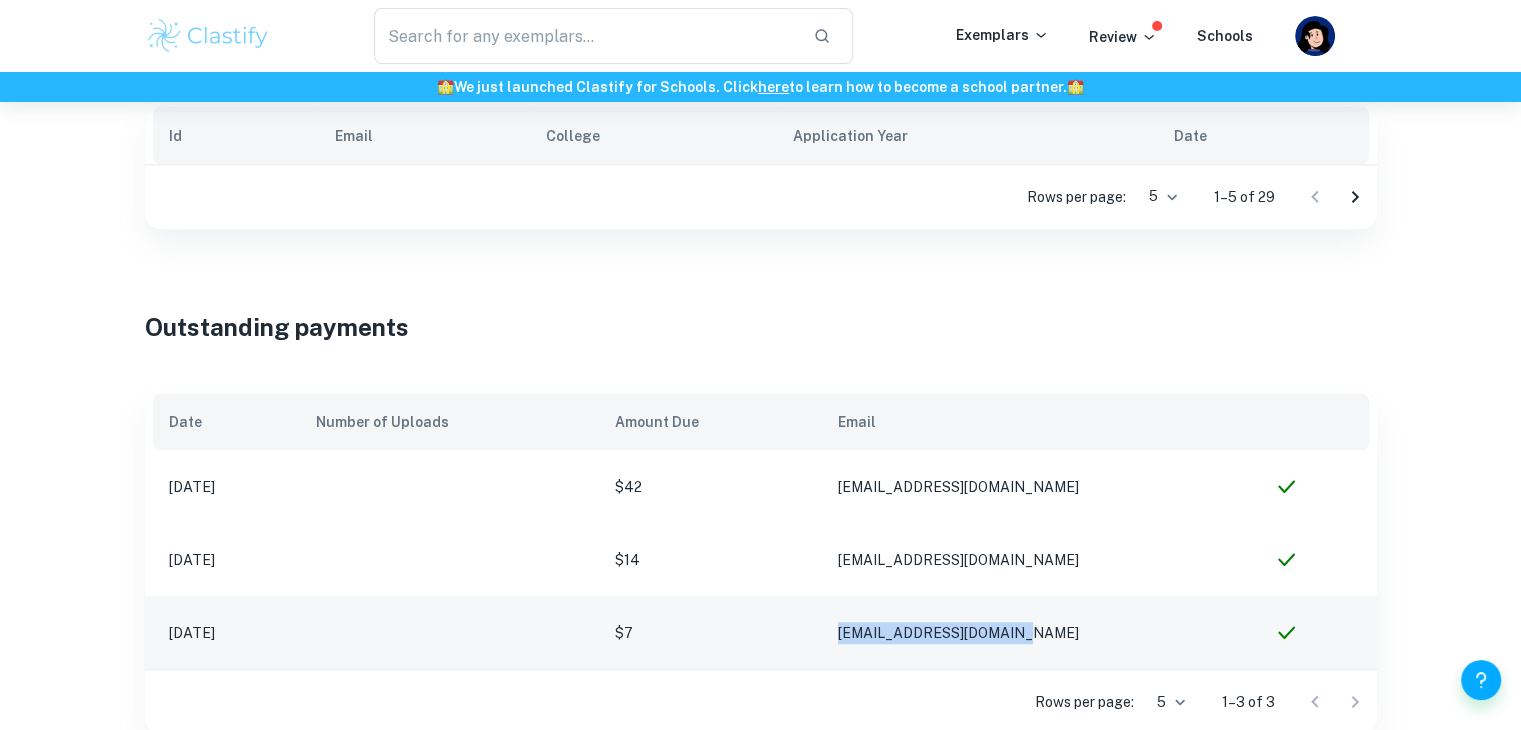 drag, startPoint x: 1080, startPoint y: 549, endPoint x: 897, endPoint y: 554, distance: 183.0683 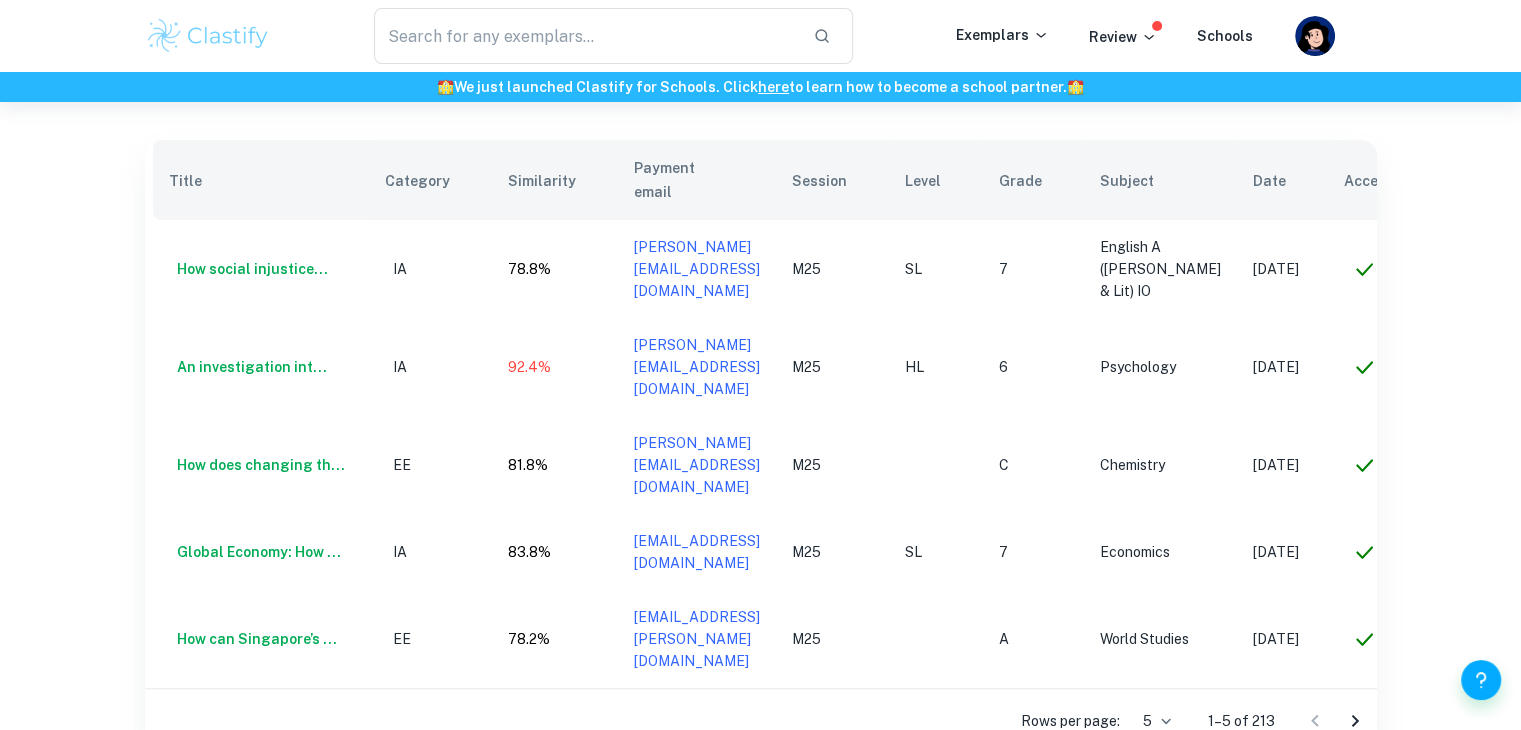 scroll, scrollTop: 680, scrollLeft: 0, axis: vertical 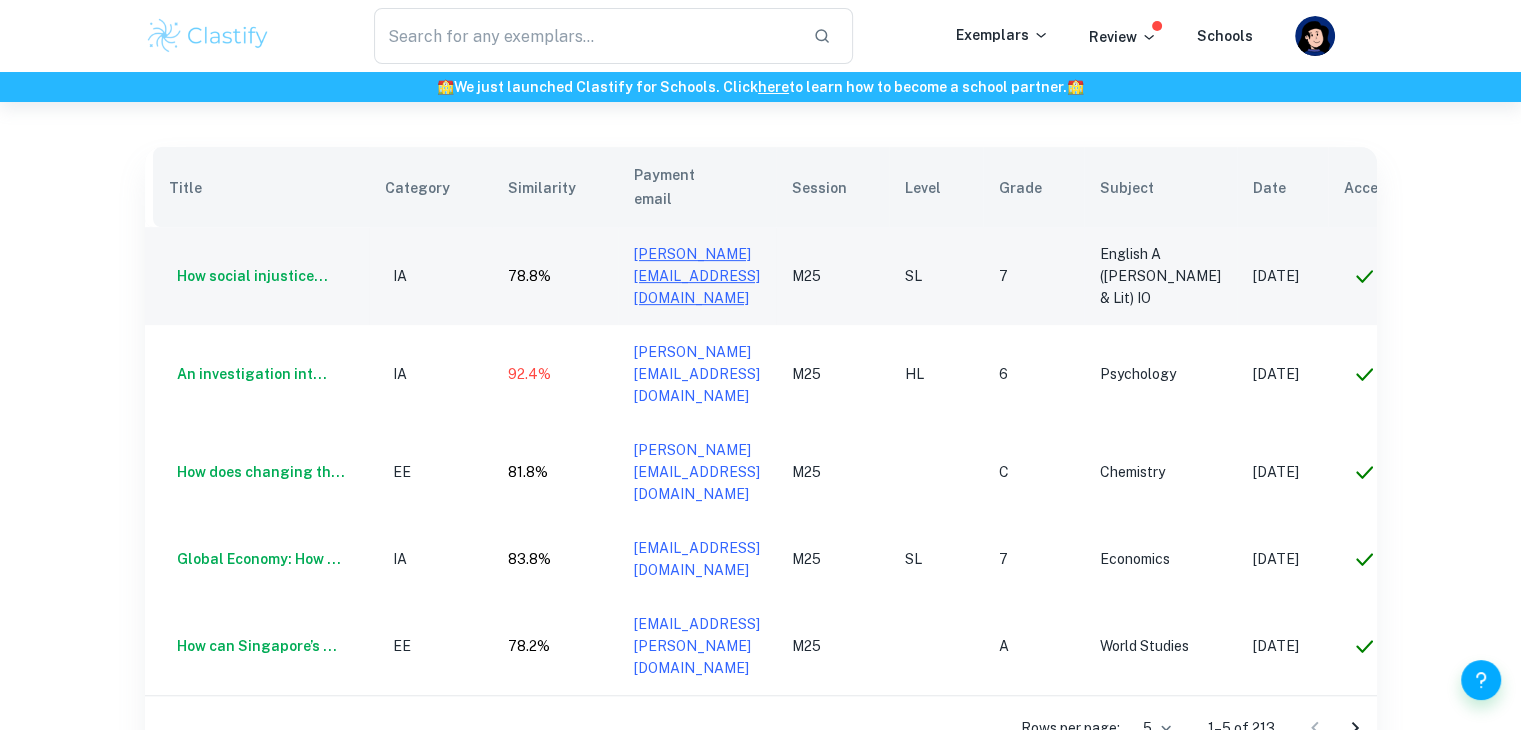 click on "bhavesh.mehta2001@gmail.com" at bounding box center [697, 276] 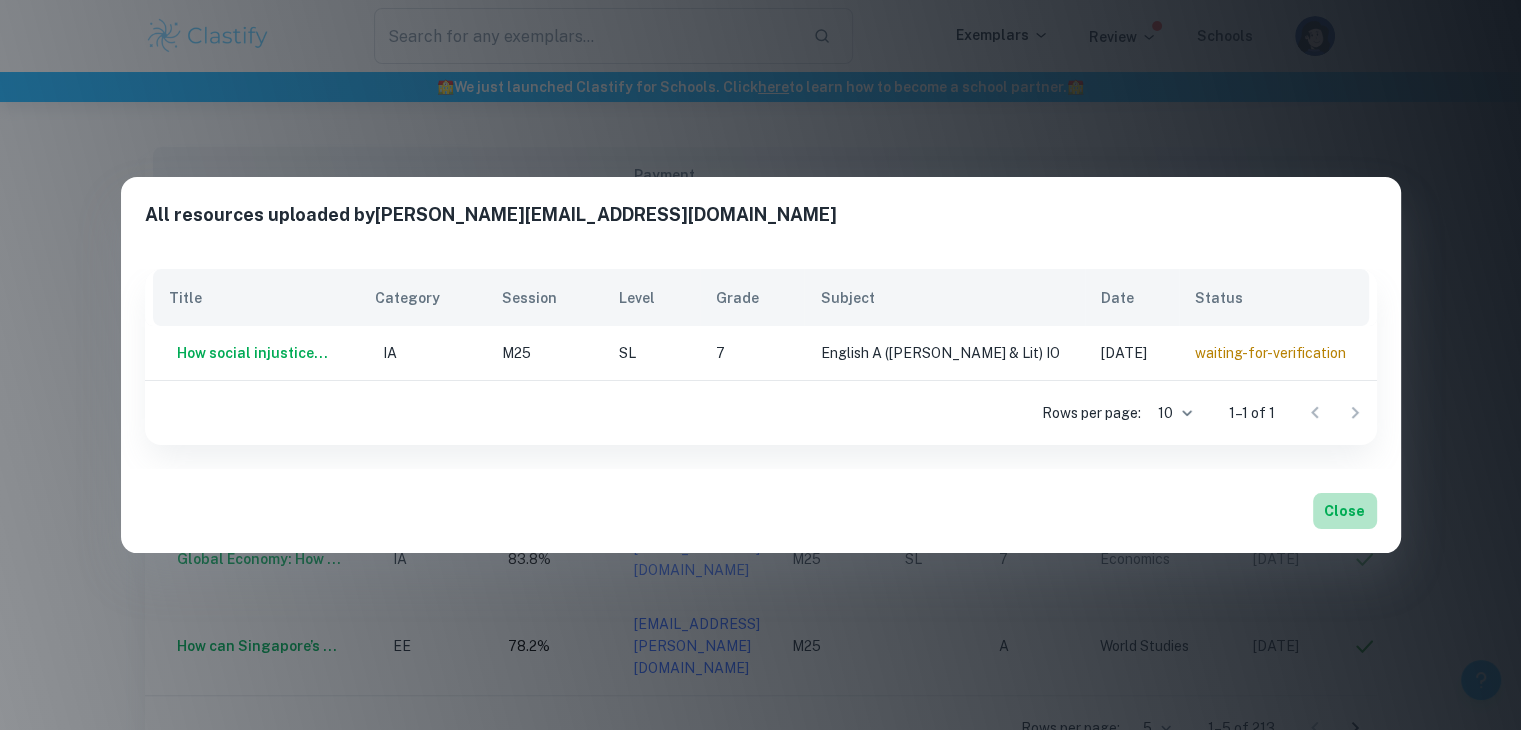 click on "Close" at bounding box center [1345, 511] 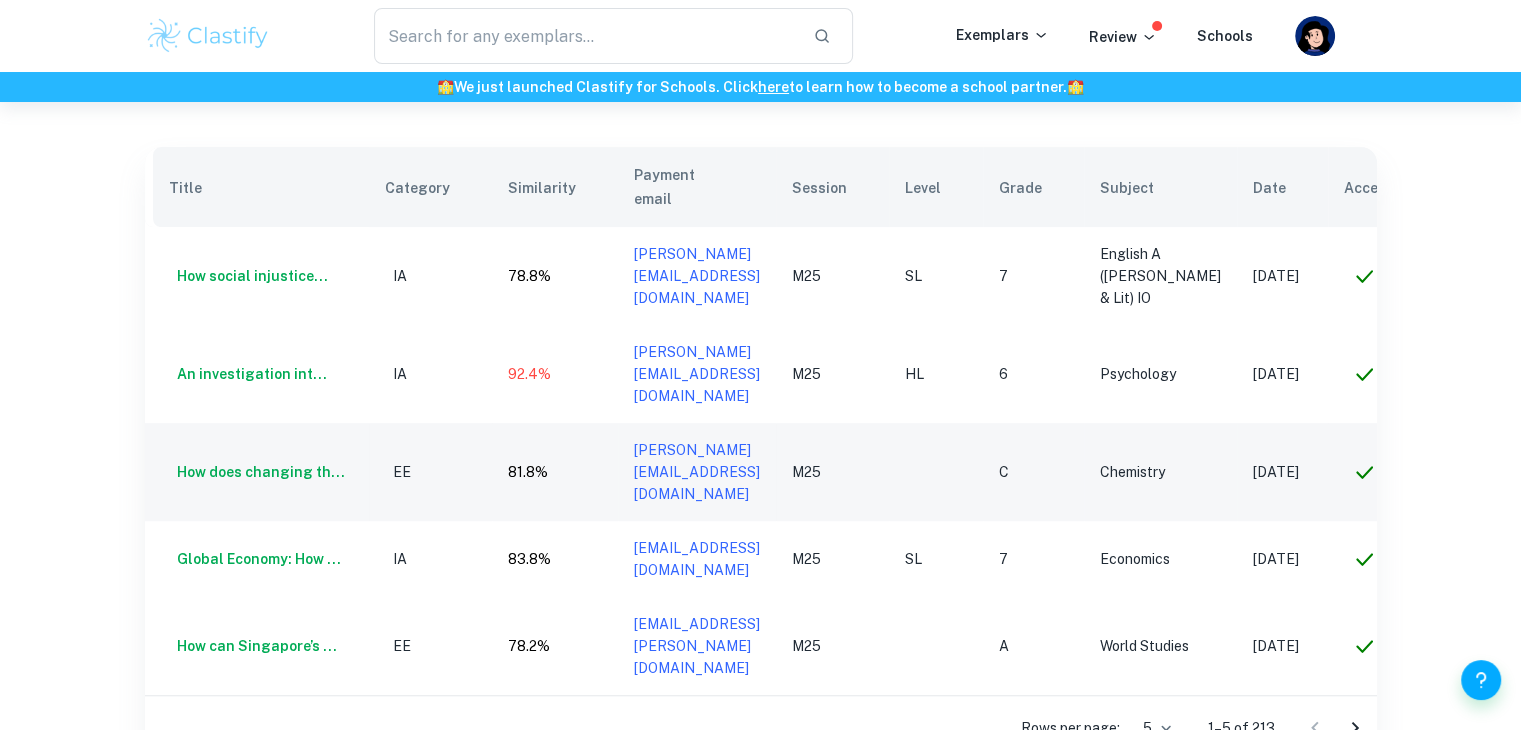 scroll, scrollTop: 0, scrollLeft: 172, axis: horizontal 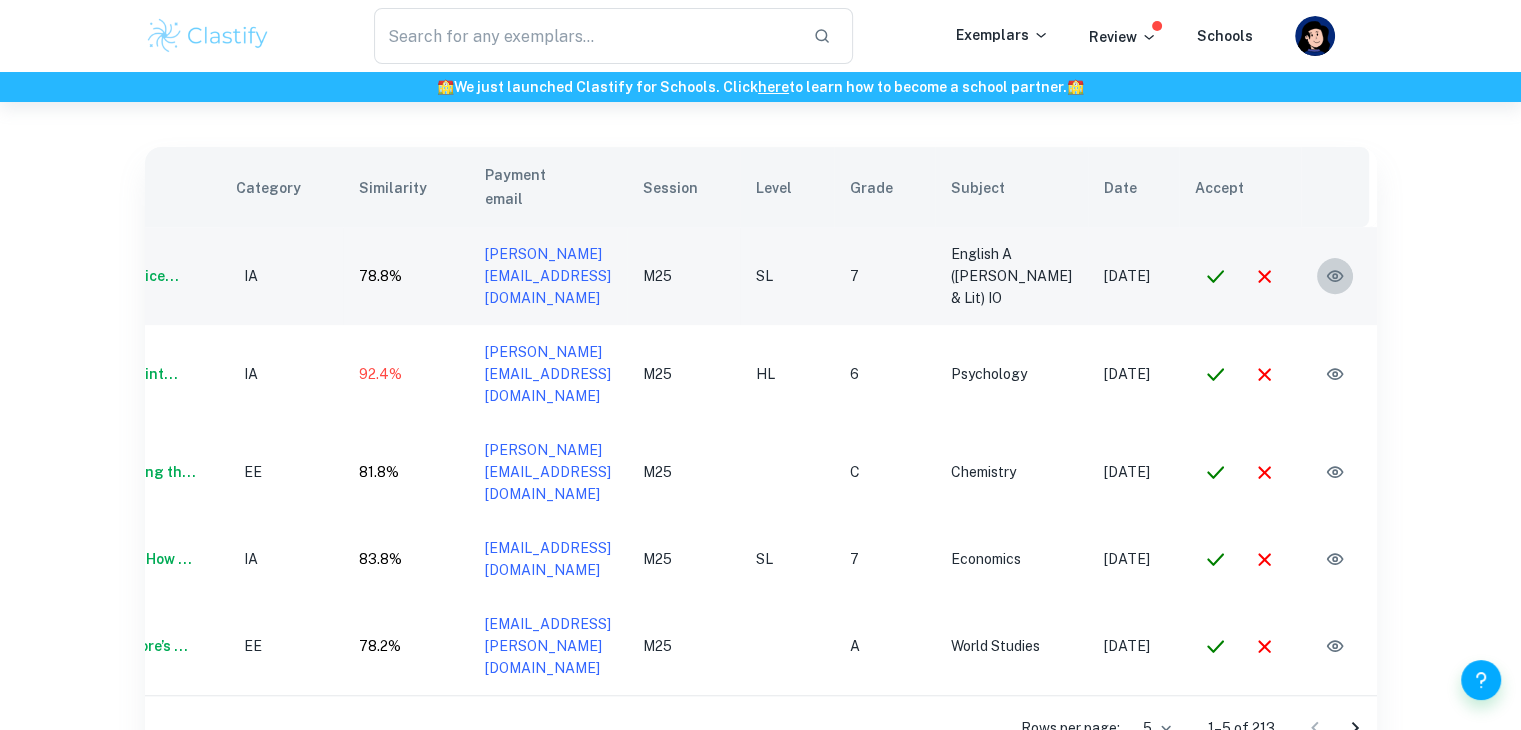 click 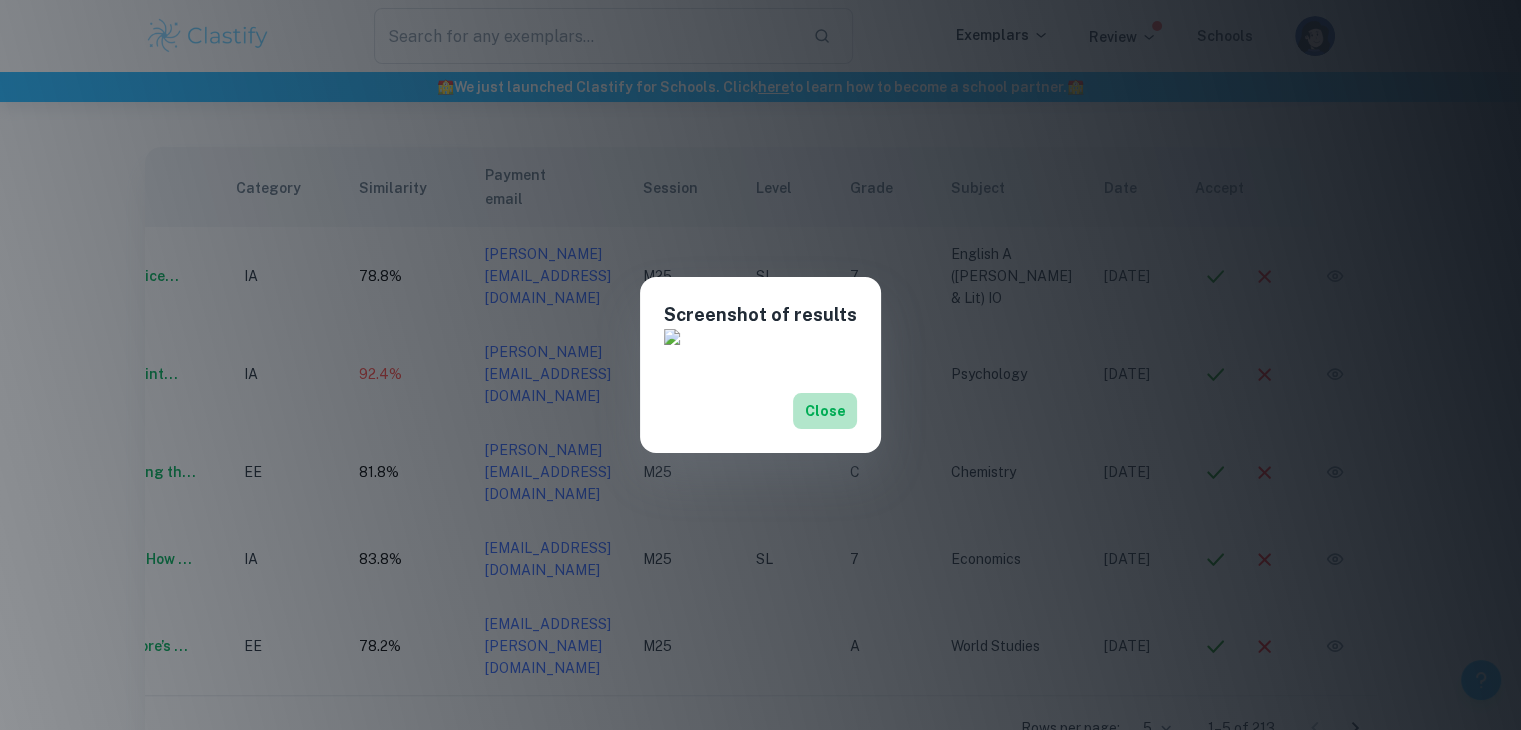 click on "Close" at bounding box center [825, 411] 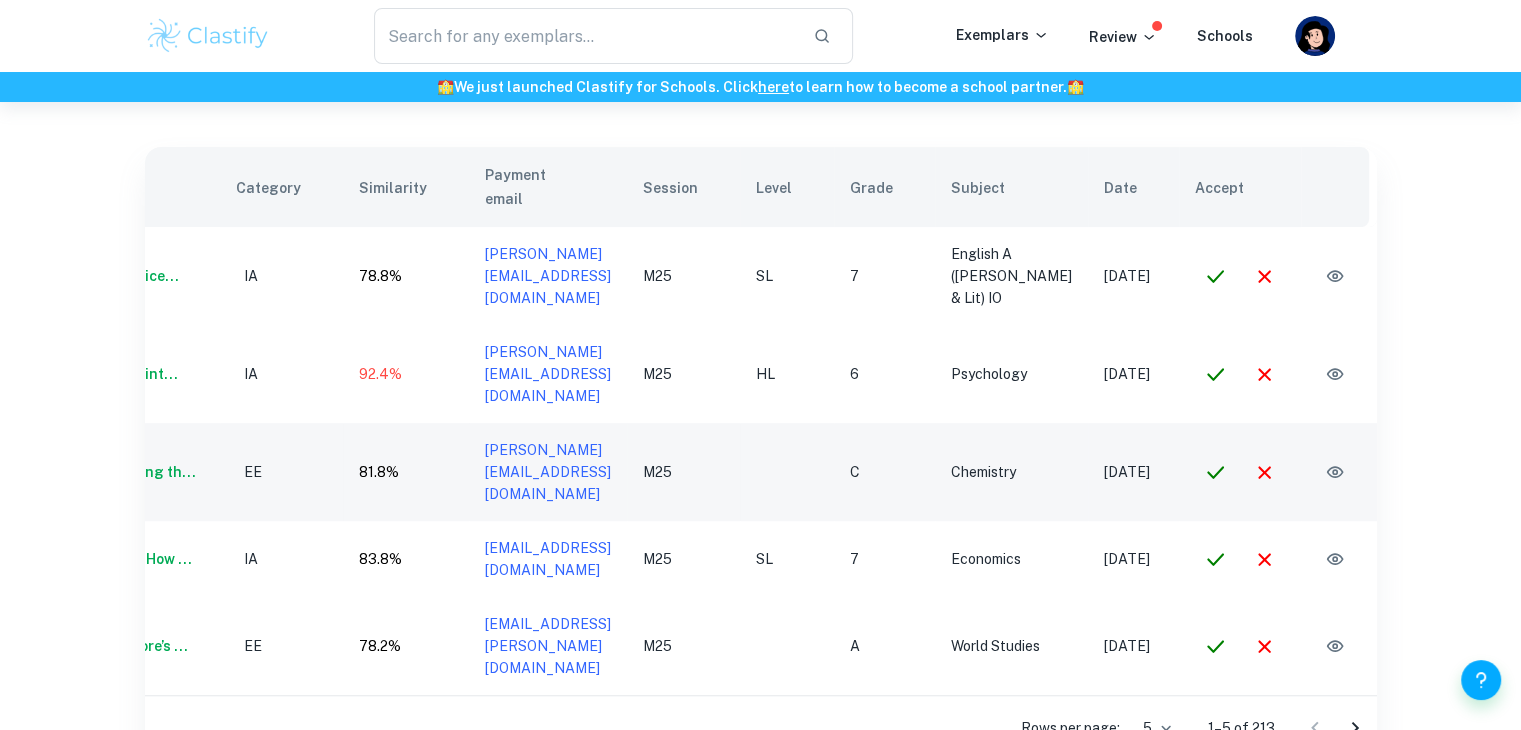 scroll, scrollTop: 0, scrollLeft: 0, axis: both 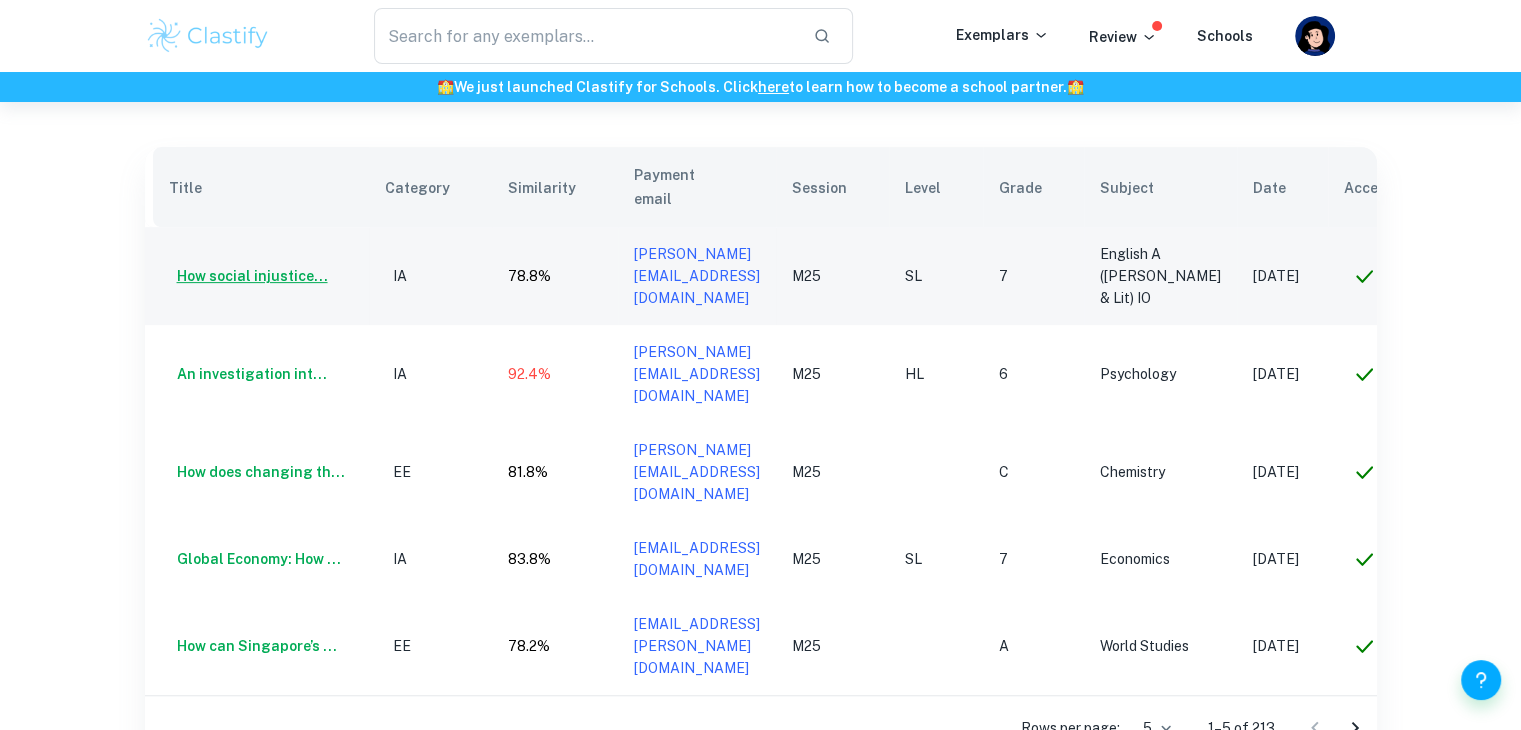 click on "How social injustice..." at bounding box center (248, 276) 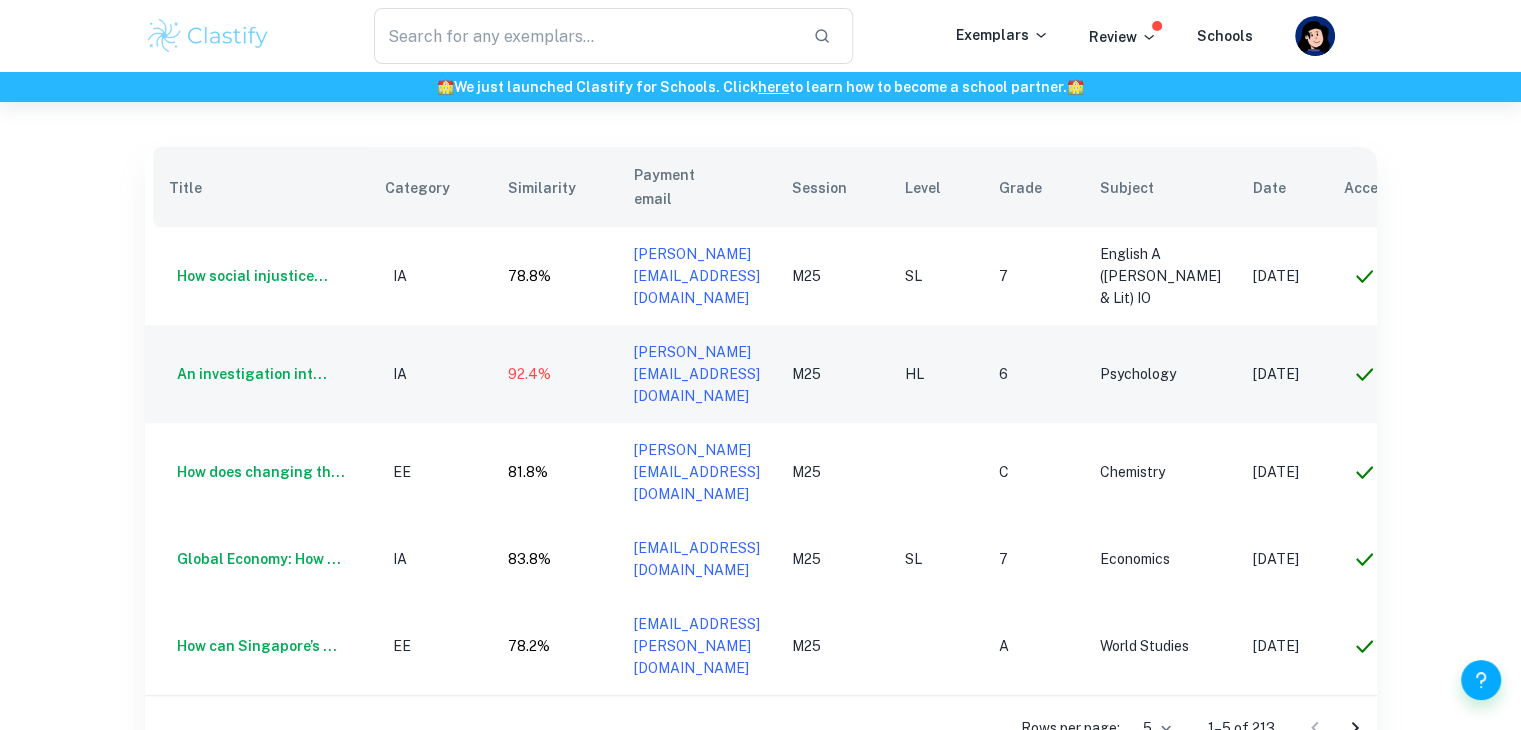 scroll, scrollTop: 0, scrollLeft: 172, axis: horizontal 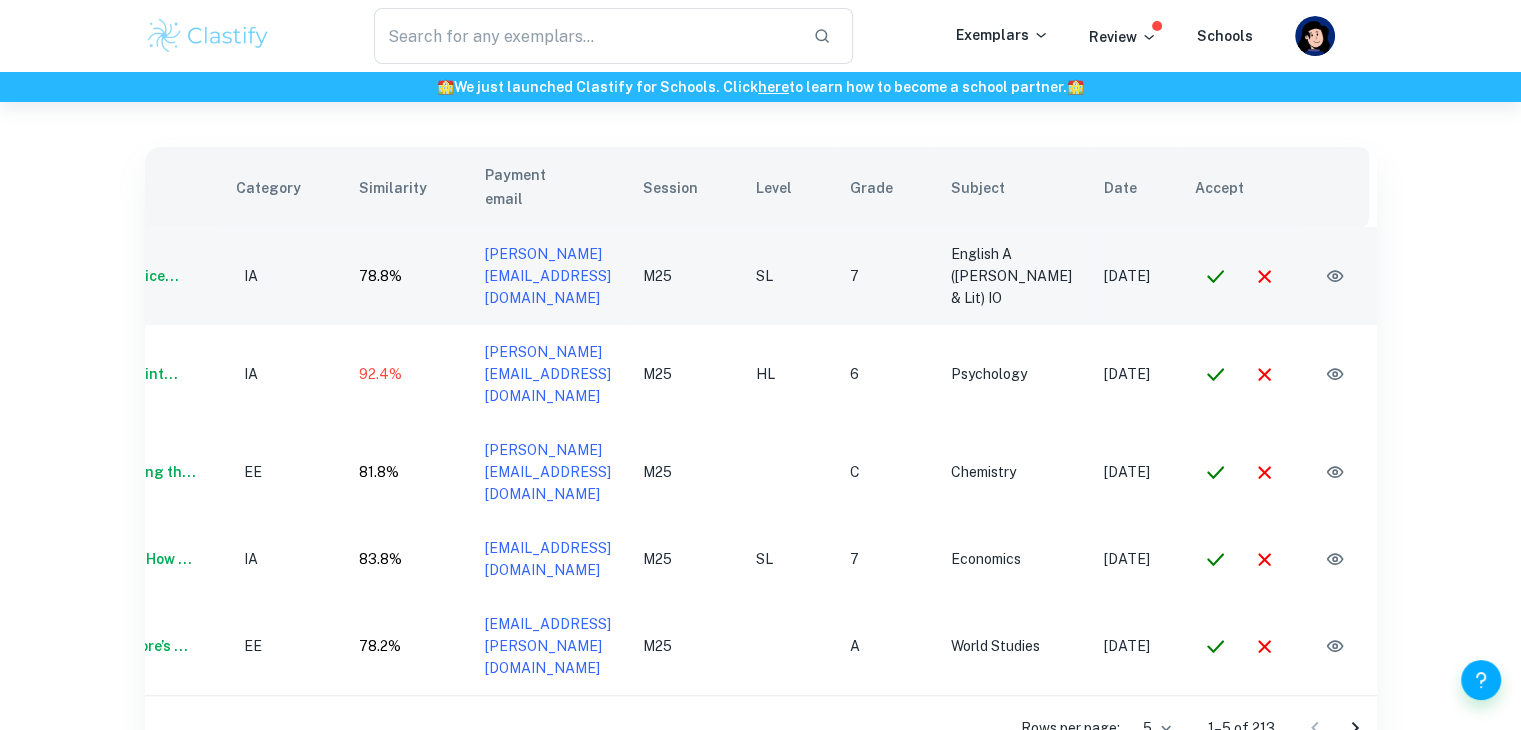 click 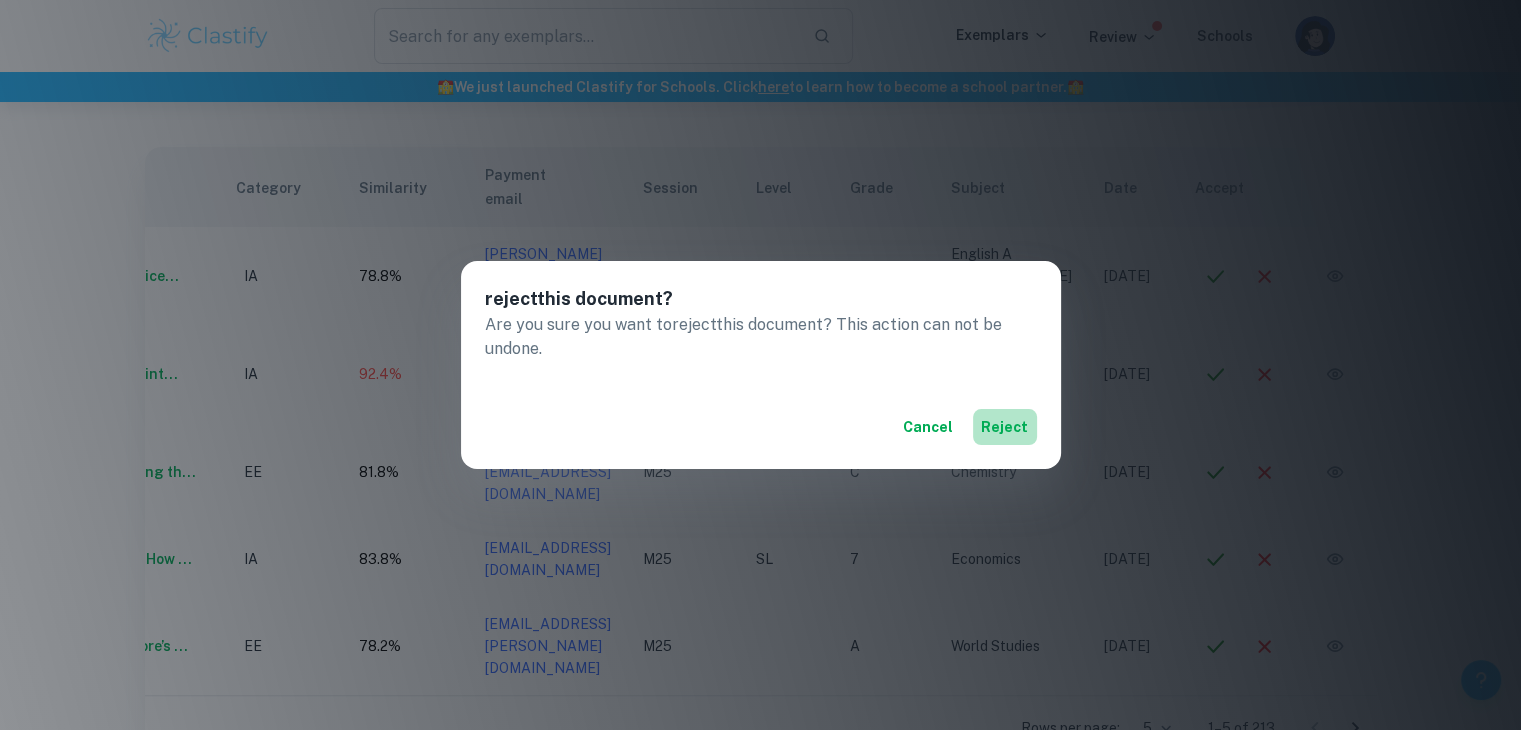 click on "reject" at bounding box center (1005, 427) 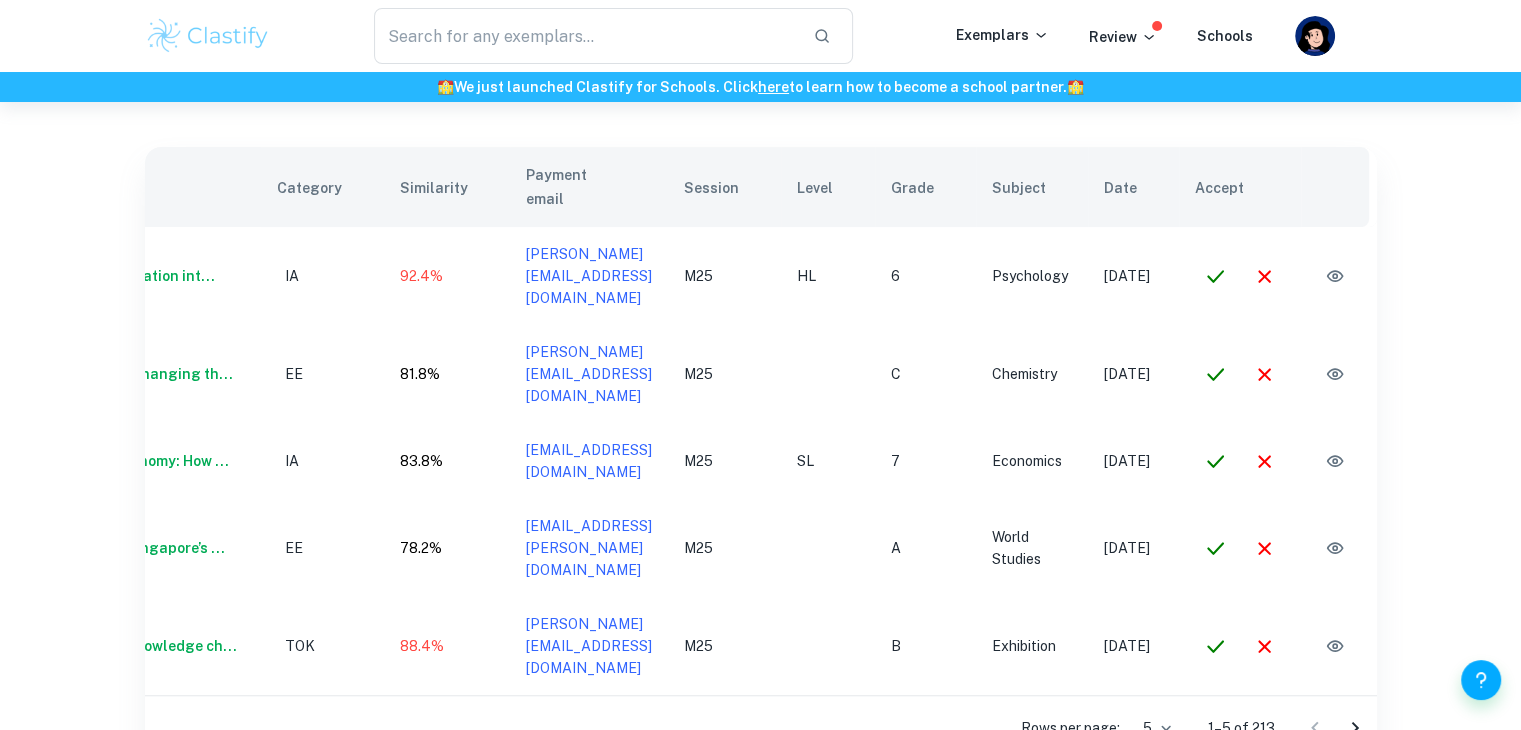 scroll, scrollTop: 0, scrollLeft: 165, axis: horizontal 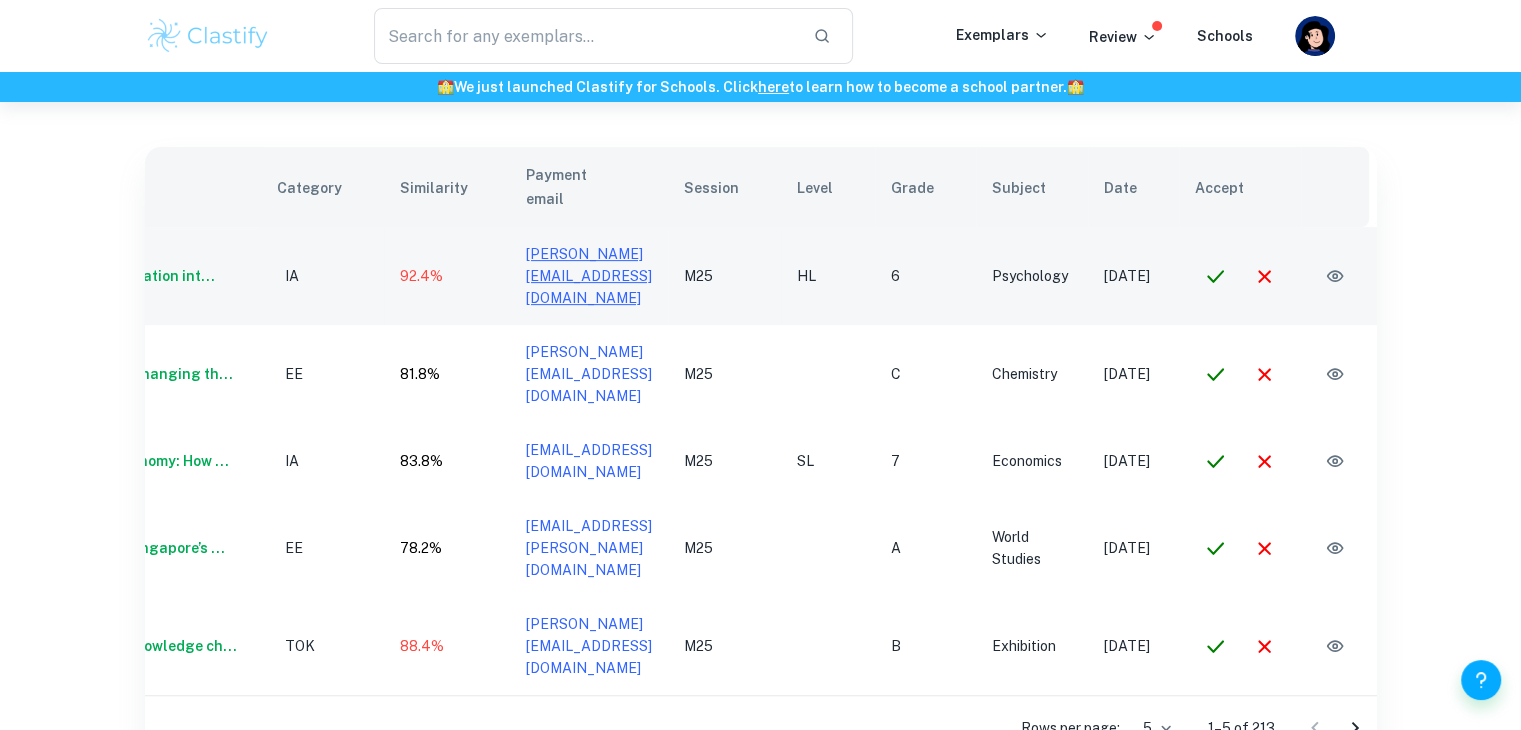 click on "kashyapi.mehta07@gmail.com" at bounding box center (589, 276) 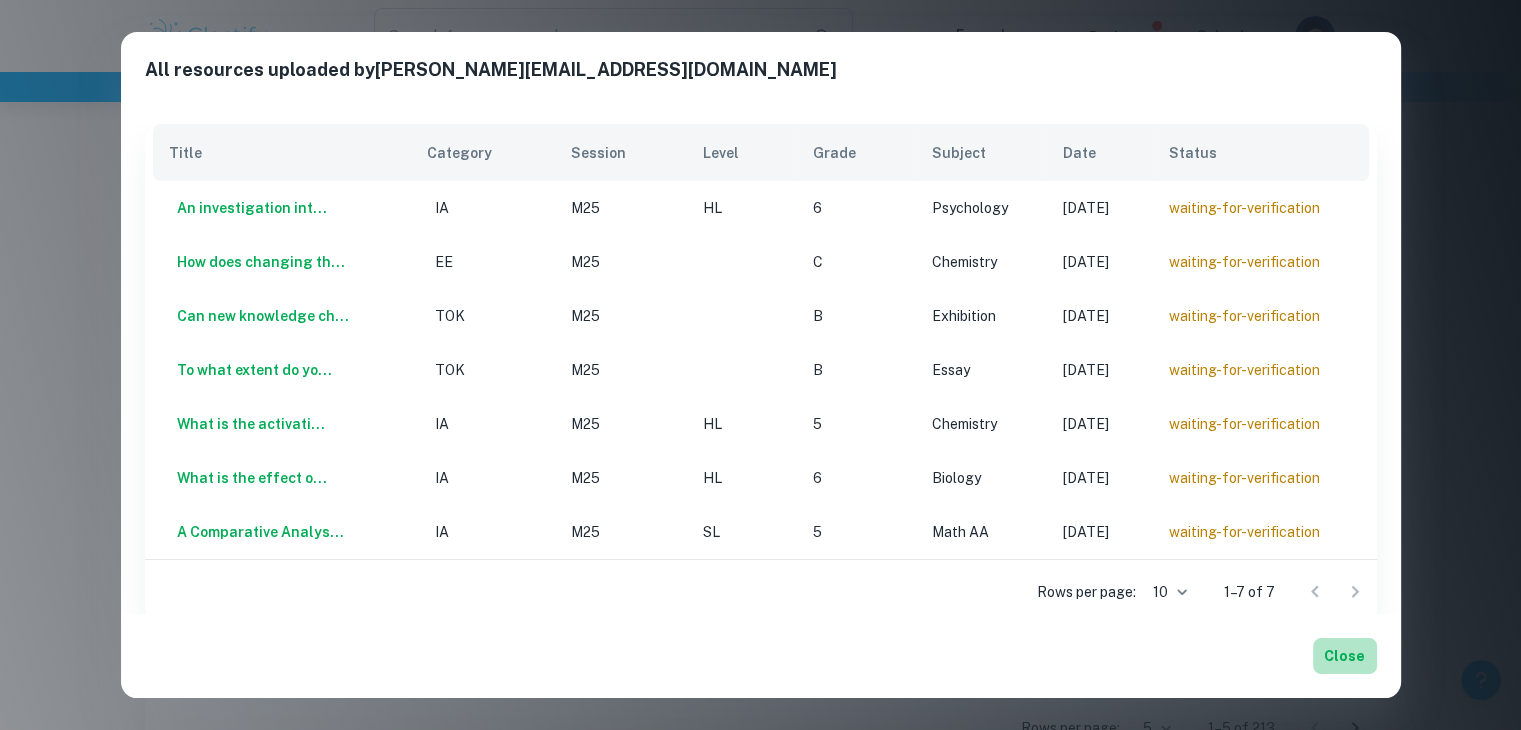 click on "Close" at bounding box center (1345, 656) 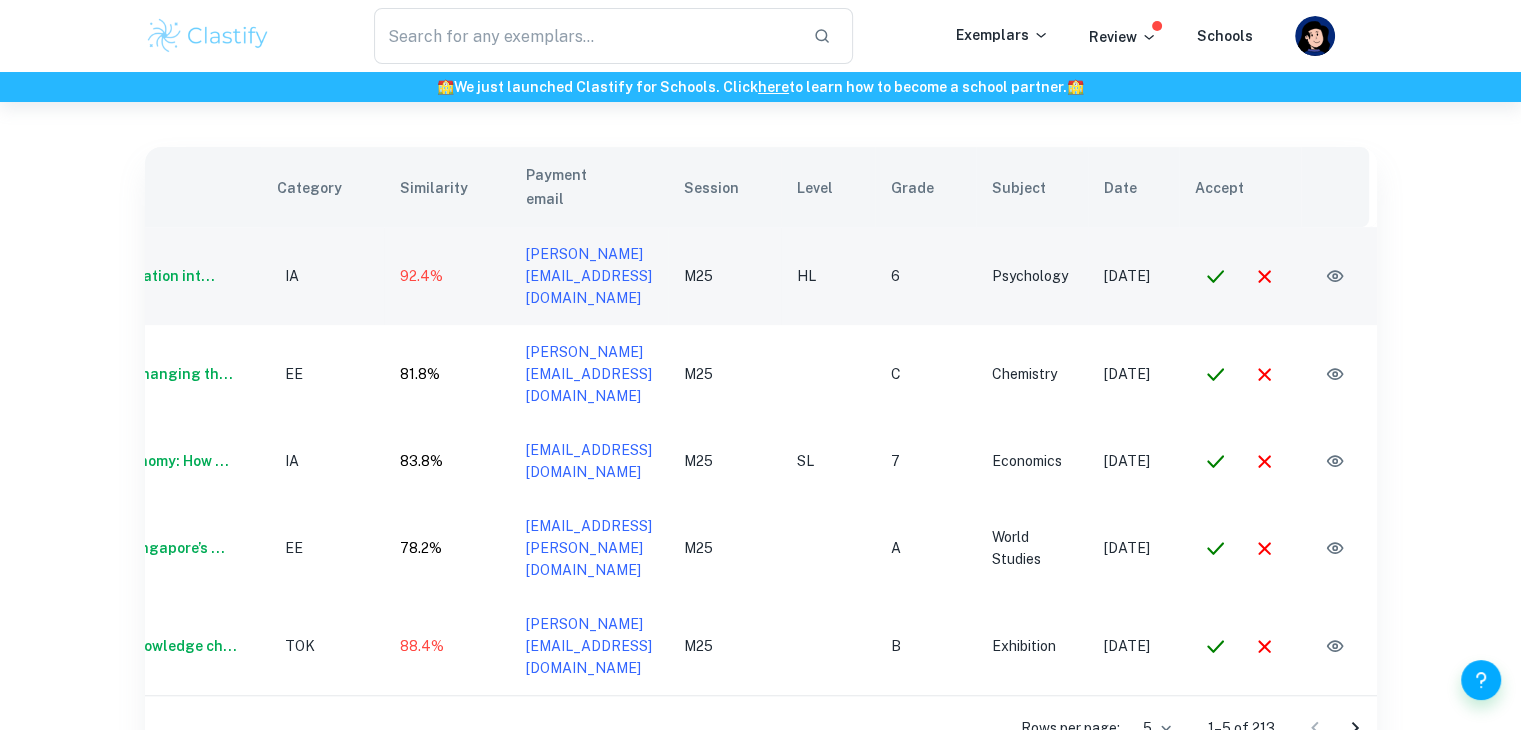 click 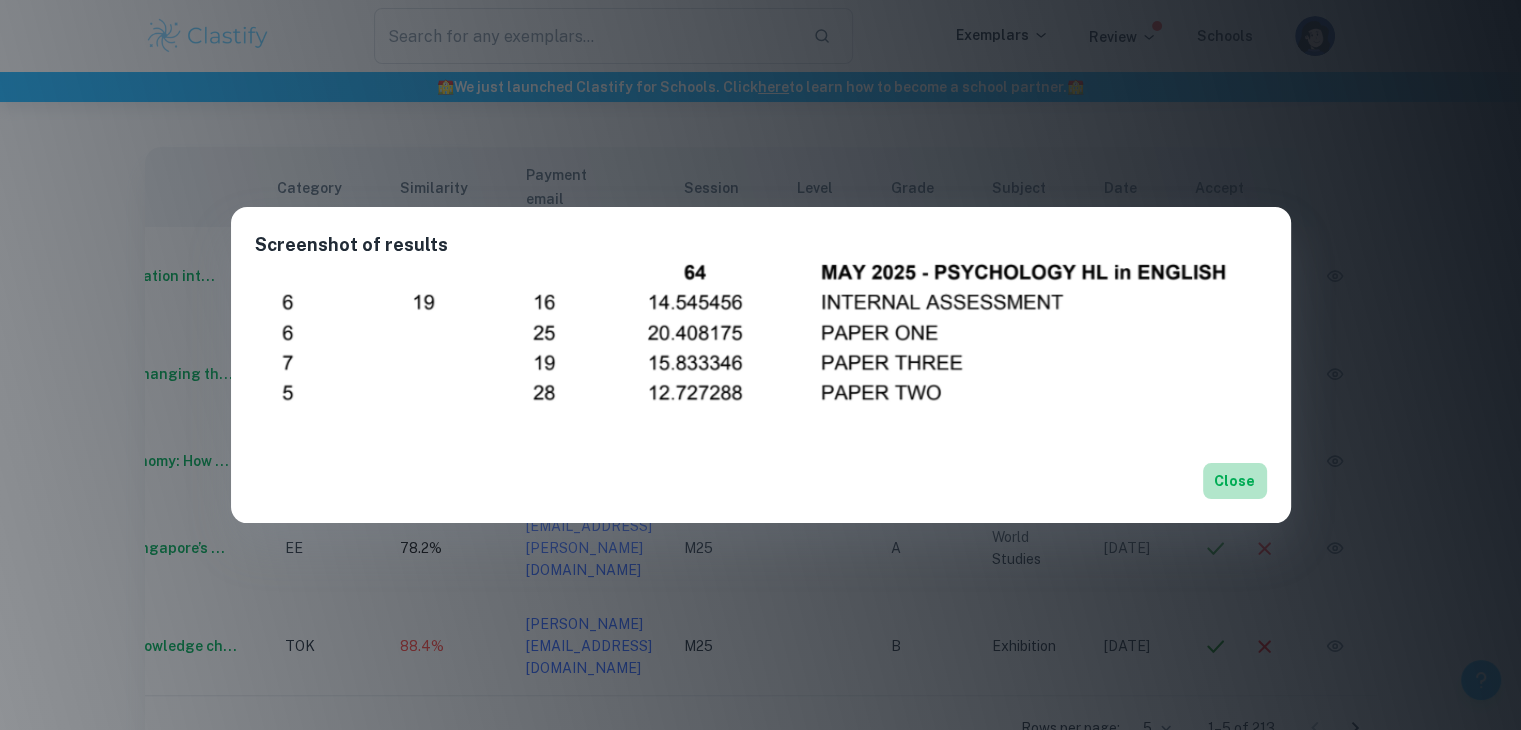click on "Close" at bounding box center [1235, 481] 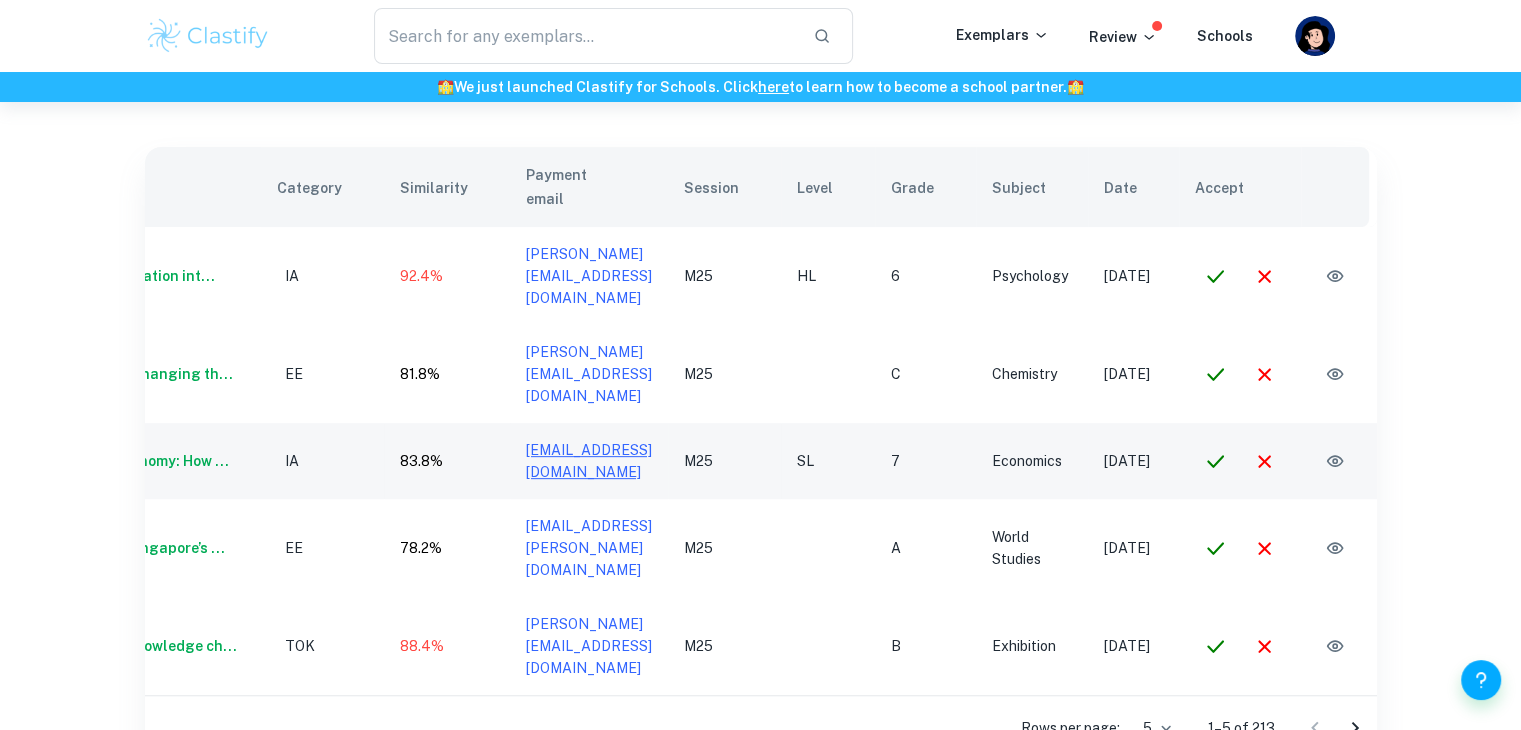 scroll, scrollTop: 0, scrollLeft: 0, axis: both 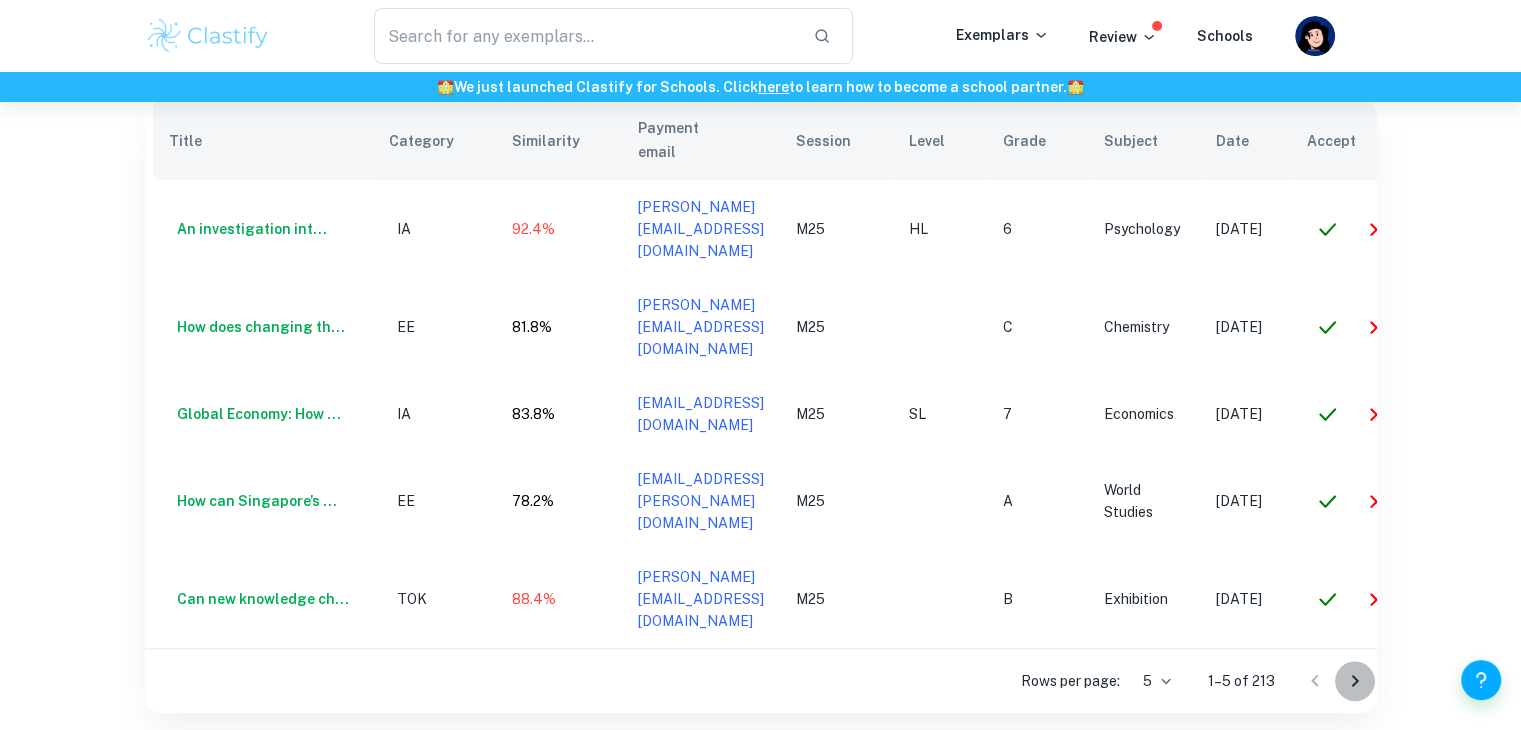 click 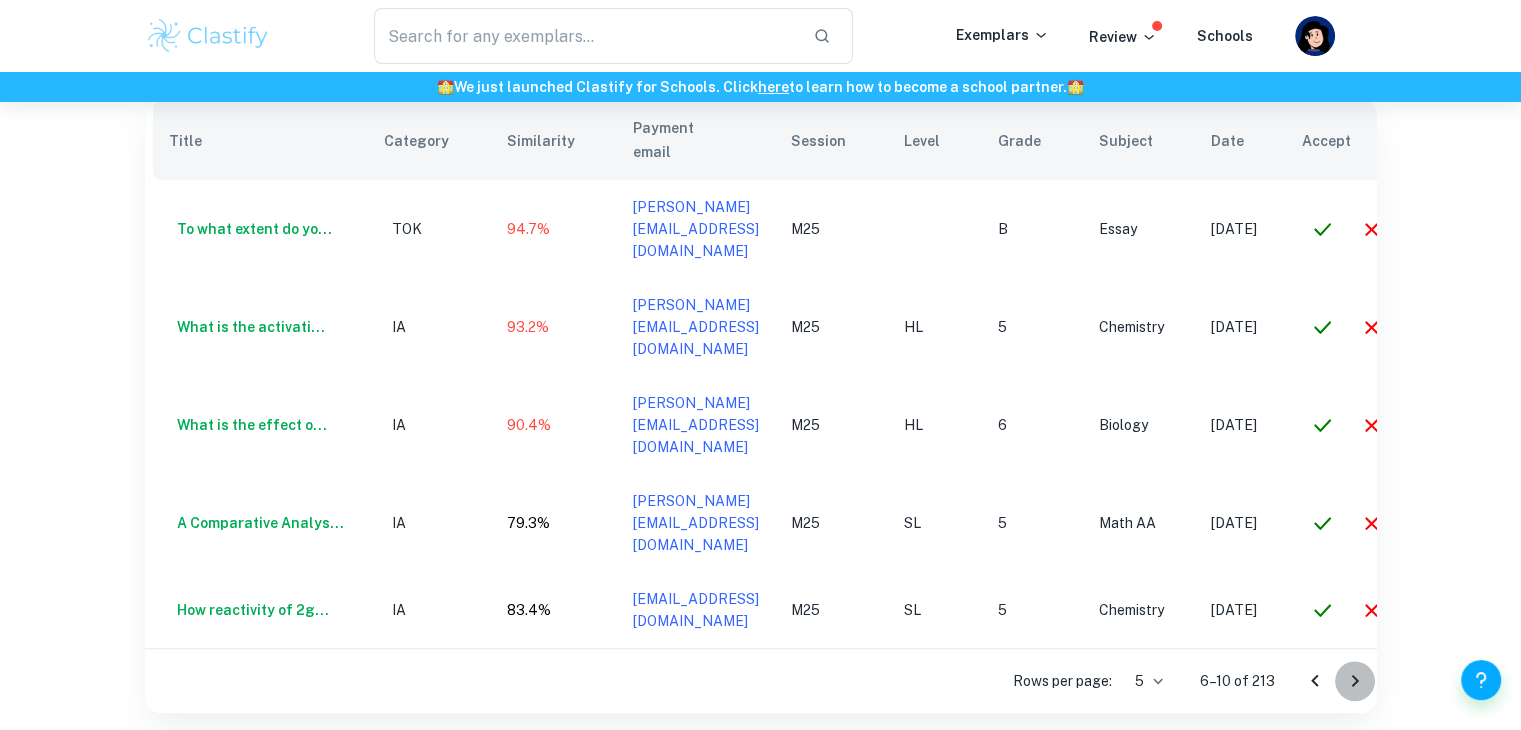 click 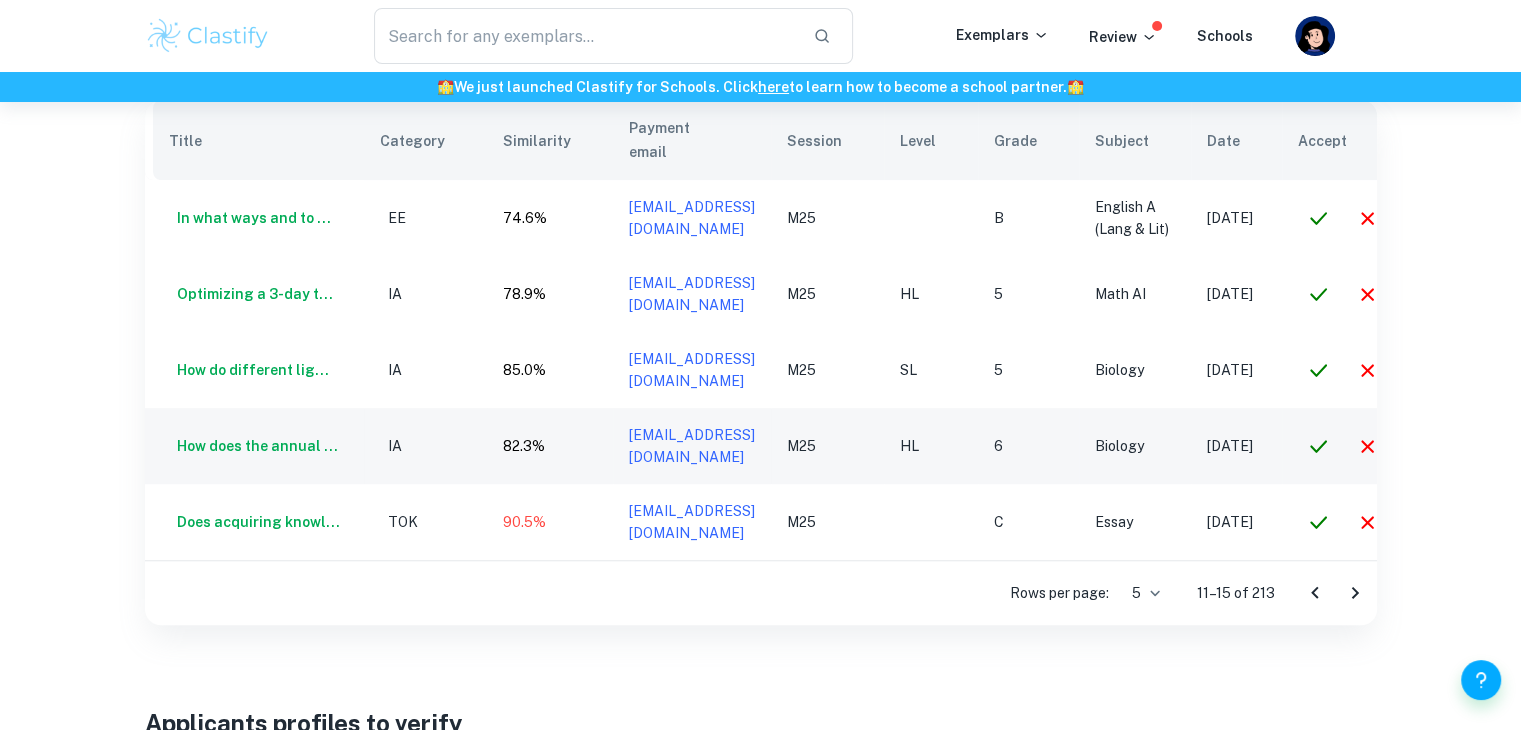 scroll, scrollTop: 0, scrollLeft: 116, axis: horizontal 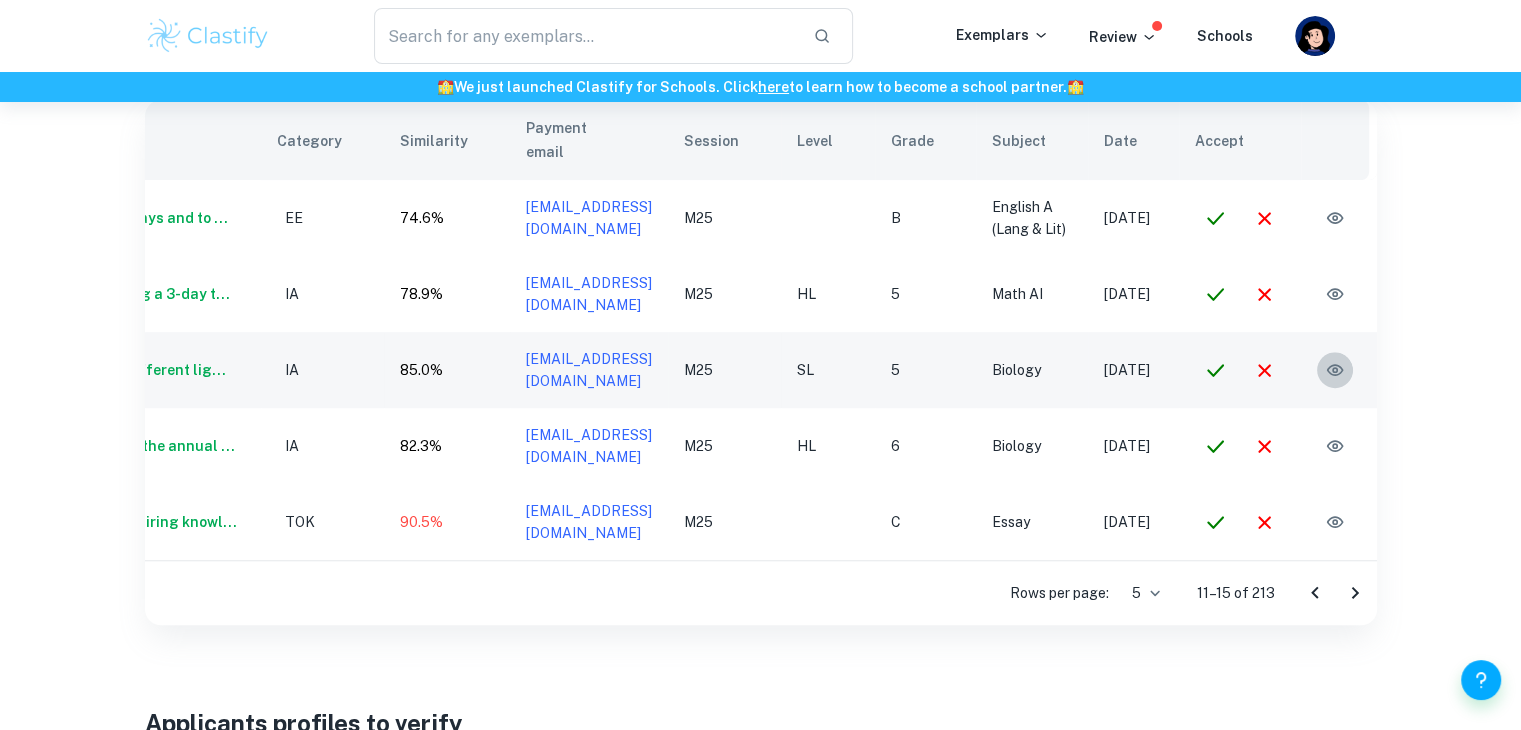 click at bounding box center (1335, 370) 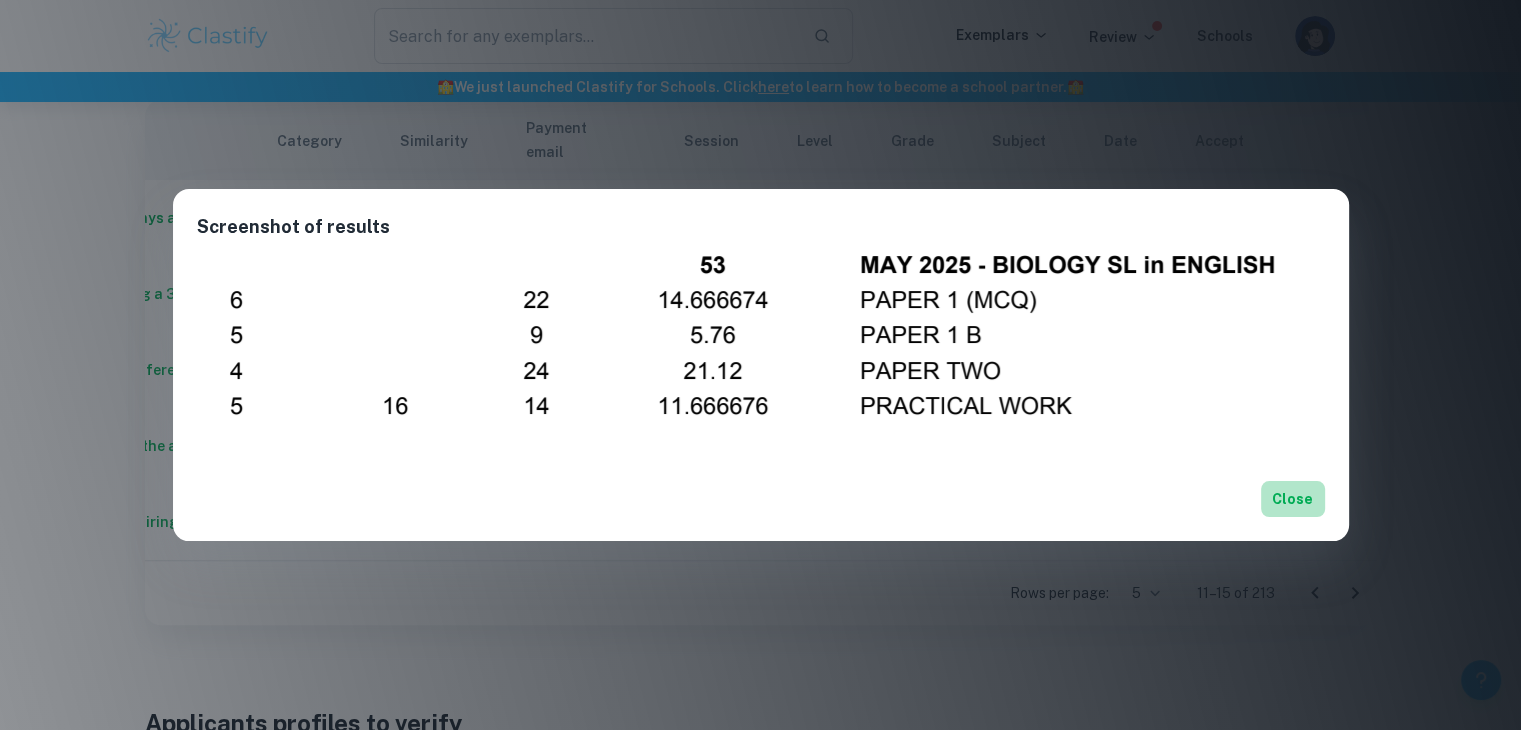 click on "Close" at bounding box center (1293, 499) 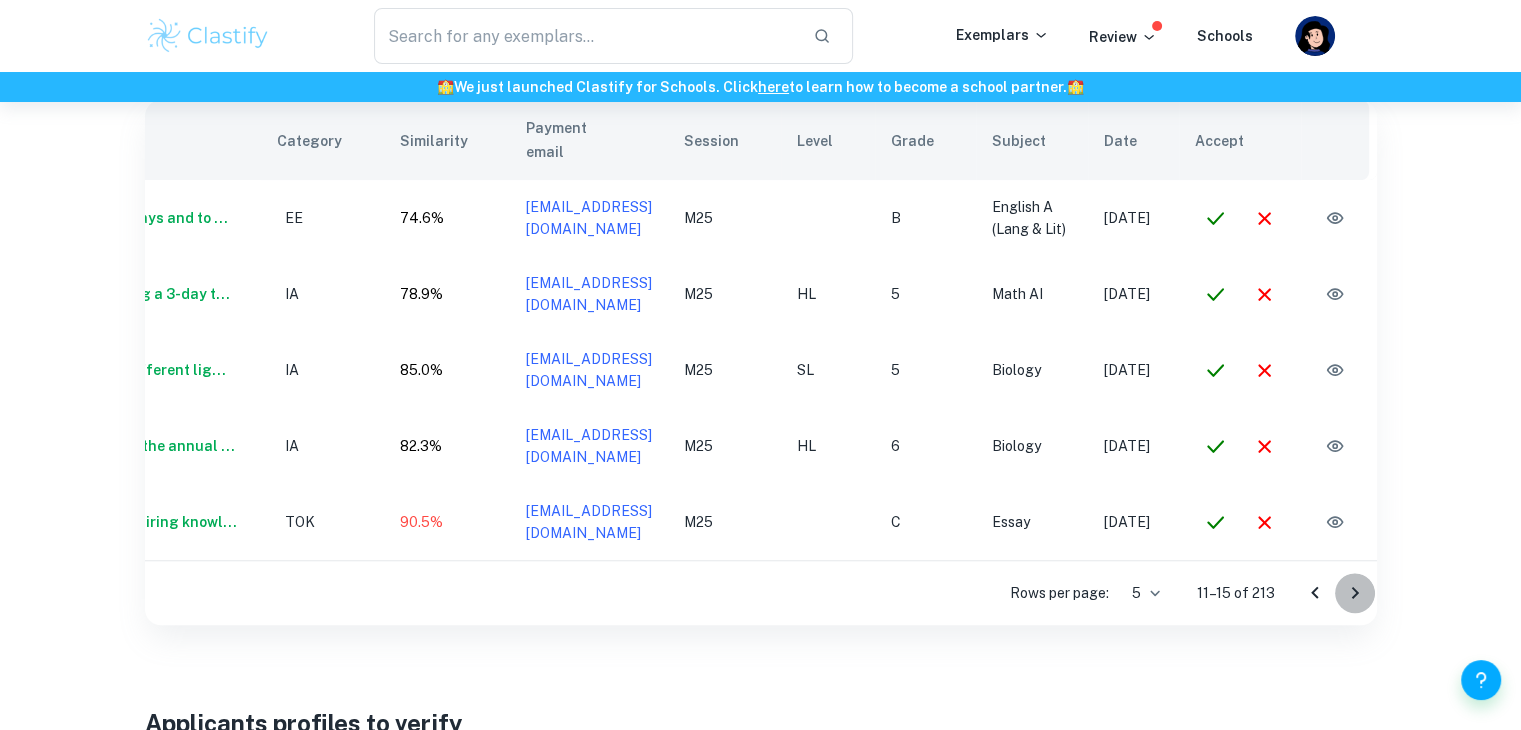 click at bounding box center (1355, 593) 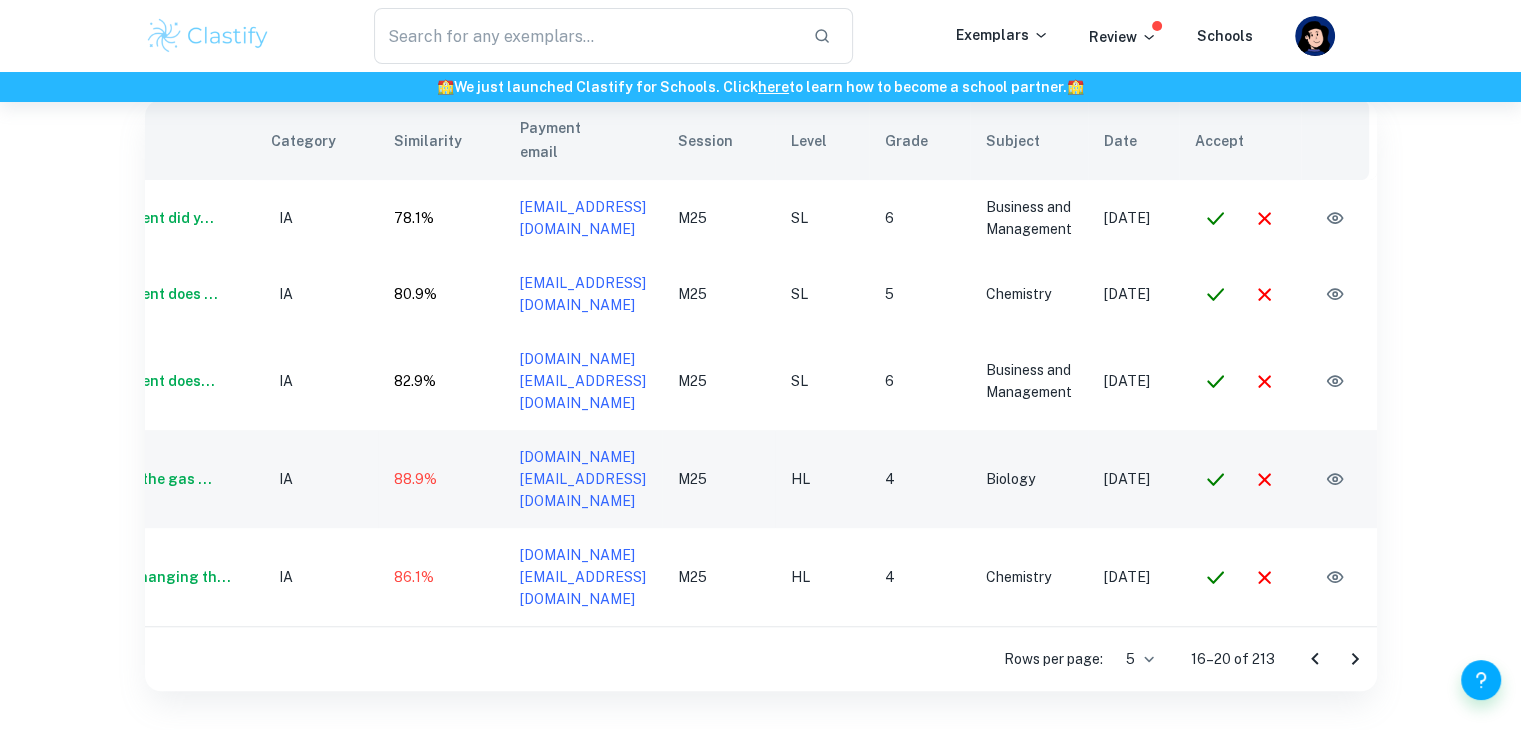 scroll, scrollTop: 0, scrollLeft: 135, axis: horizontal 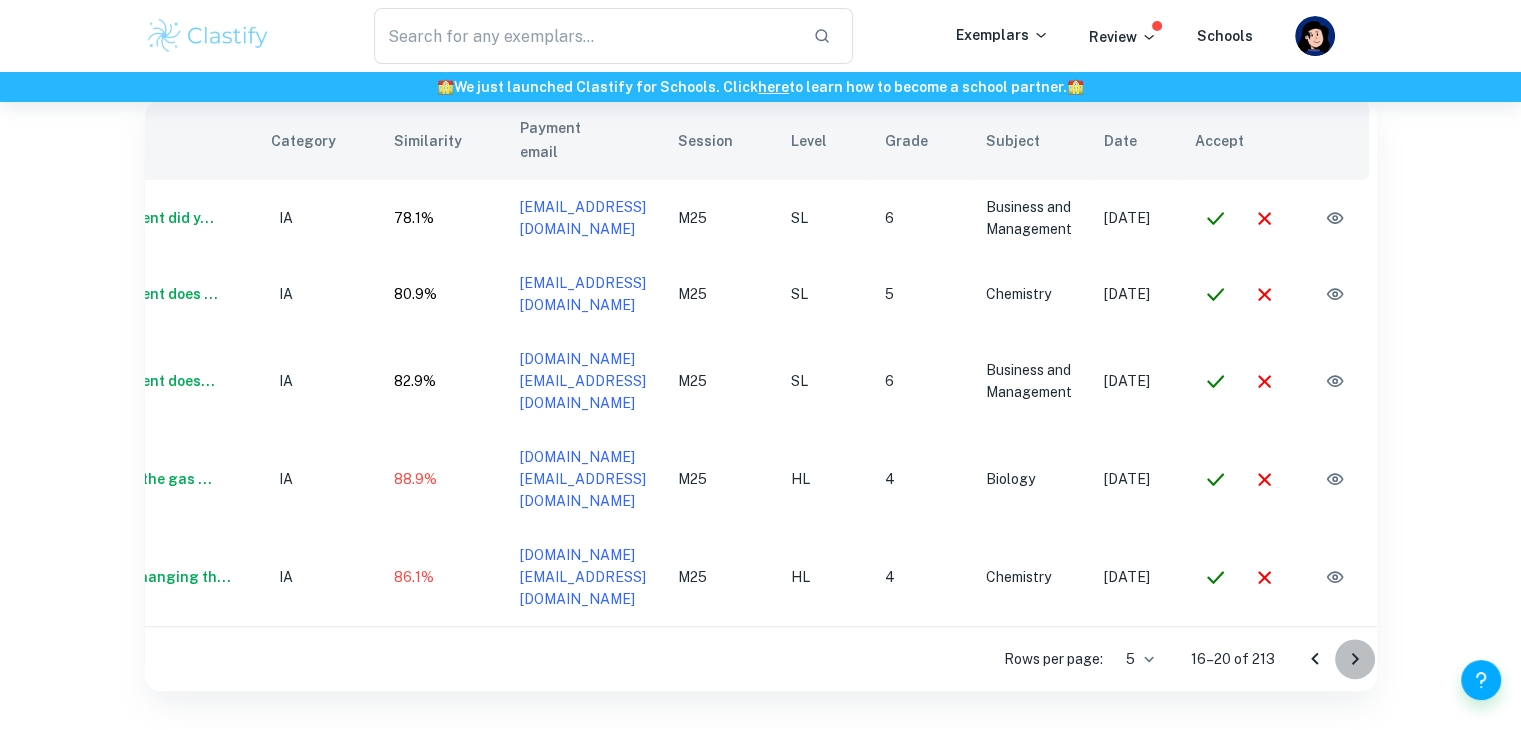 click at bounding box center (1355, 659) 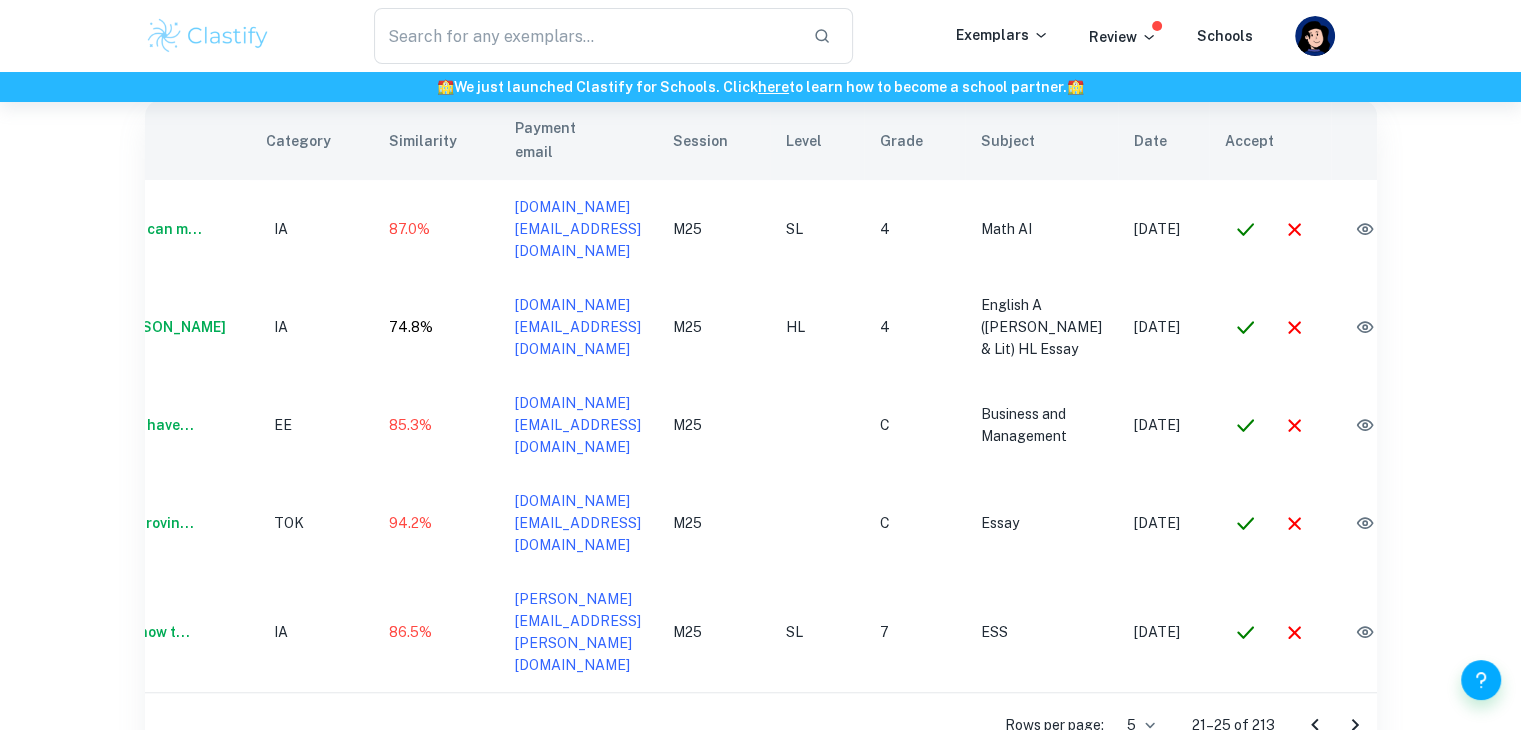 scroll, scrollTop: 0, scrollLeft: 128, axis: horizontal 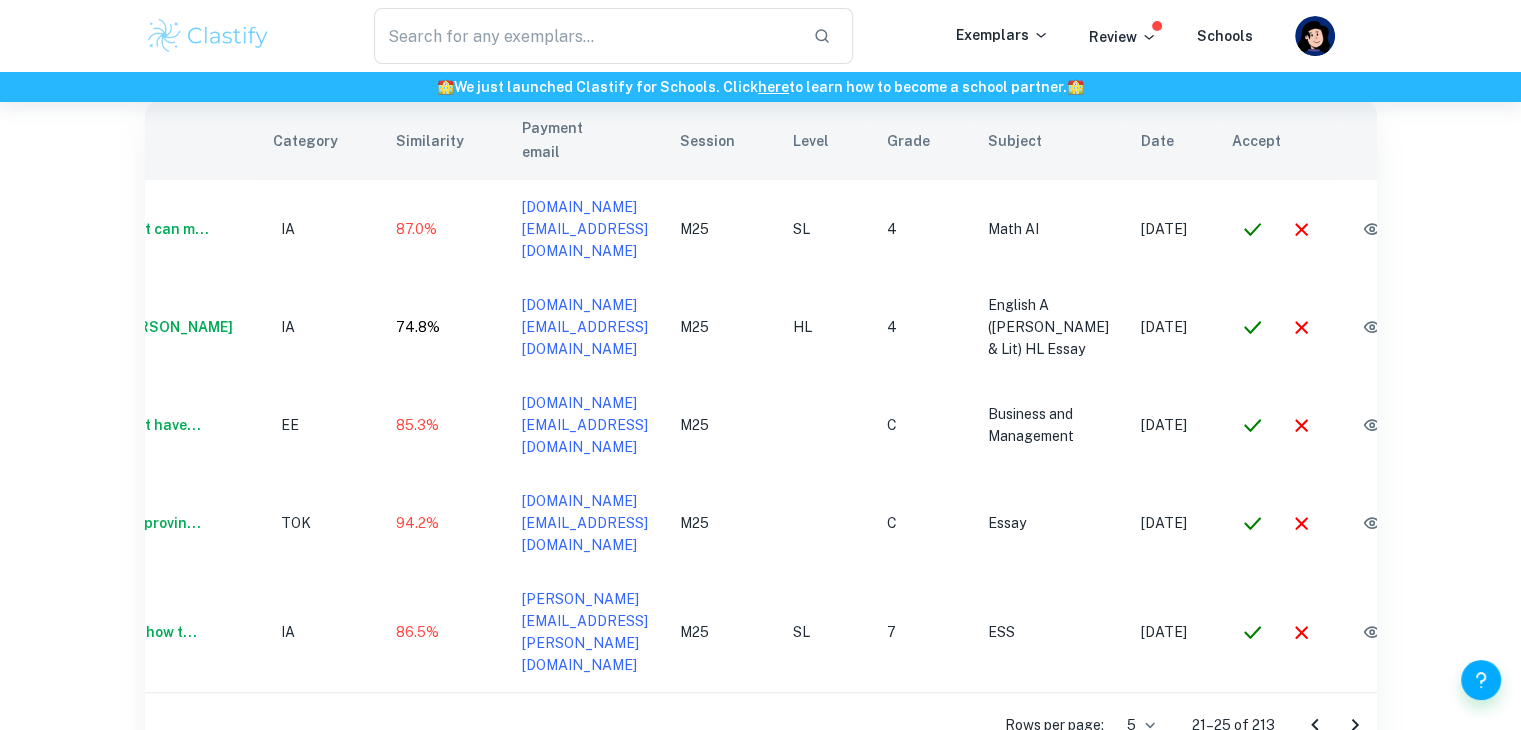 click 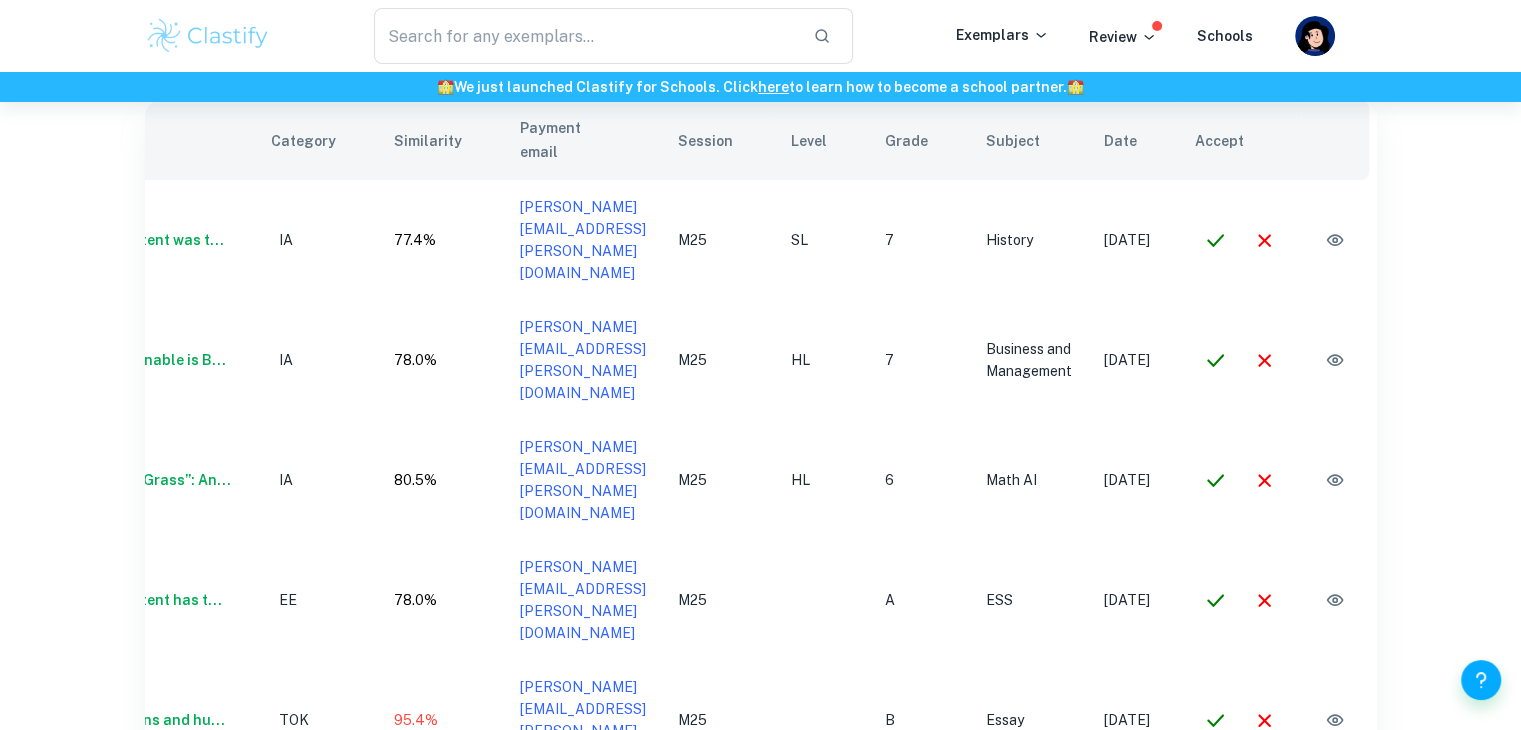 scroll, scrollTop: 0, scrollLeft: 125, axis: horizontal 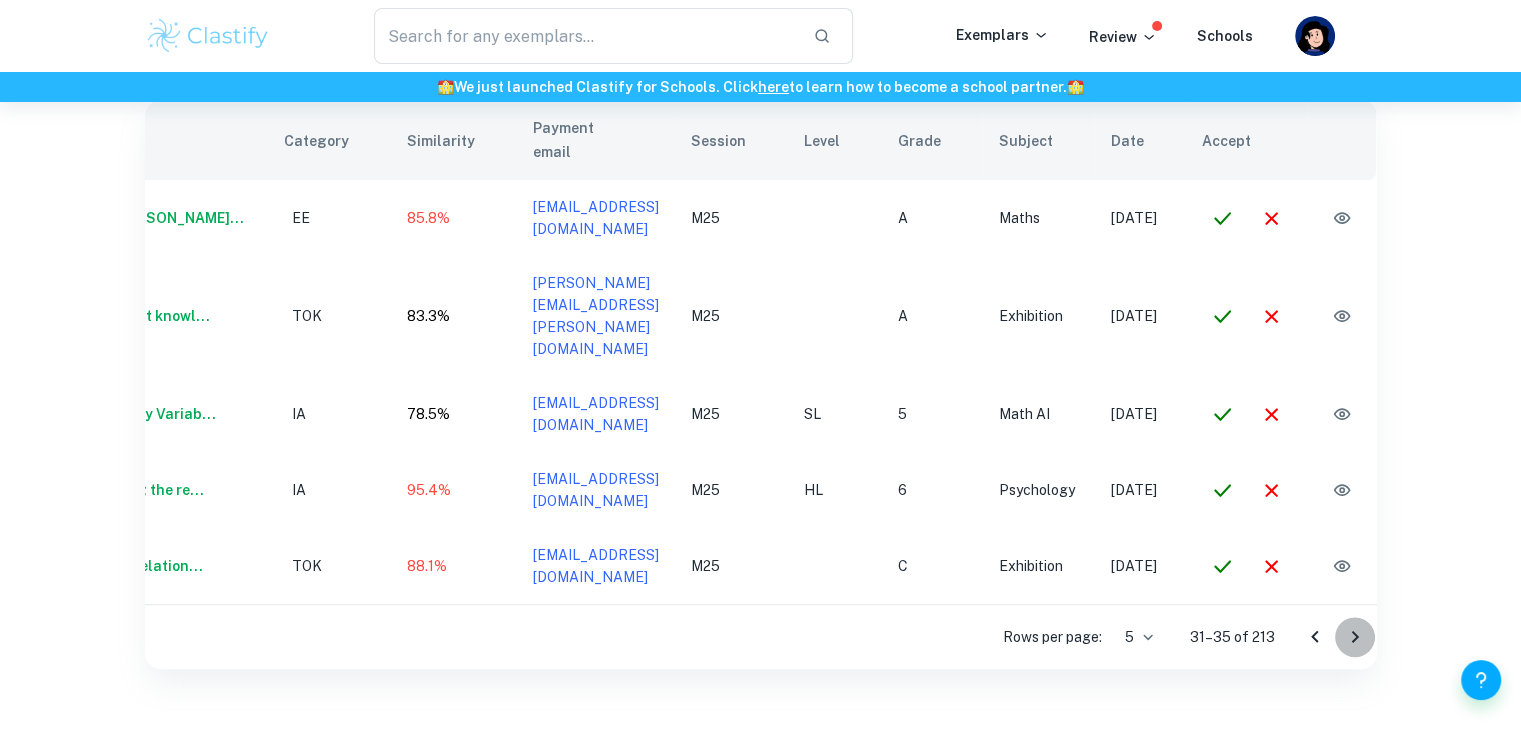 click at bounding box center [1355, 637] 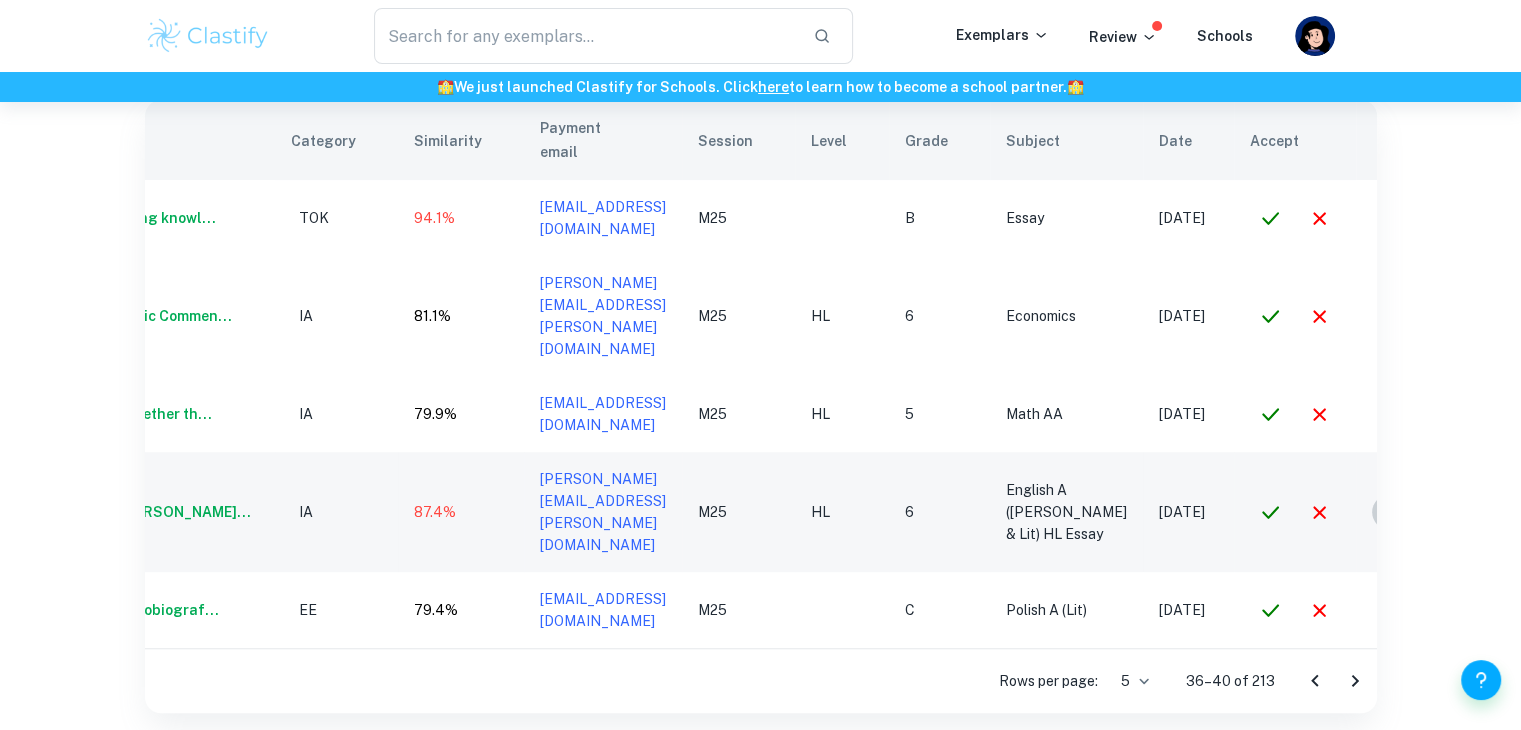 click 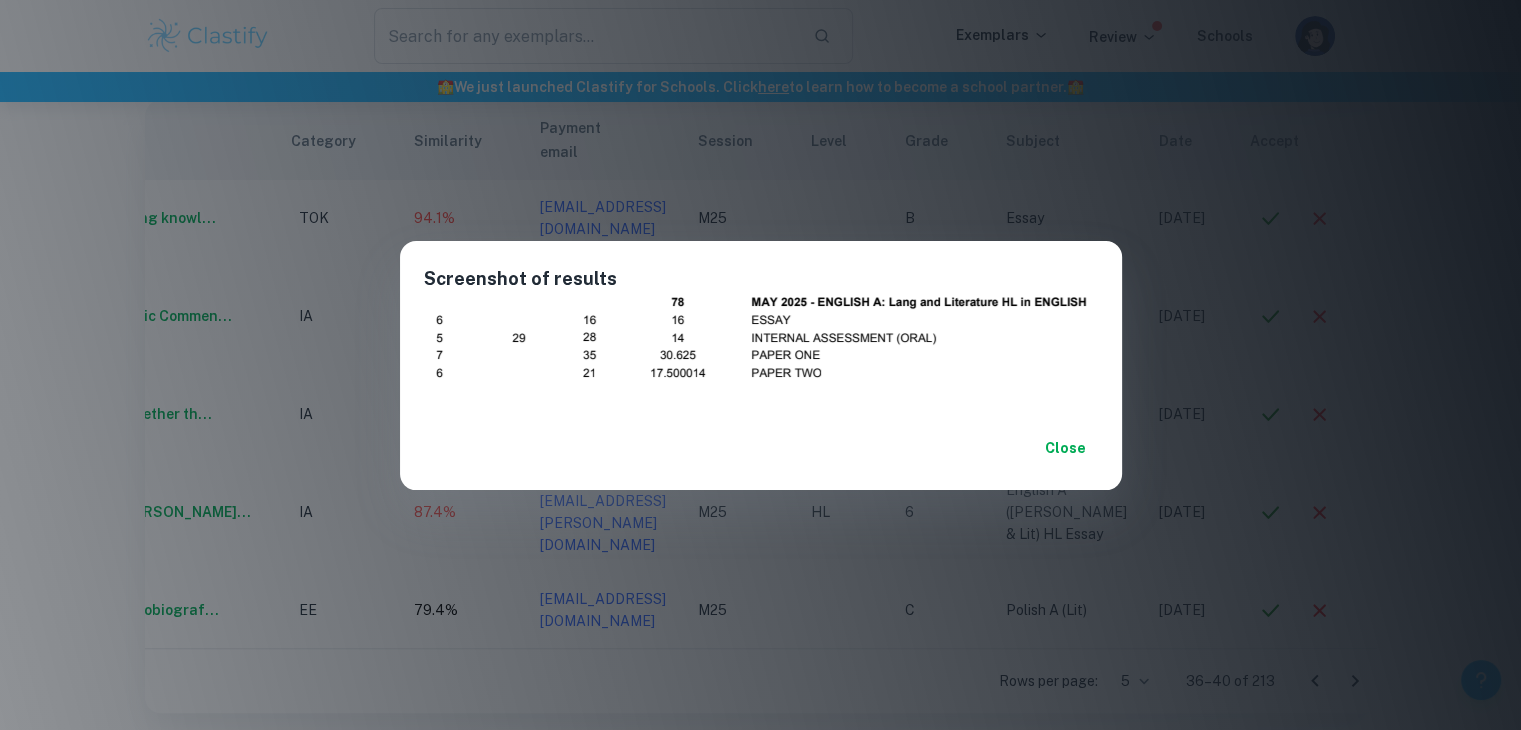 click on "Close" at bounding box center (761, 448) 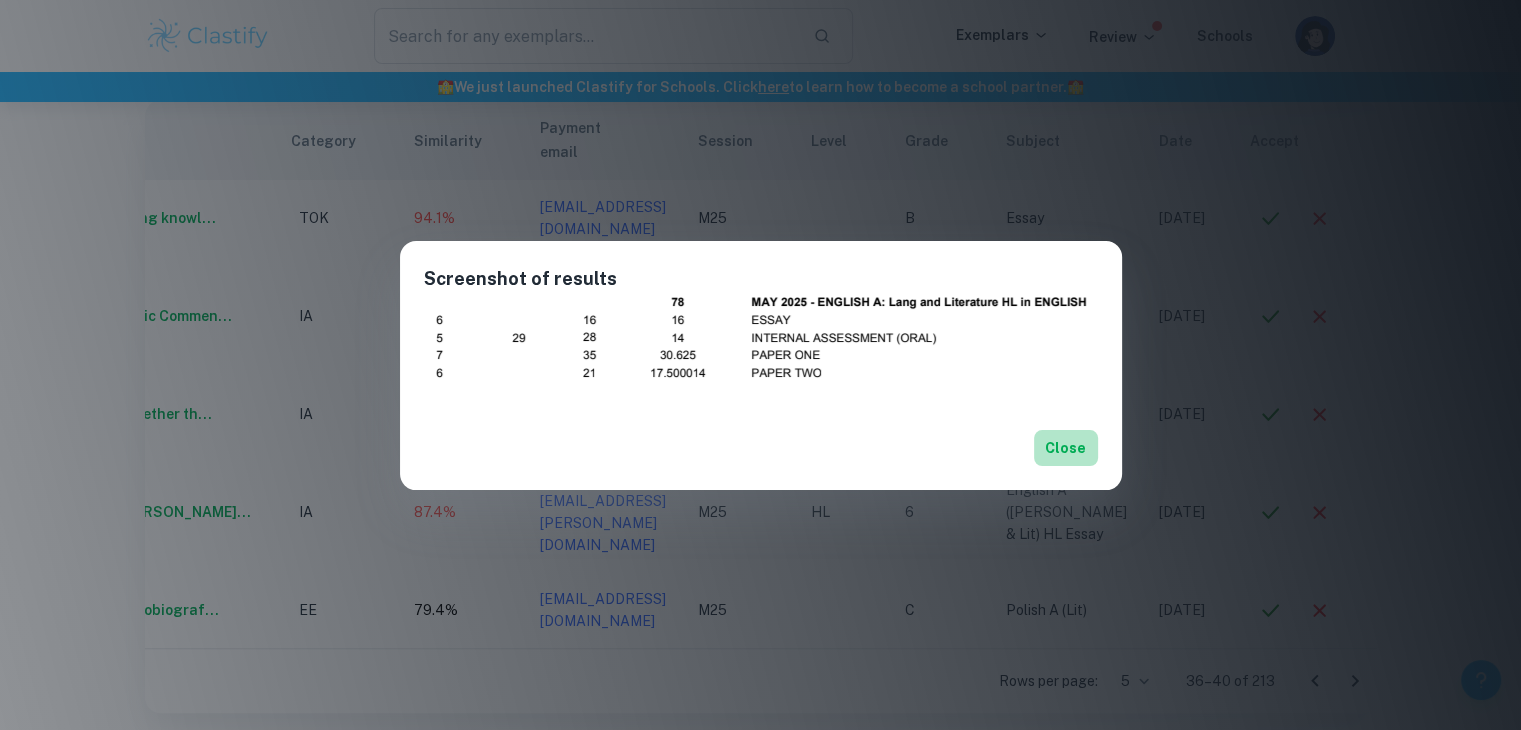 click on "Close" at bounding box center (1066, 448) 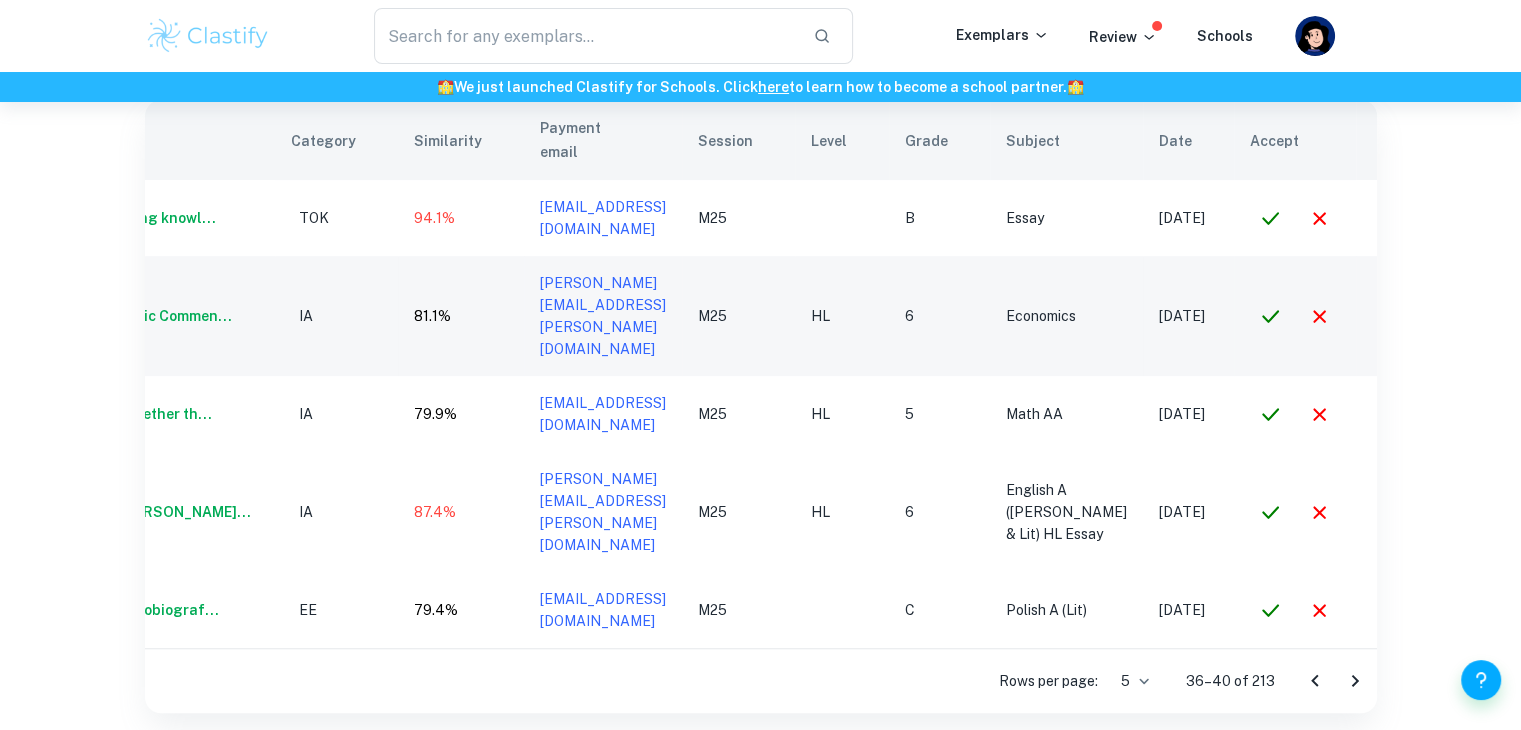 scroll, scrollTop: 1516, scrollLeft: 0, axis: vertical 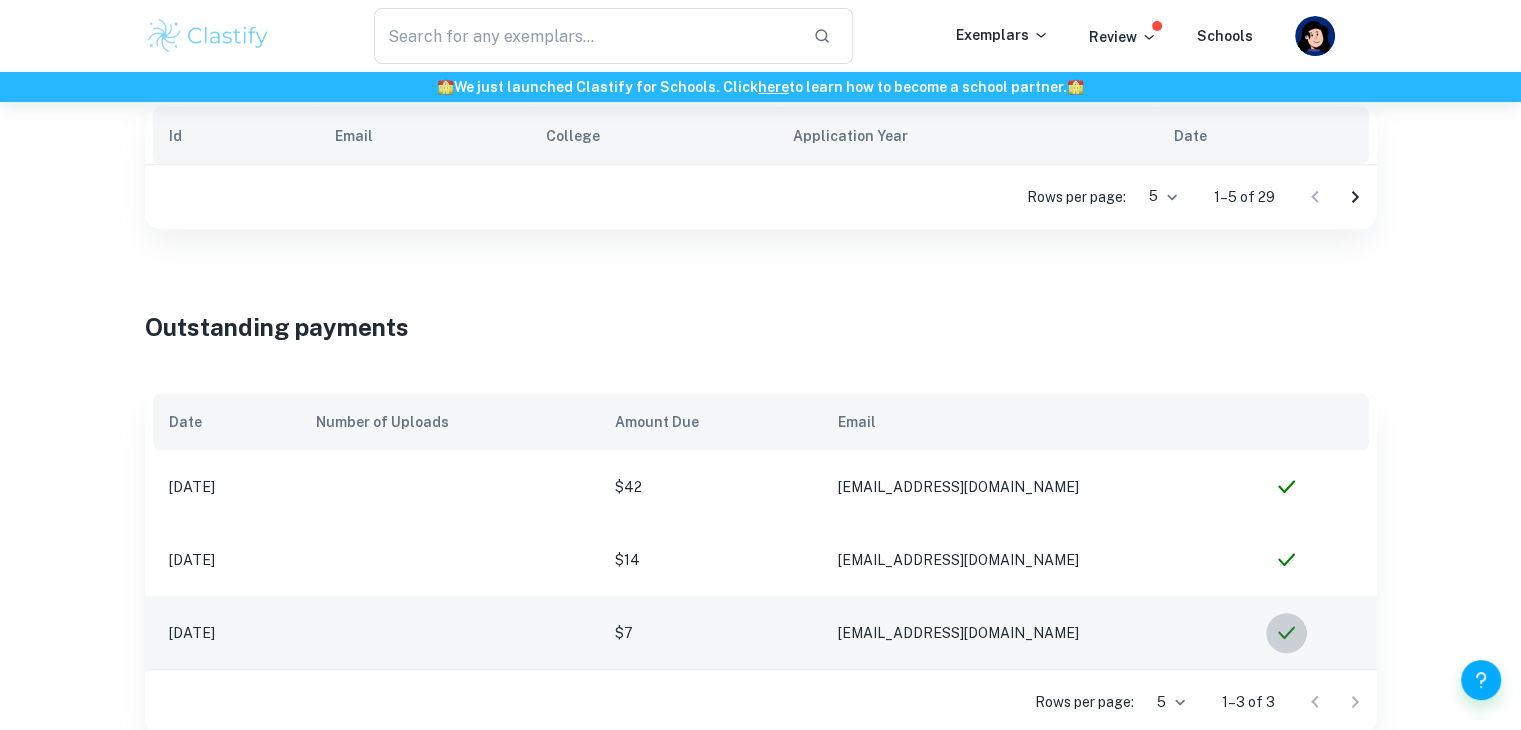 click 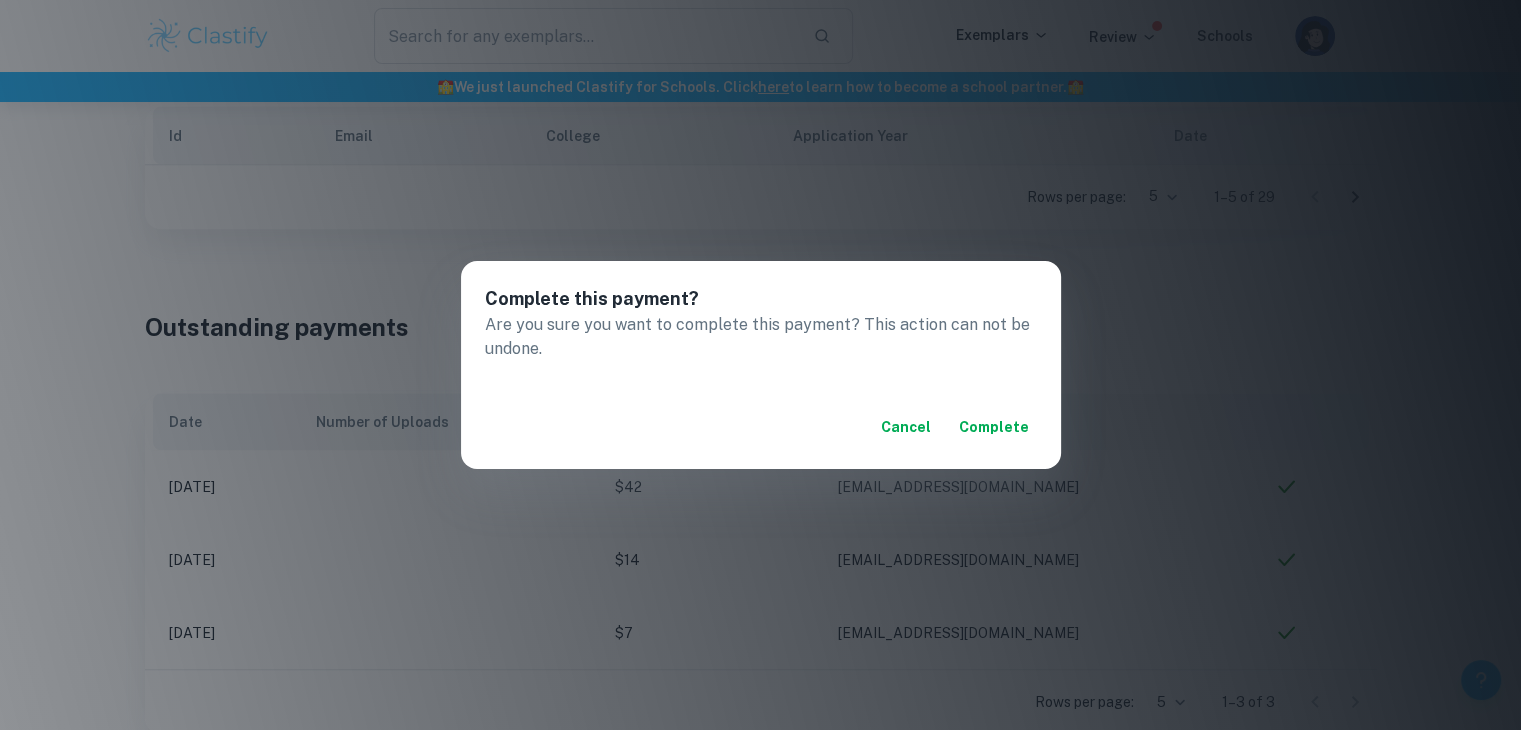 click on "Cancel Complete" at bounding box center (761, 427) 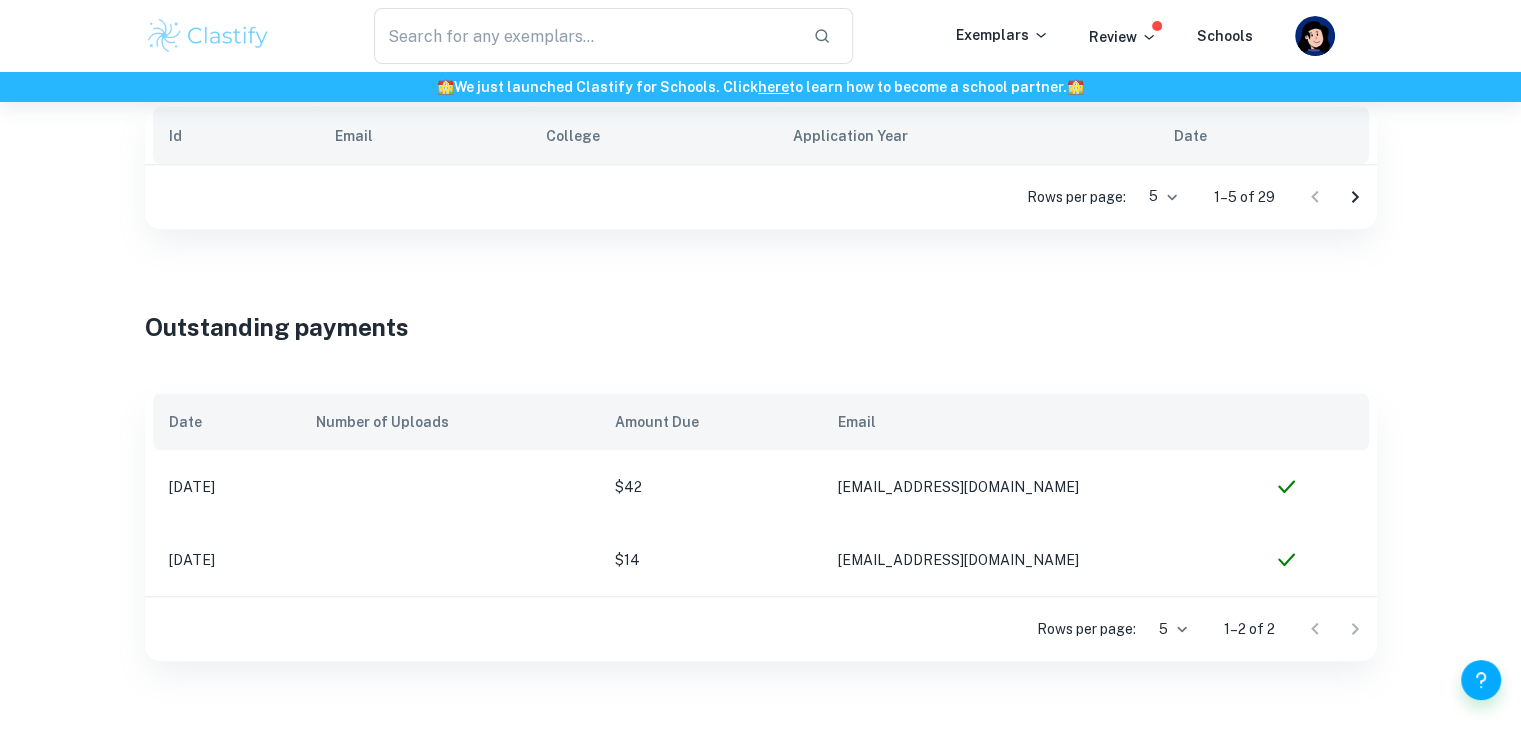 scroll, scrollTop: 1443, scrollLeft: 0, axis: vertical 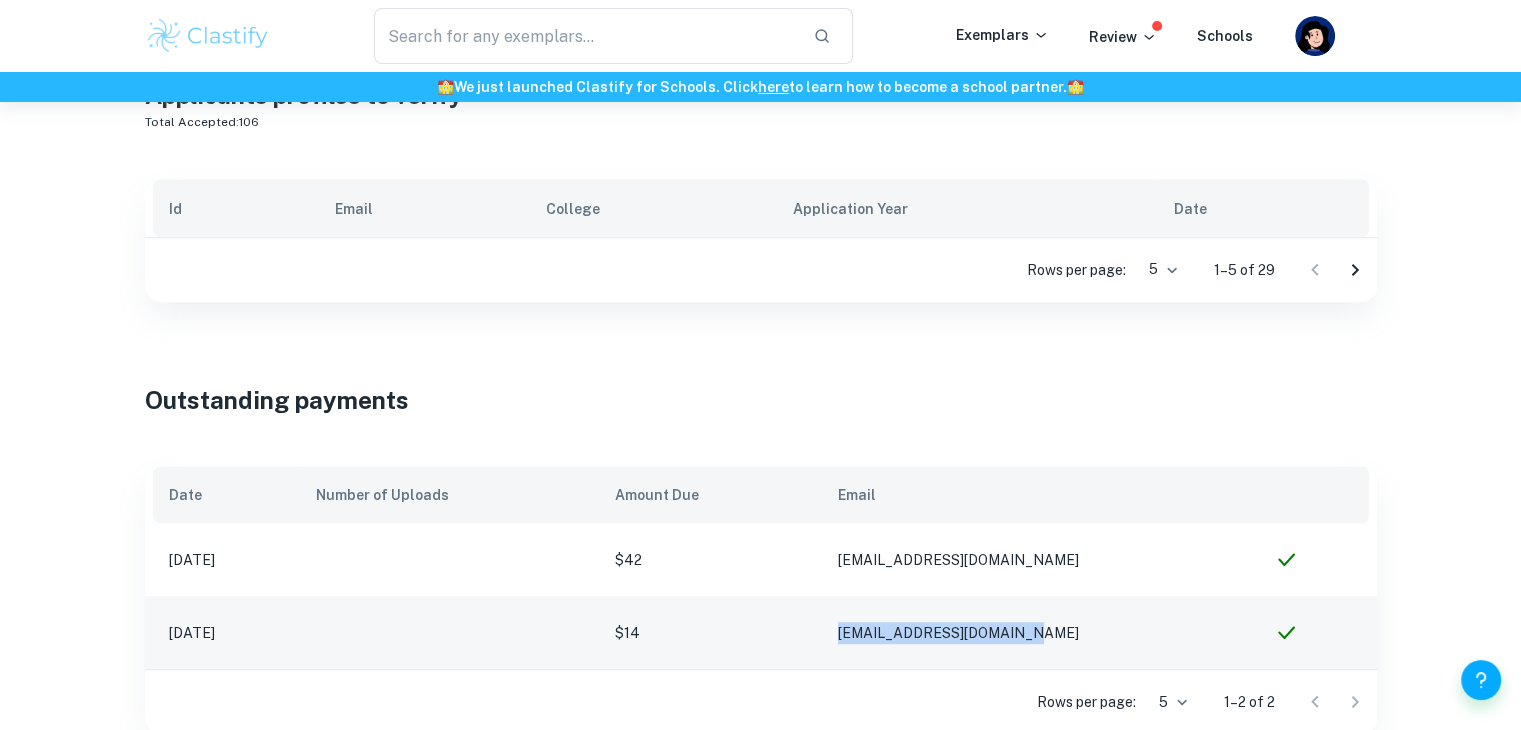 drag, startPoint x: 1097, startPoint y: 542, endPoint x: 844, endPoint y: 560, distance: 253.63951 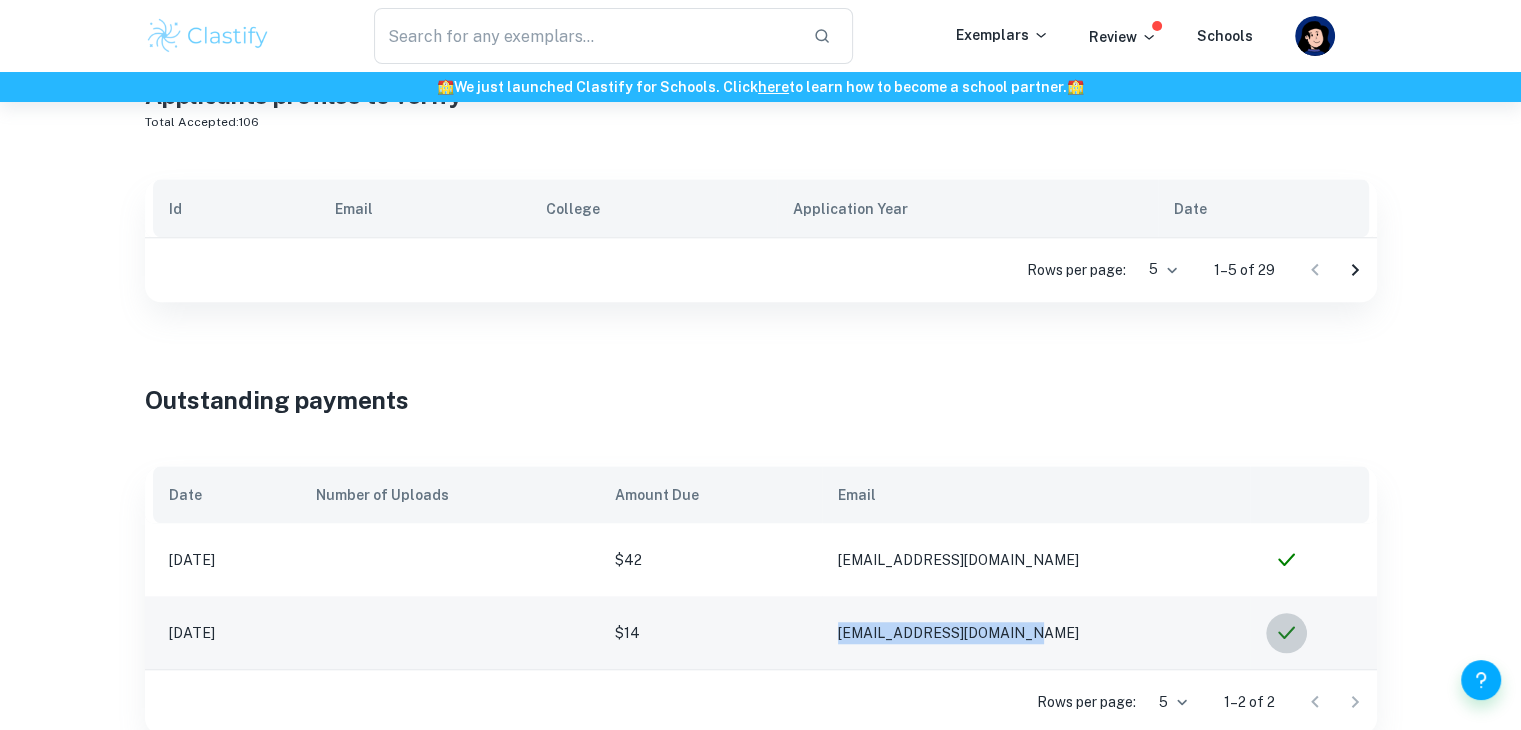 click 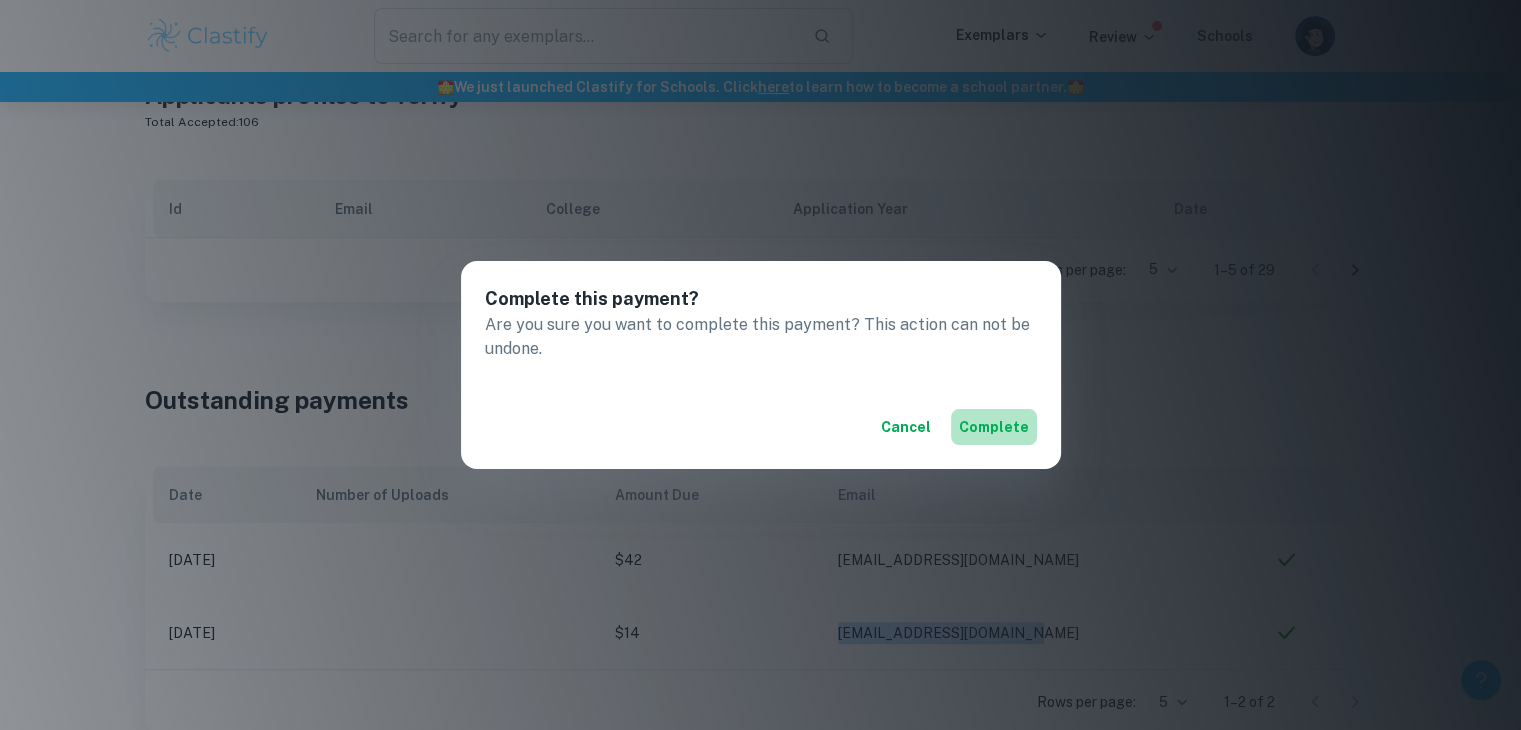 click on "Complete" at bounding box center [994, 427] 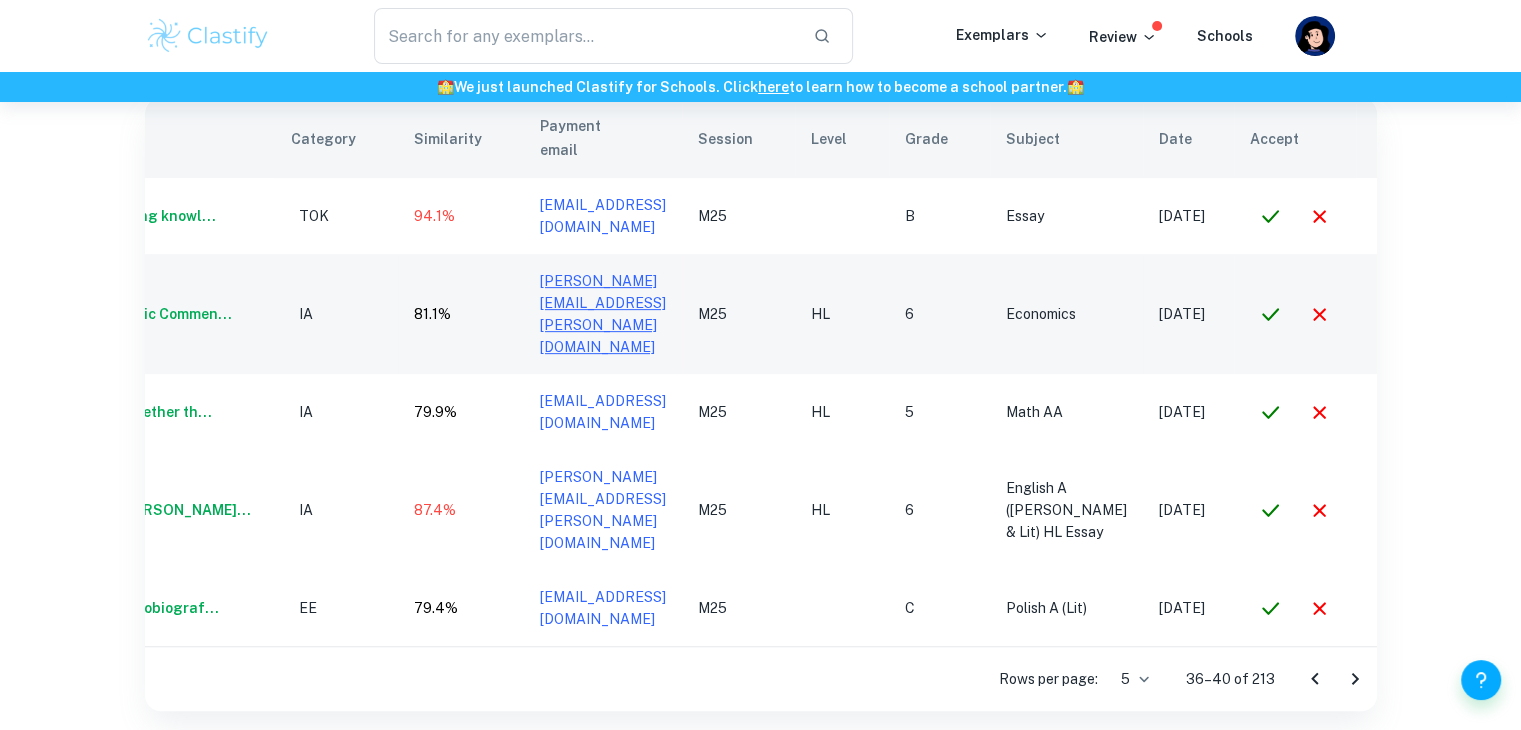 scroll, scrollTop: 708, scrollLeft: 0, axis: vertical 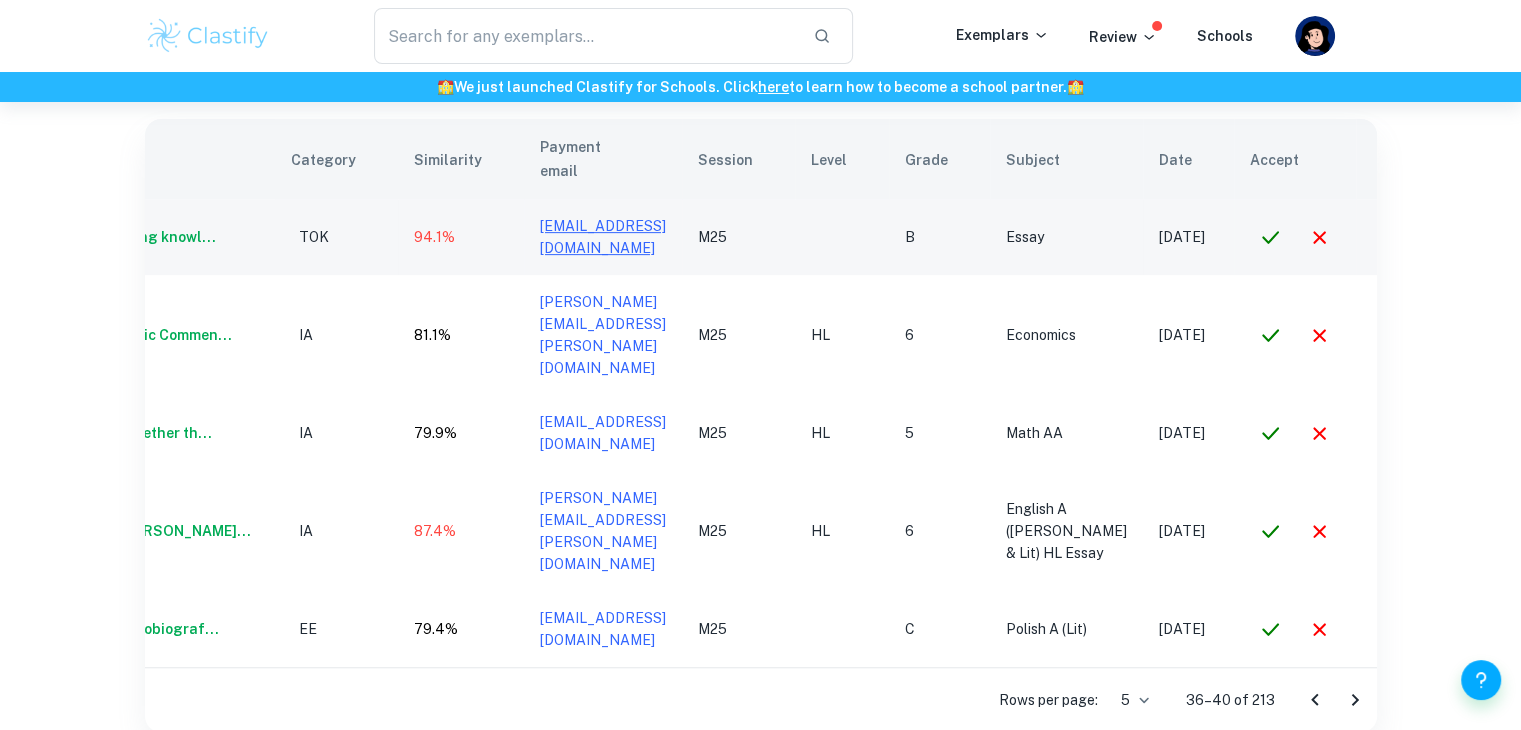 click on "hatsuneninka@gmail.com" at bounding box center [603, 237] 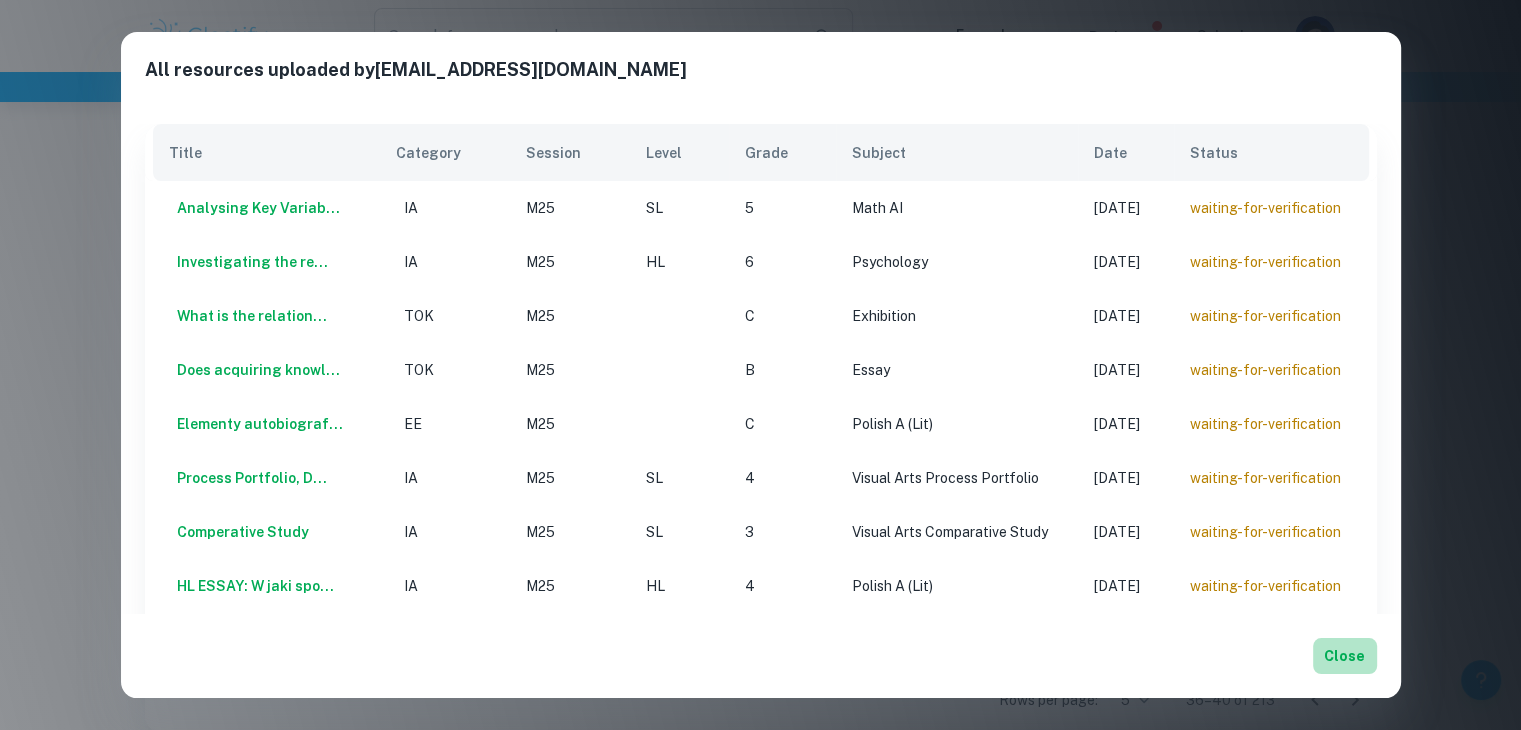 click on "Close" at bounding box center (1345, 656) 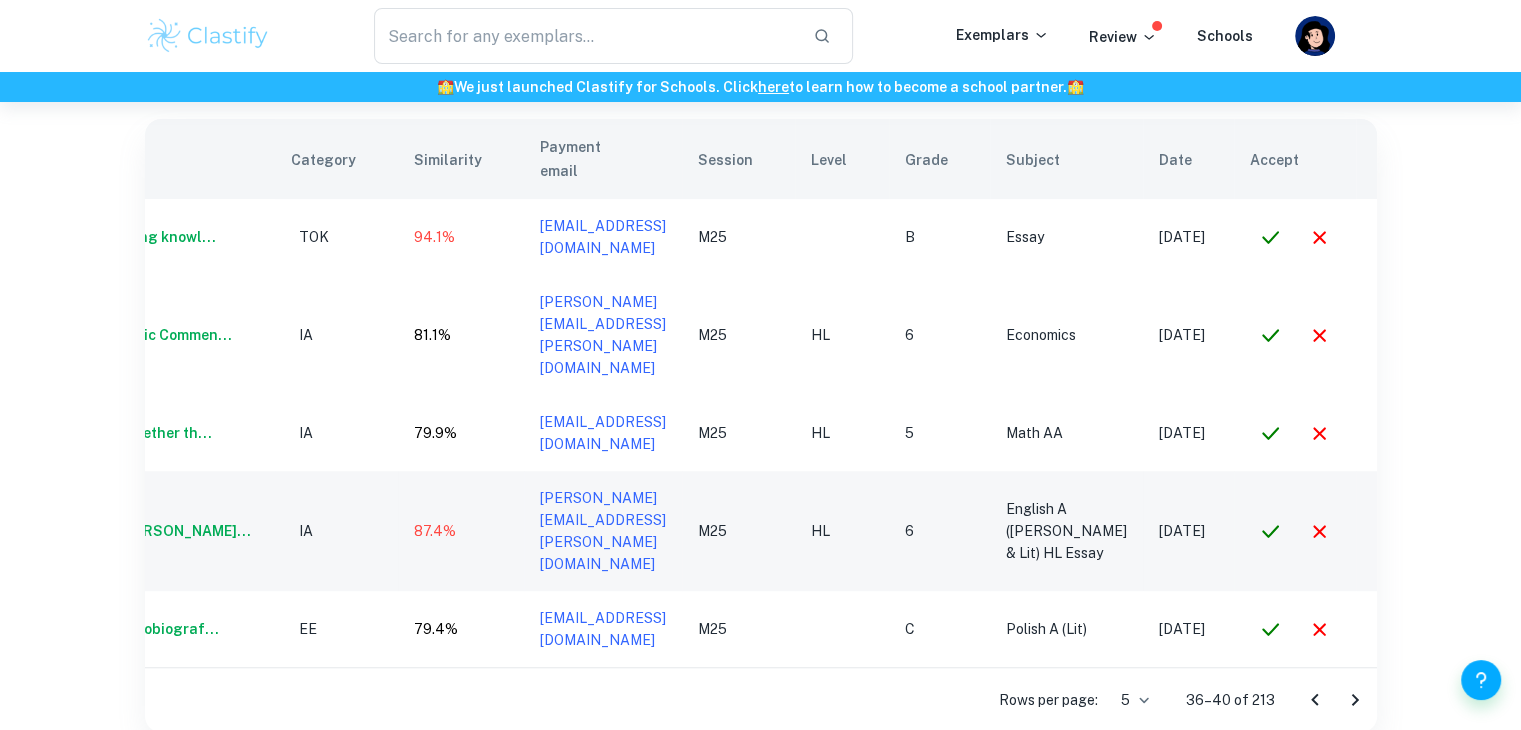 scroll, scrollTop: 0, scrollLeft: 147, axis: horizontal 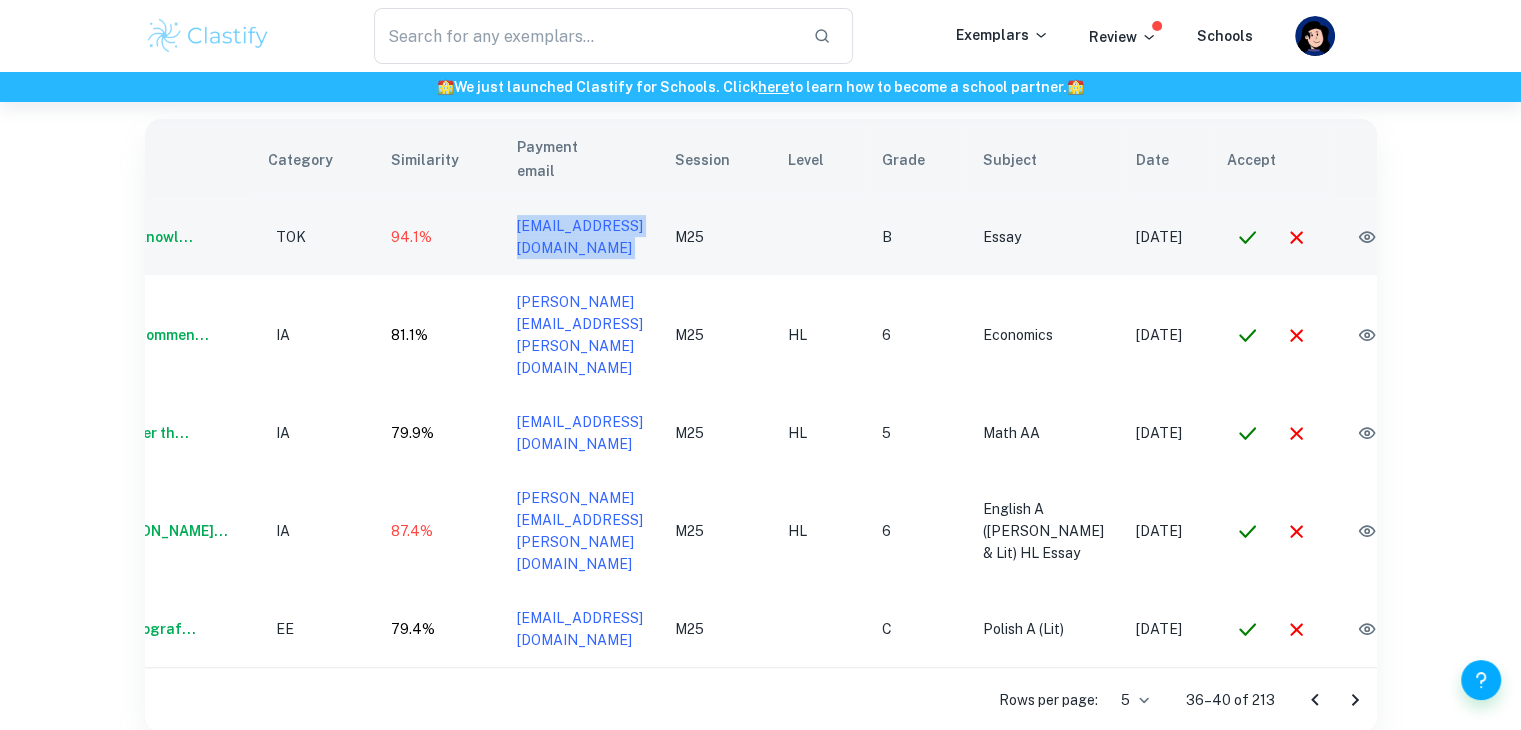 drag, startPoint x: 666, startPoint y: 213, endPoint x: 441, endPoint y: 190, distance: 226.1725 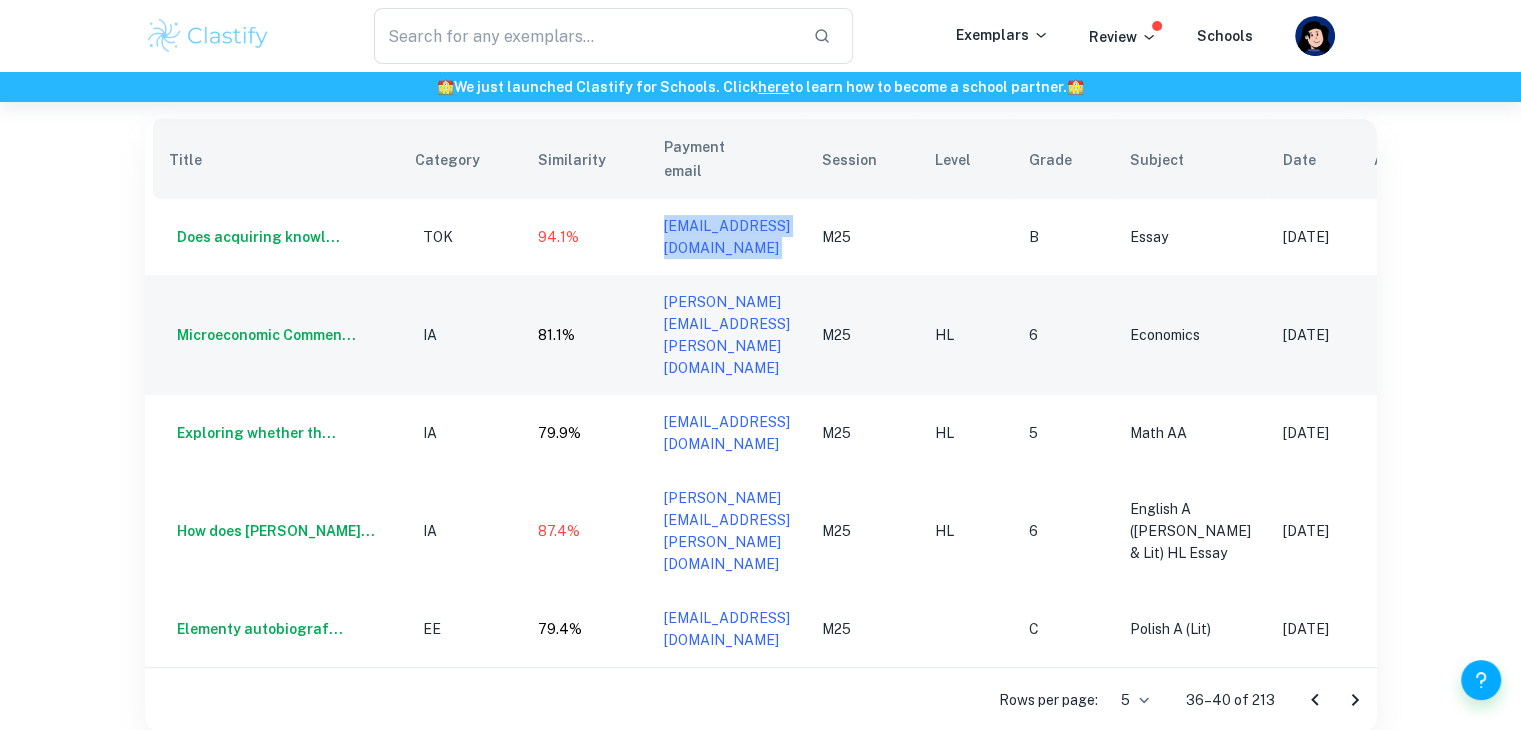 scroll, scrollTop: 0, scrollLeft: 147, axis: horizontal 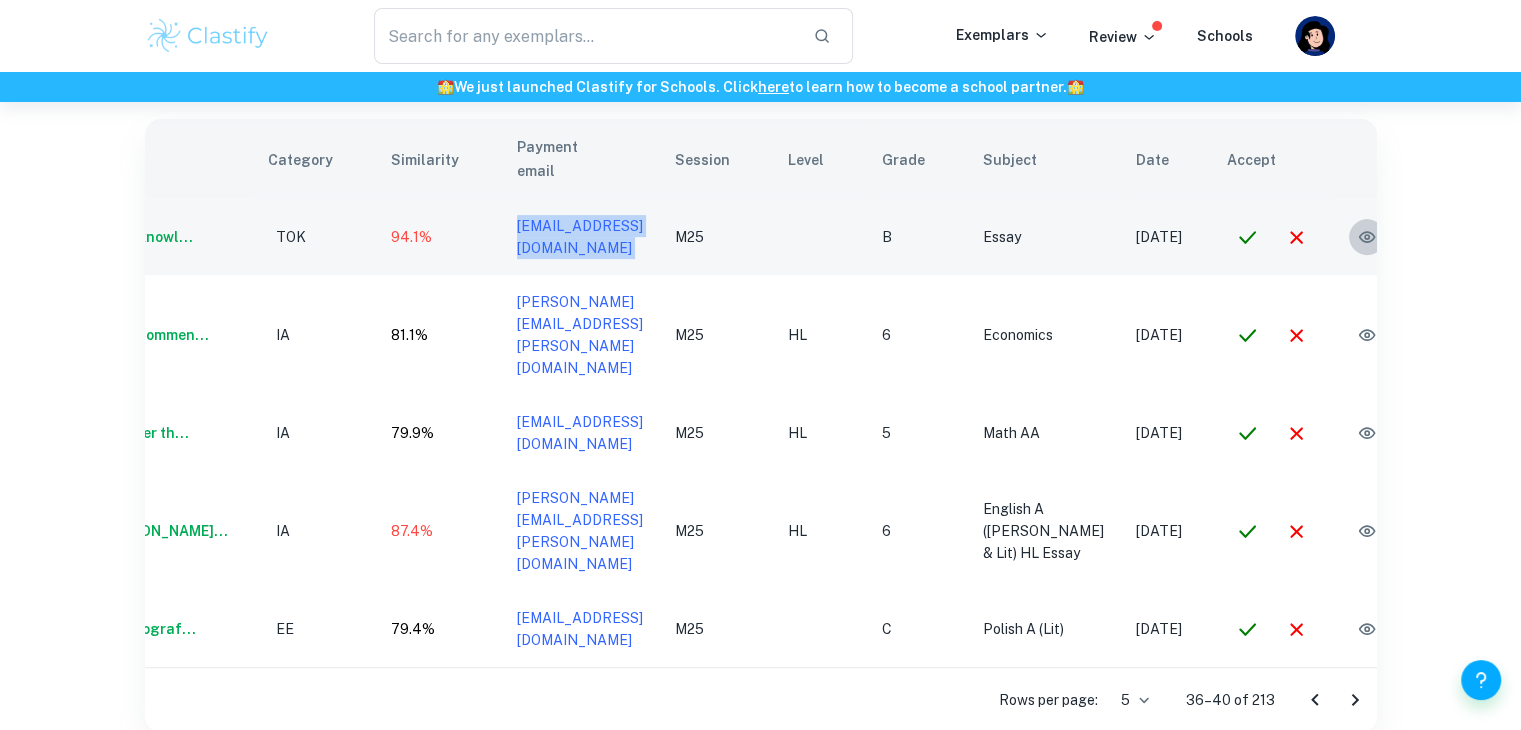 click 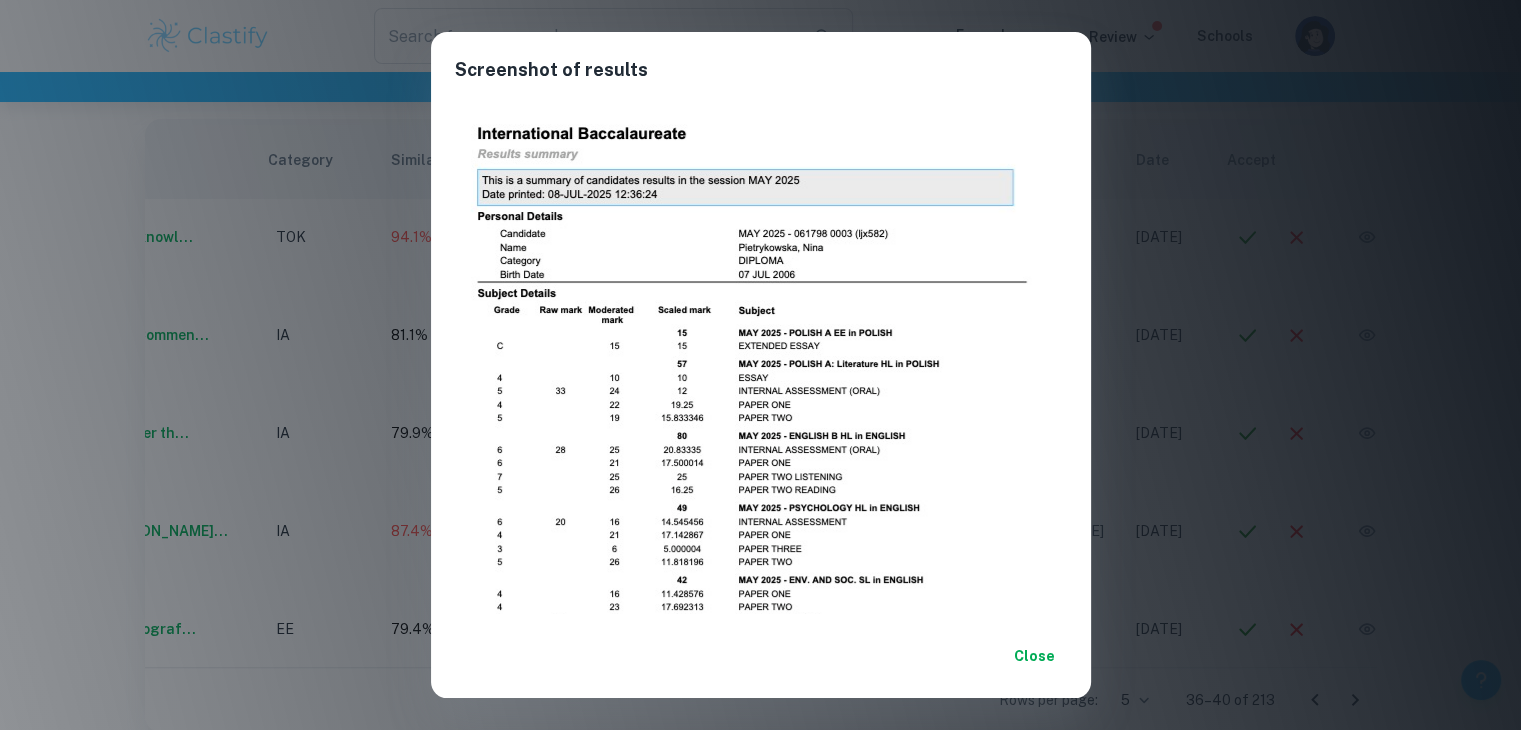 scroll, scrollTop: 216, scrollLeft: 0, axis: vertical 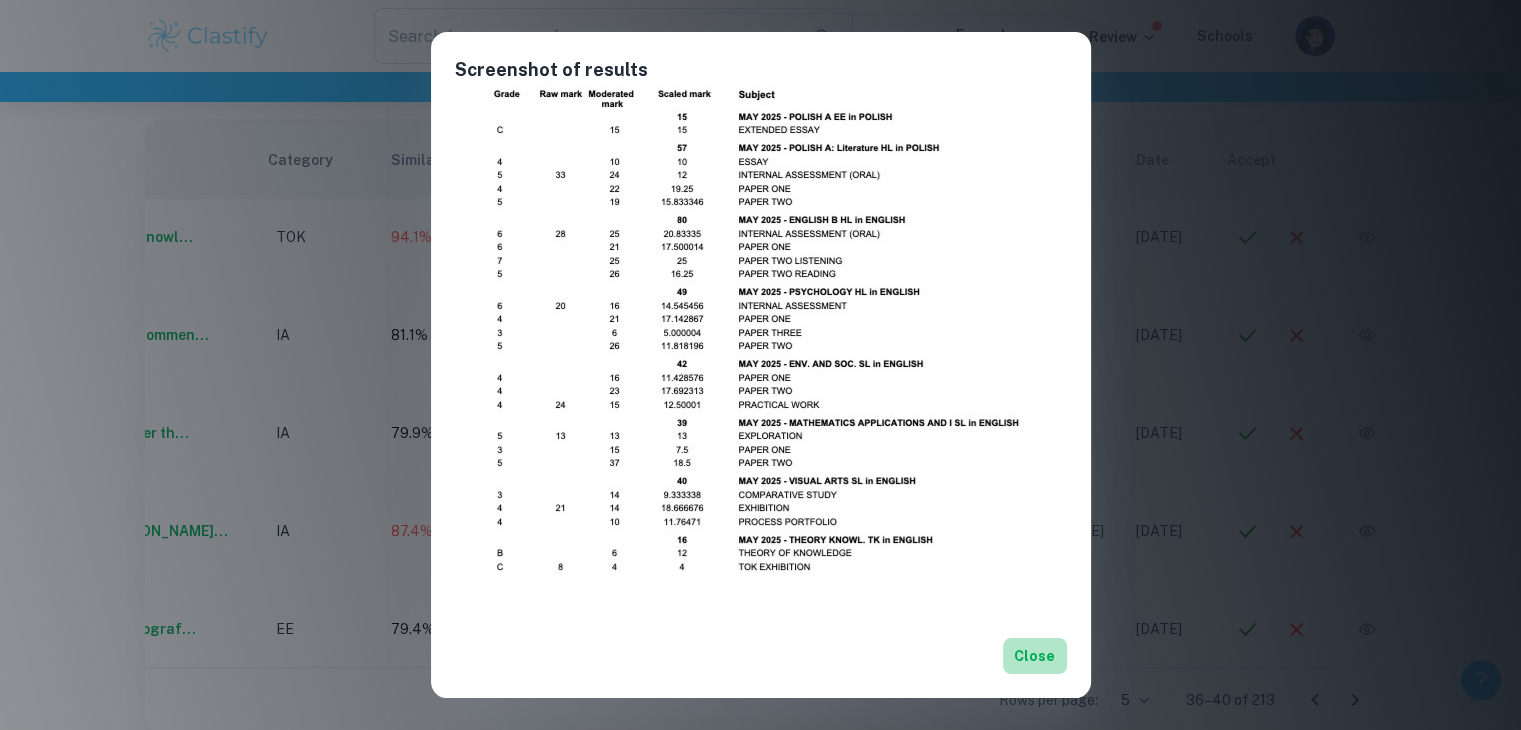 click on "Close" at bounding box center [1035, 656] 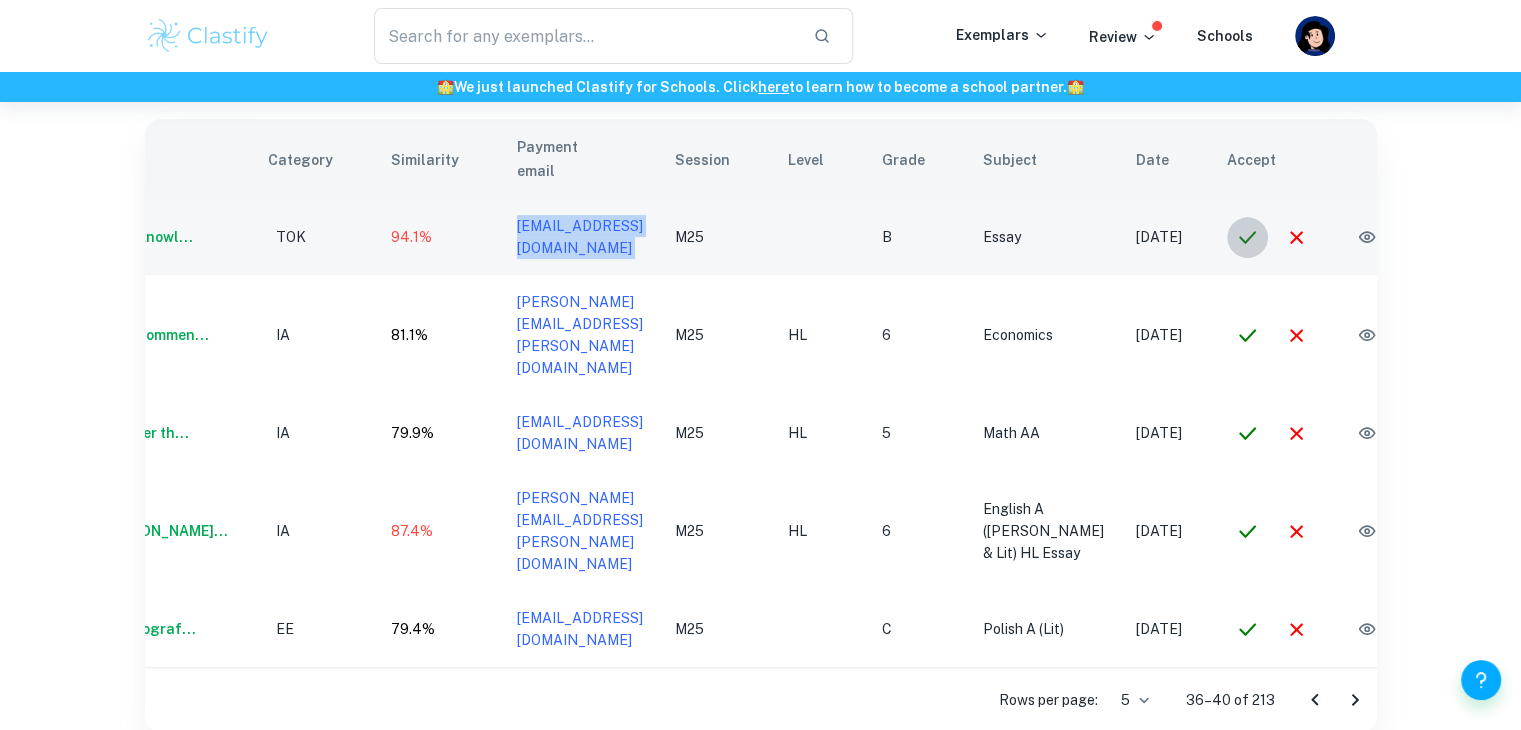 click 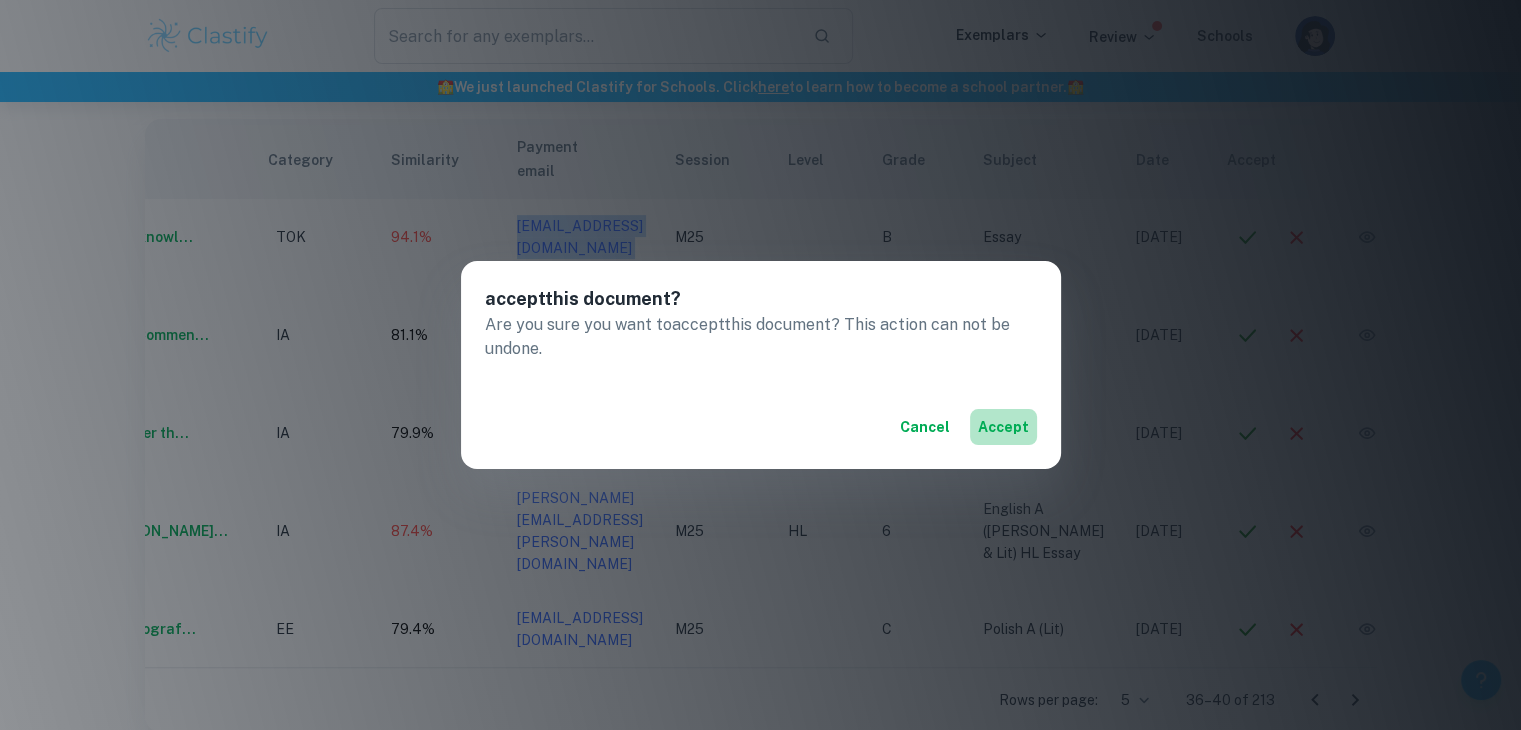 click on "accept" at bounding box center (1003, 427) 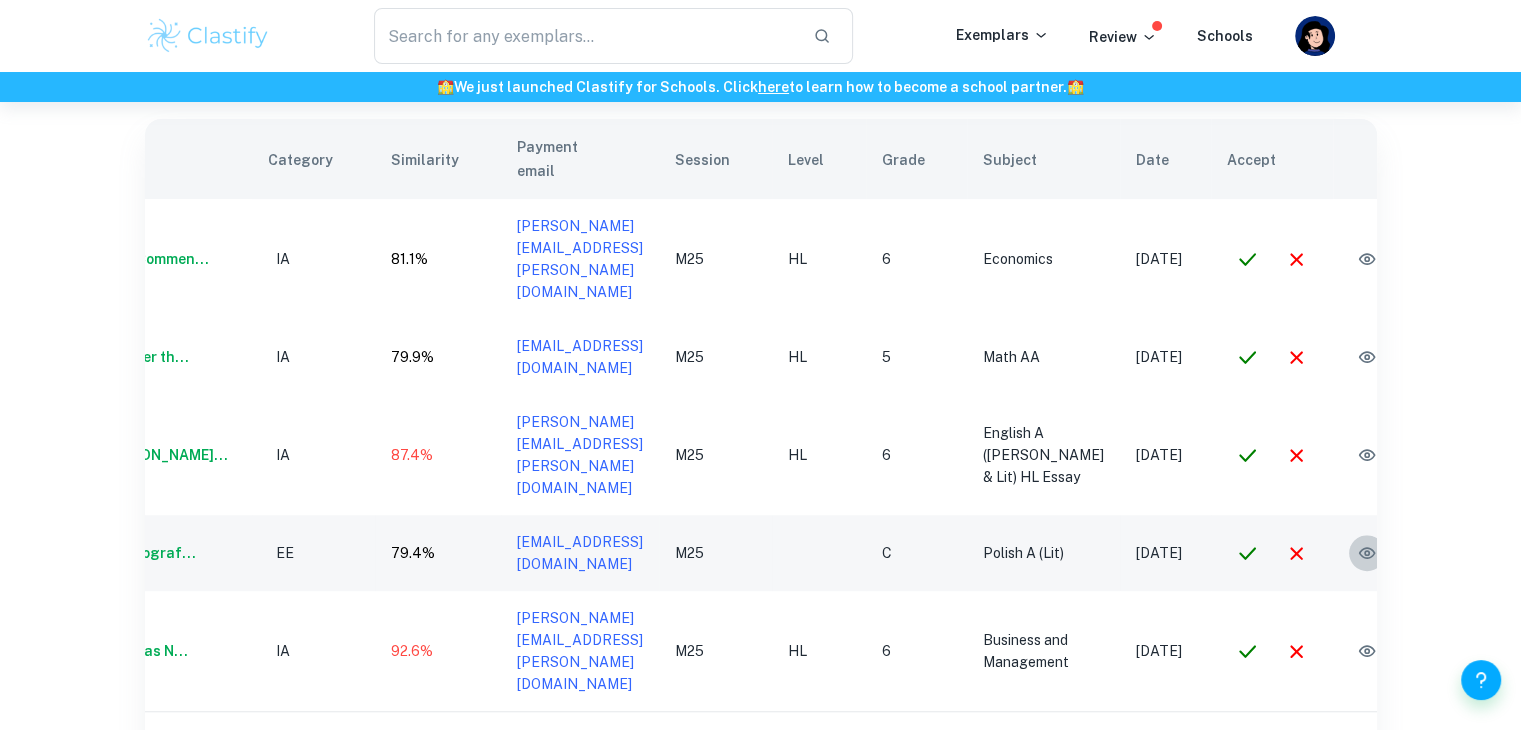 click at bounding box center (1367, 553) 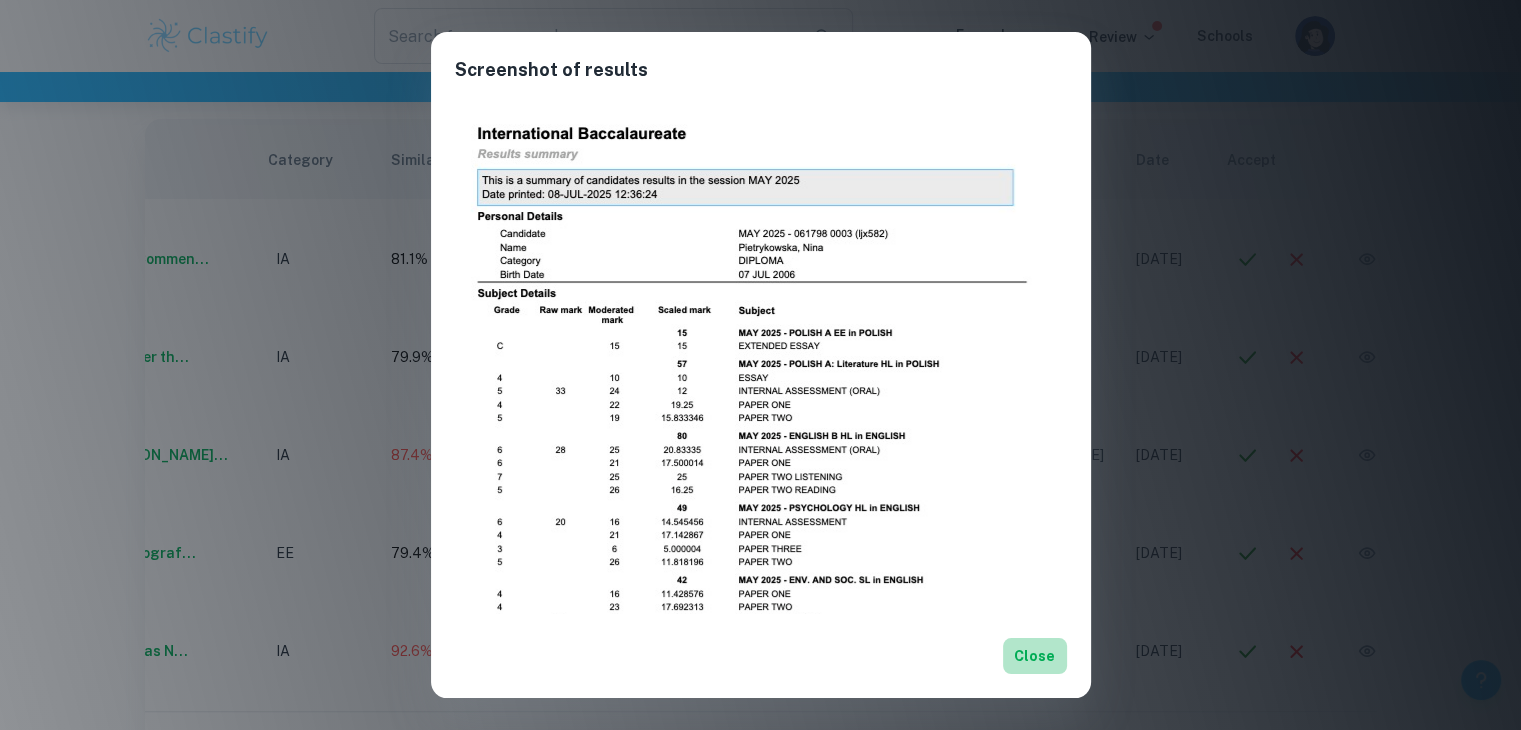 click on "Close" at bounding box center (1035, 656) 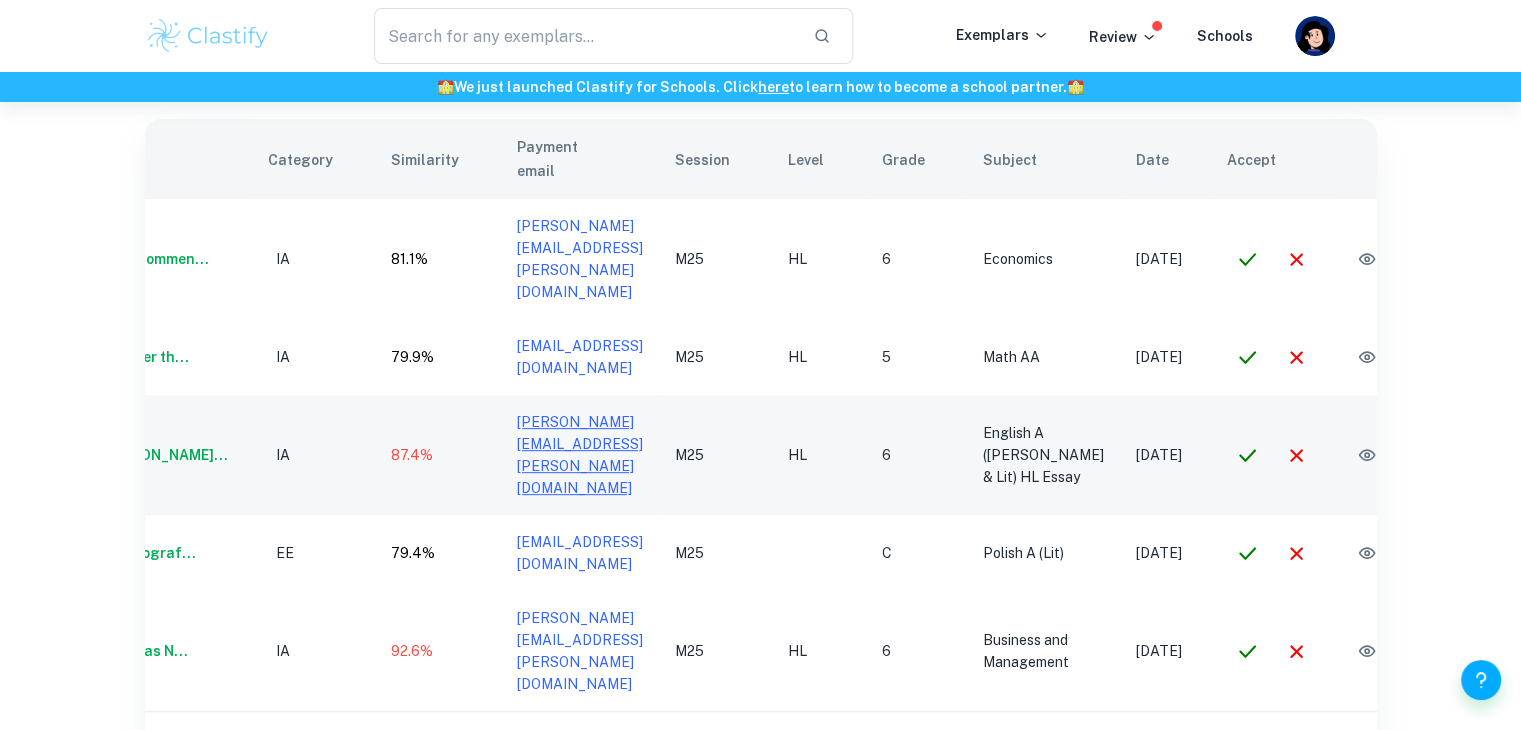 scroll, scrollTop: 0, scrollLeft: 0, axis: both 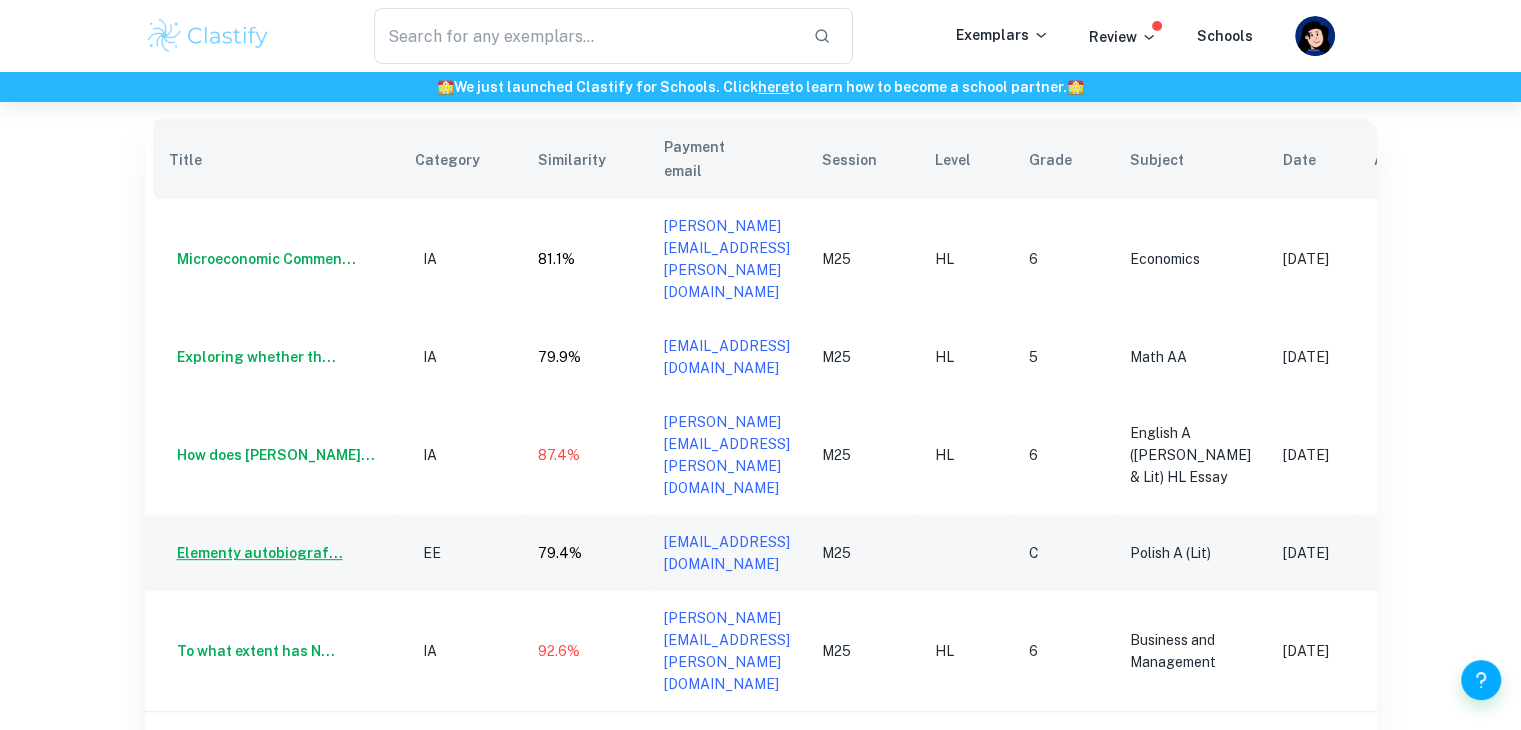 click on "Elementy autobiograf..." at bounding box center (256, 553) 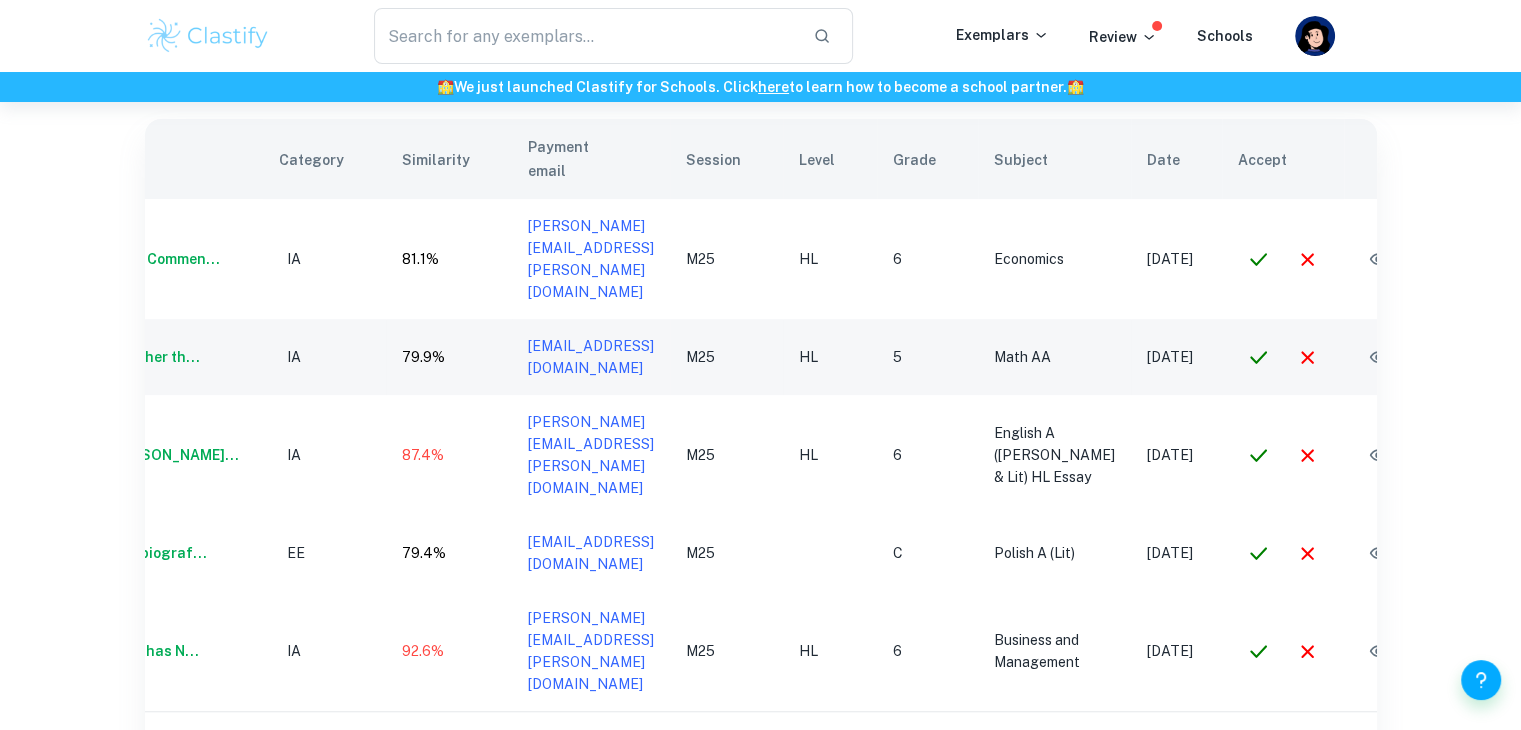 scroll, scrollTop: 0, scrollLeft: 156, axis: horizontal 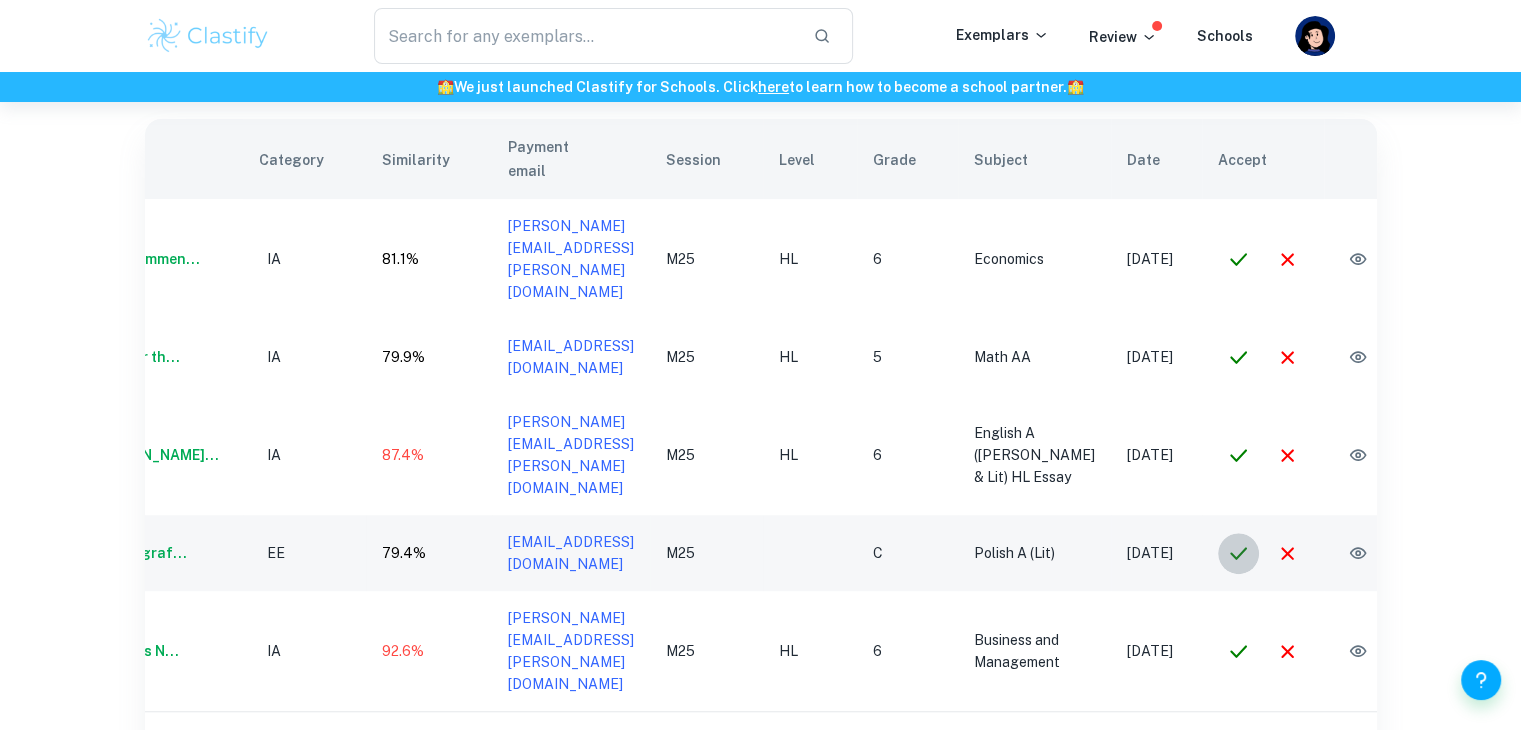 click 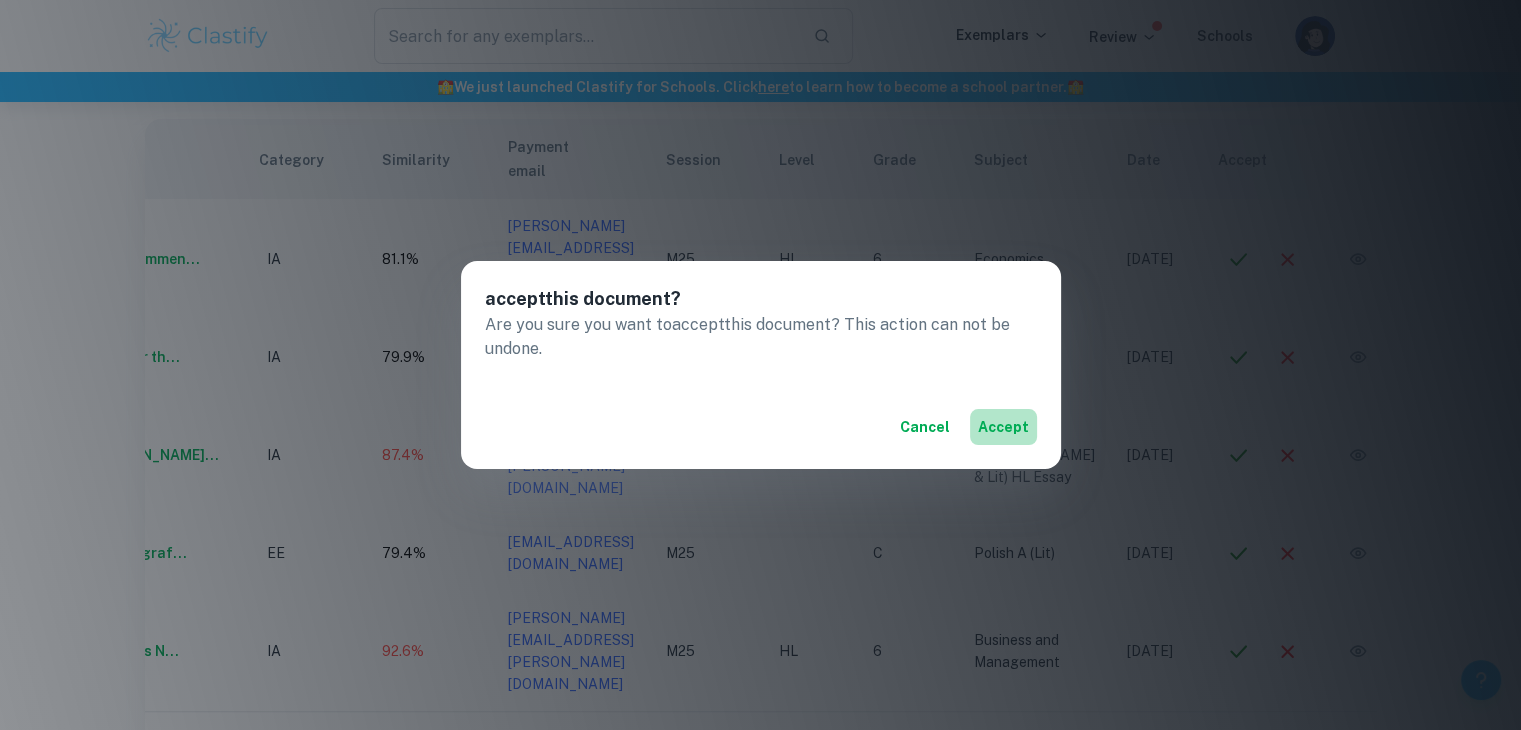 click on "accept" at bounding box center (1003, 427) 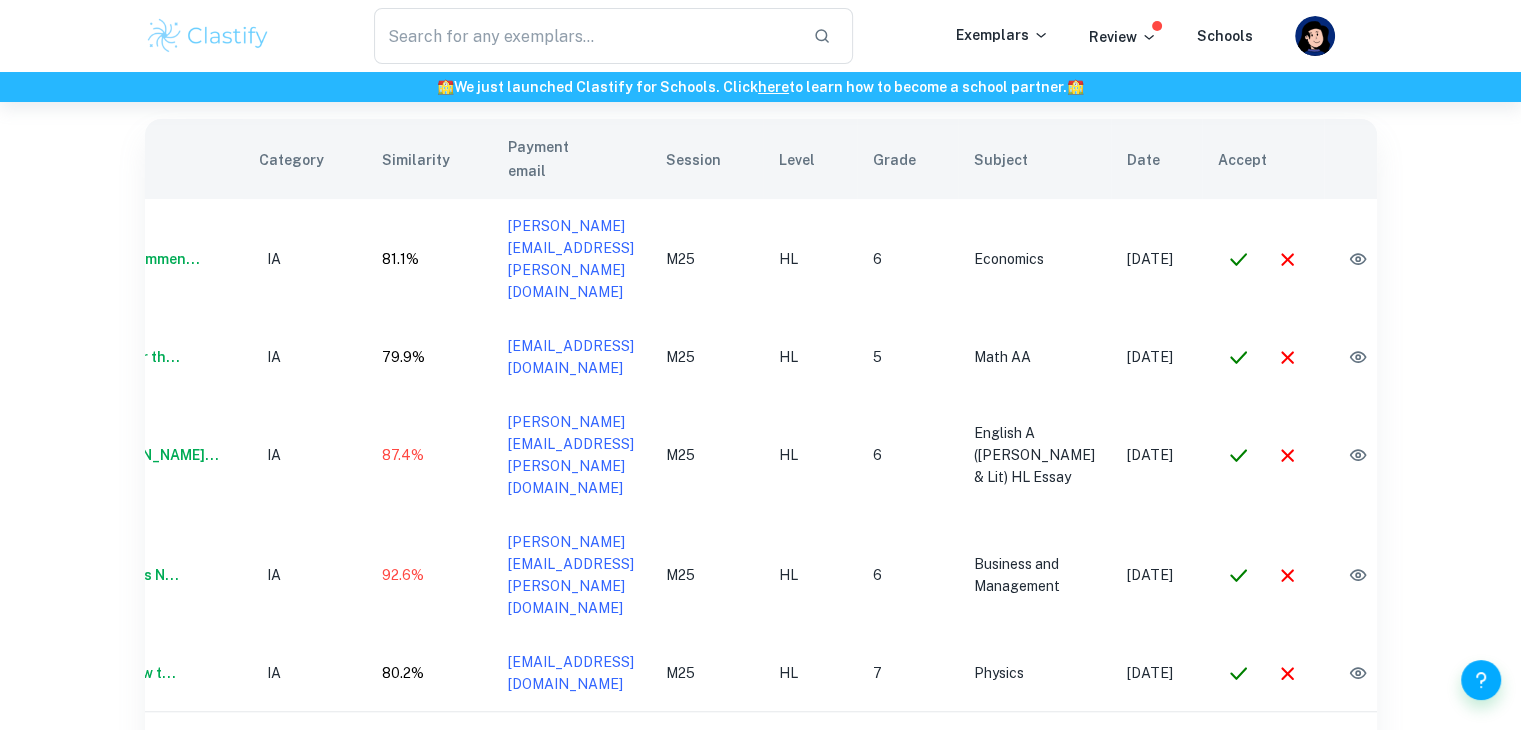 scroll, scrollTop: 0, scrollLeft: 148, axis: horizontal 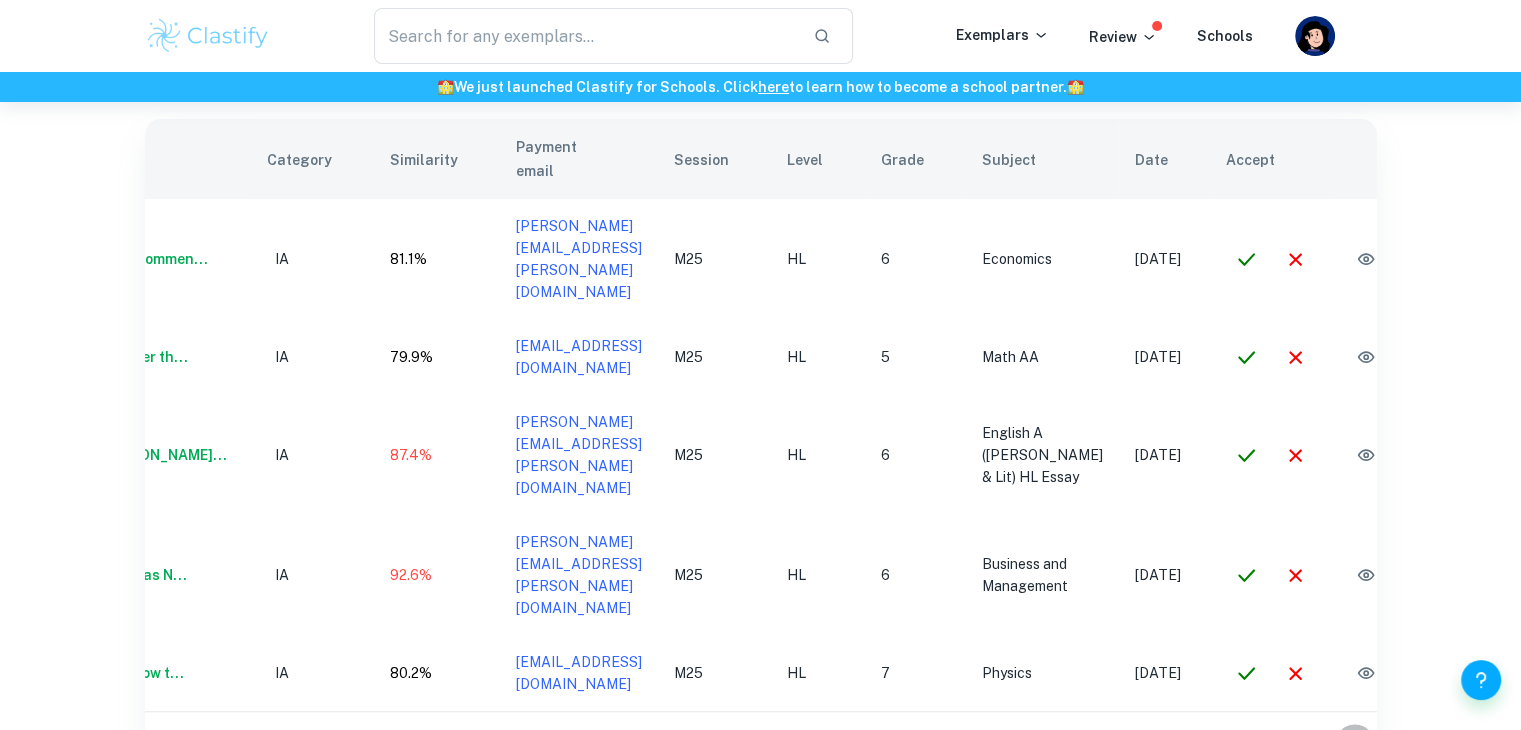 click 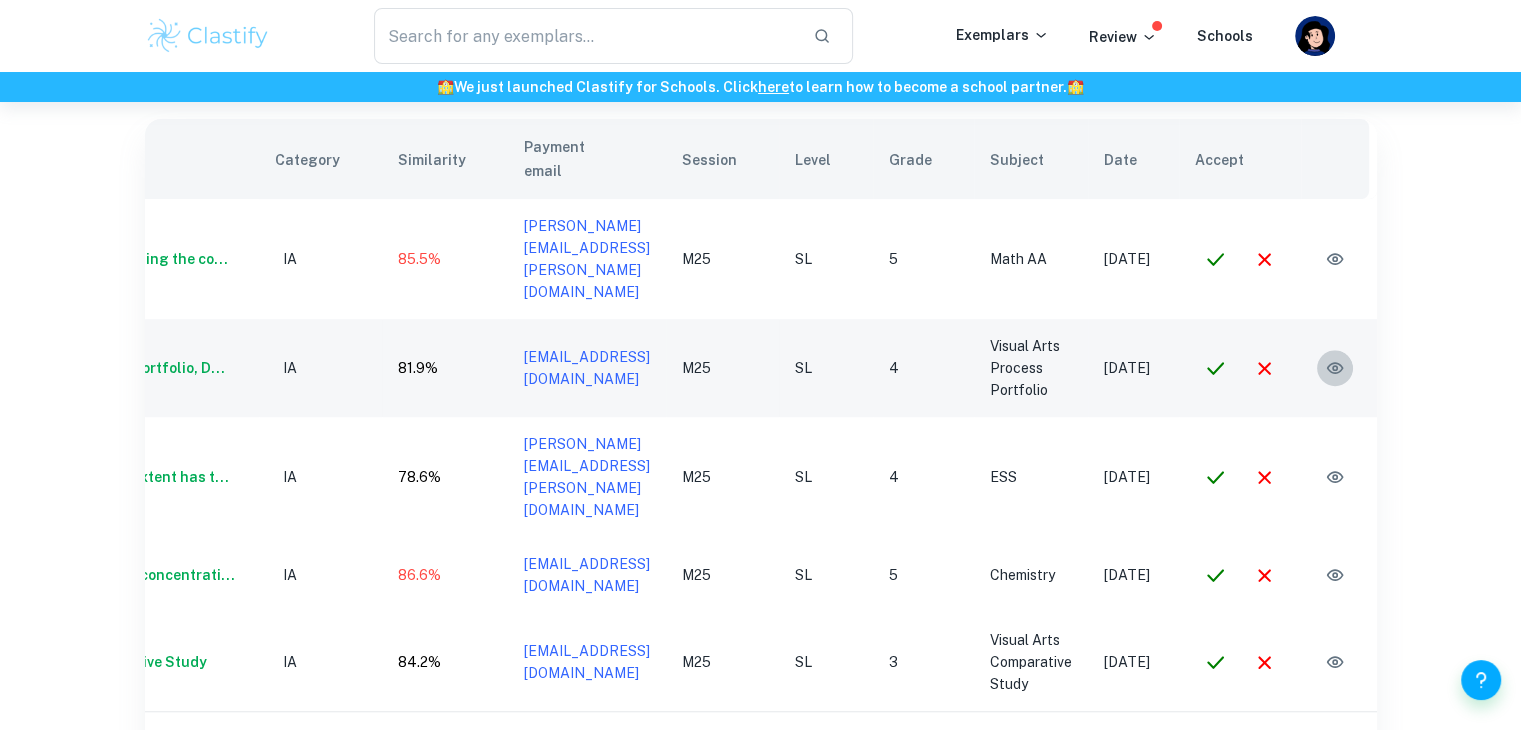 click 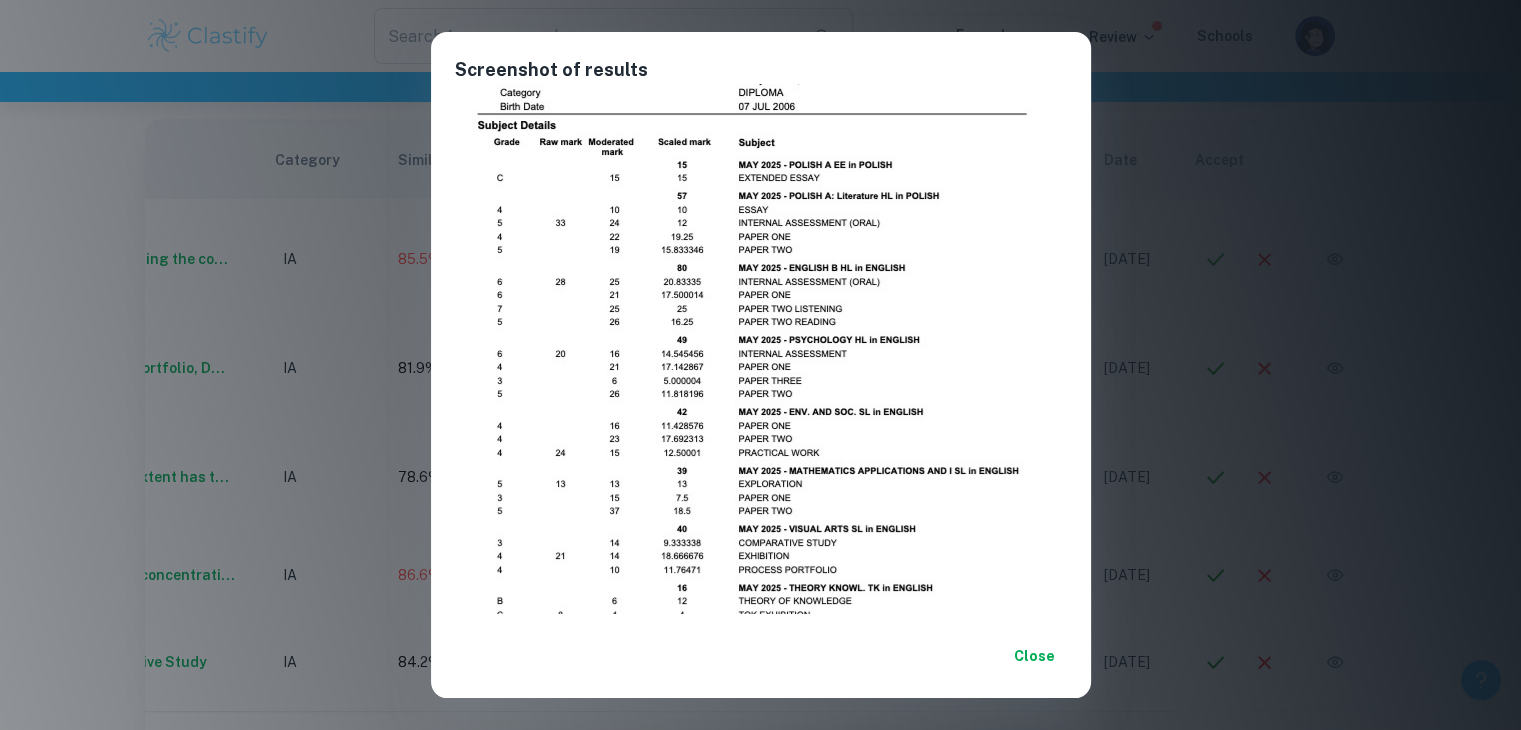 scroll, scrollTop: 182, scrollLeft: 0, axis: vertical 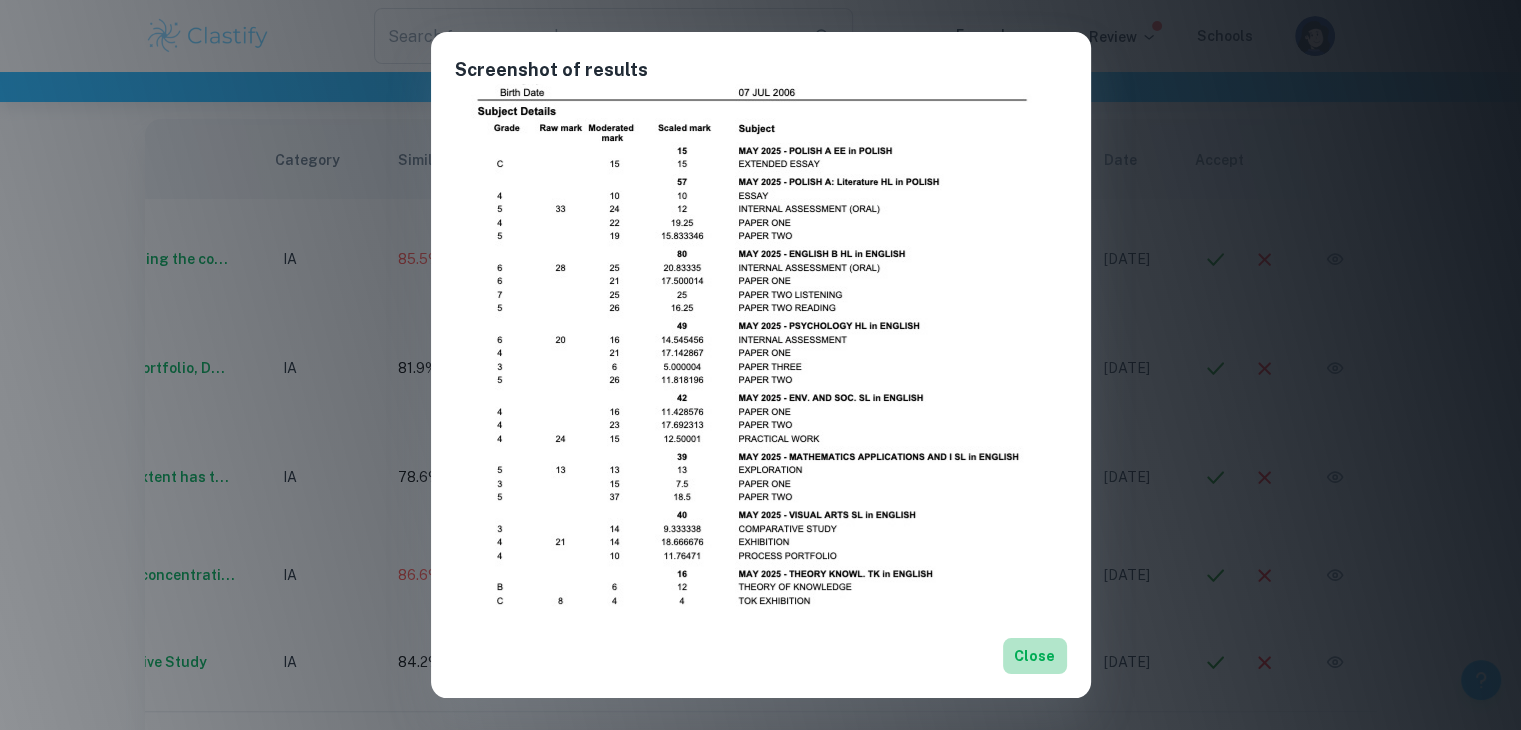 click on "Close" at bounding box center [1035, 656] 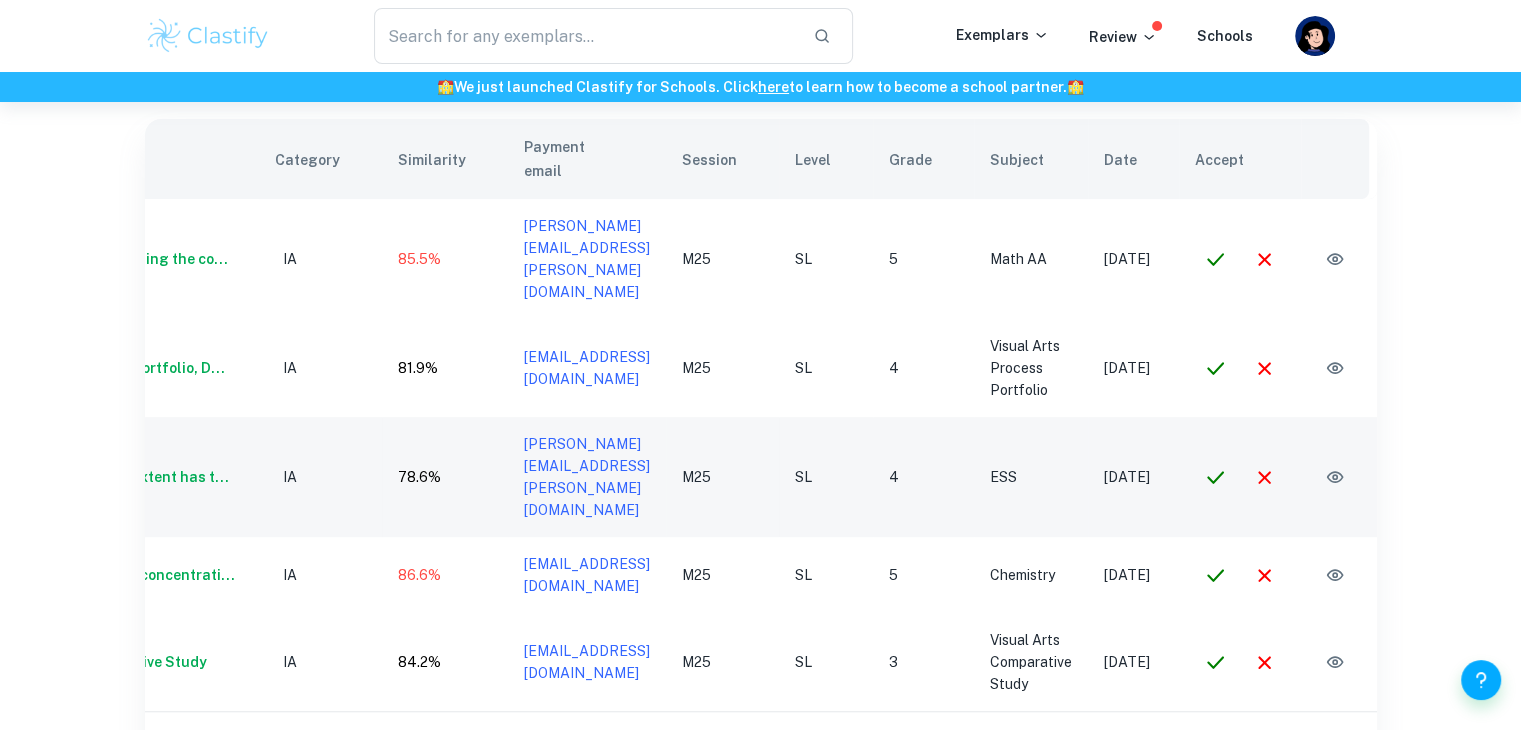 scroll, scrollTop: 0, scrollLeft: 0, axis: both 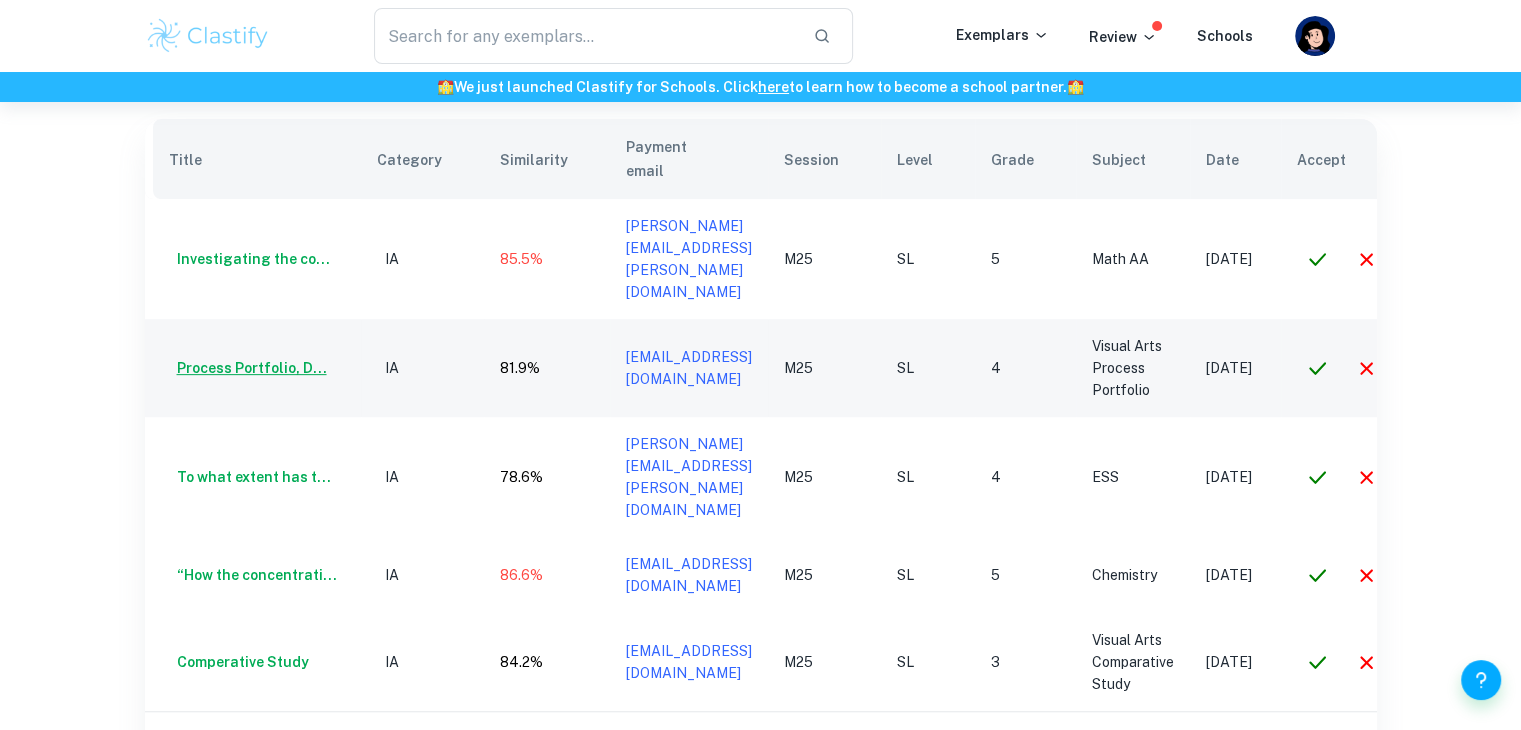 click on "Process Portfolio, D..." at bounding box center (248, 368) 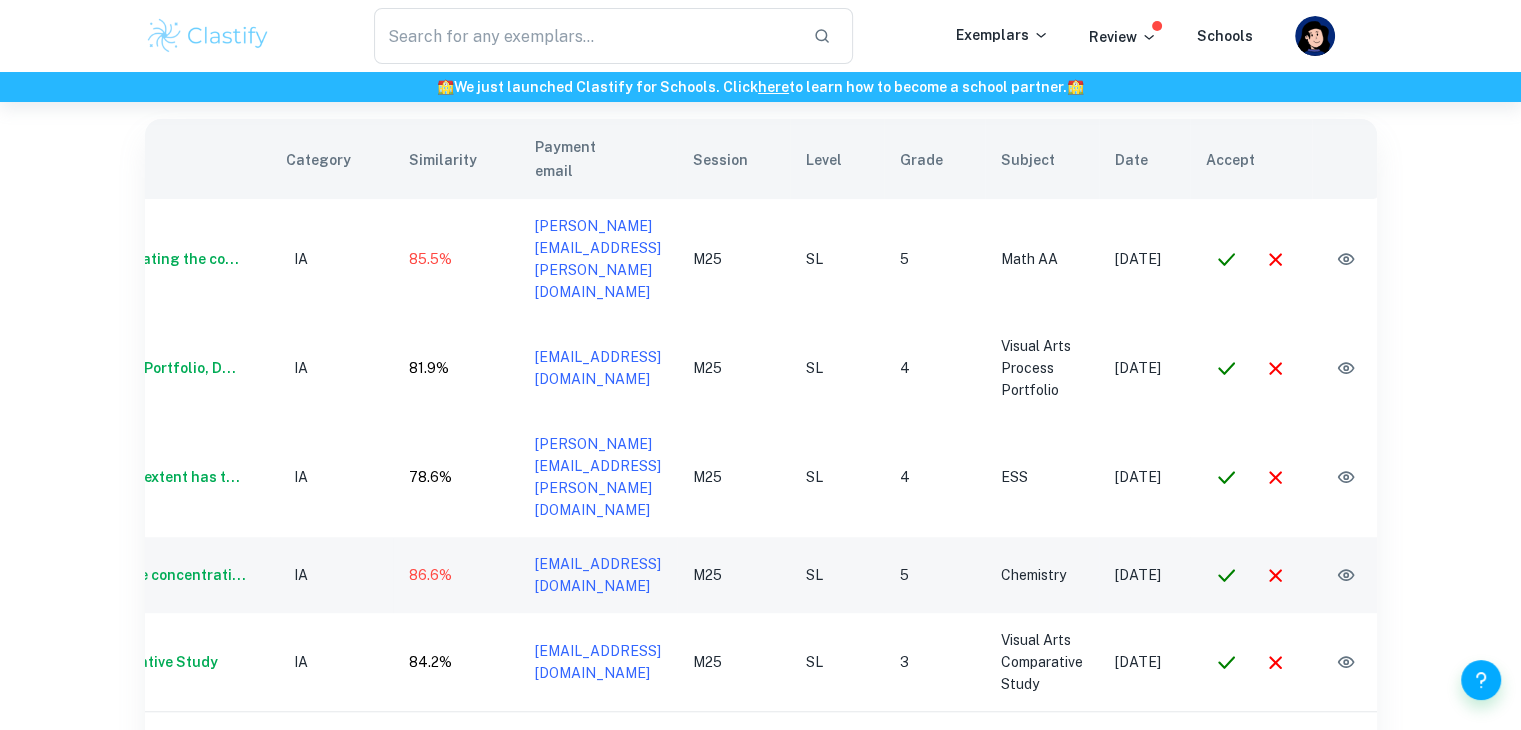 scroll, scrollTop: 0, scrollLeft: 98, axis: horizontal 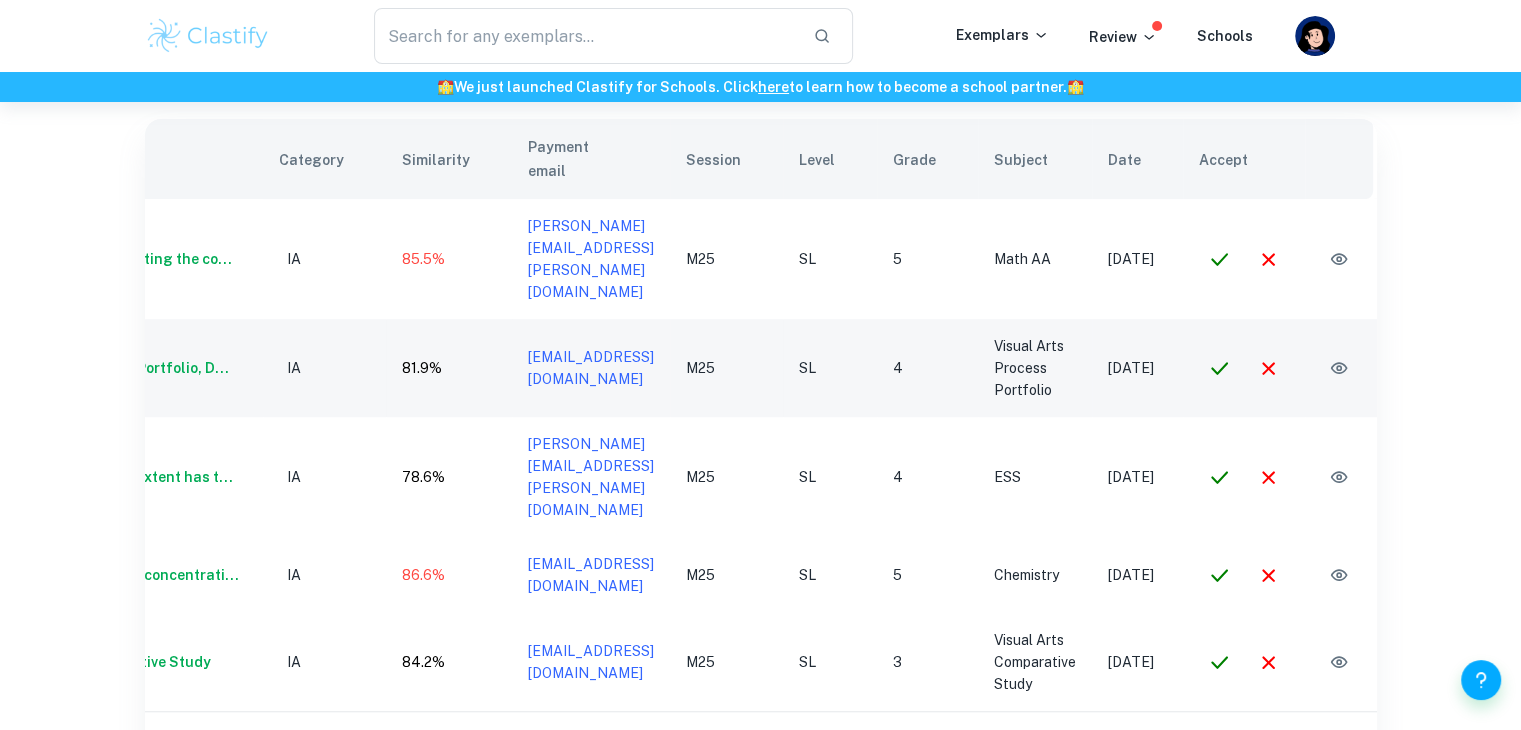 click 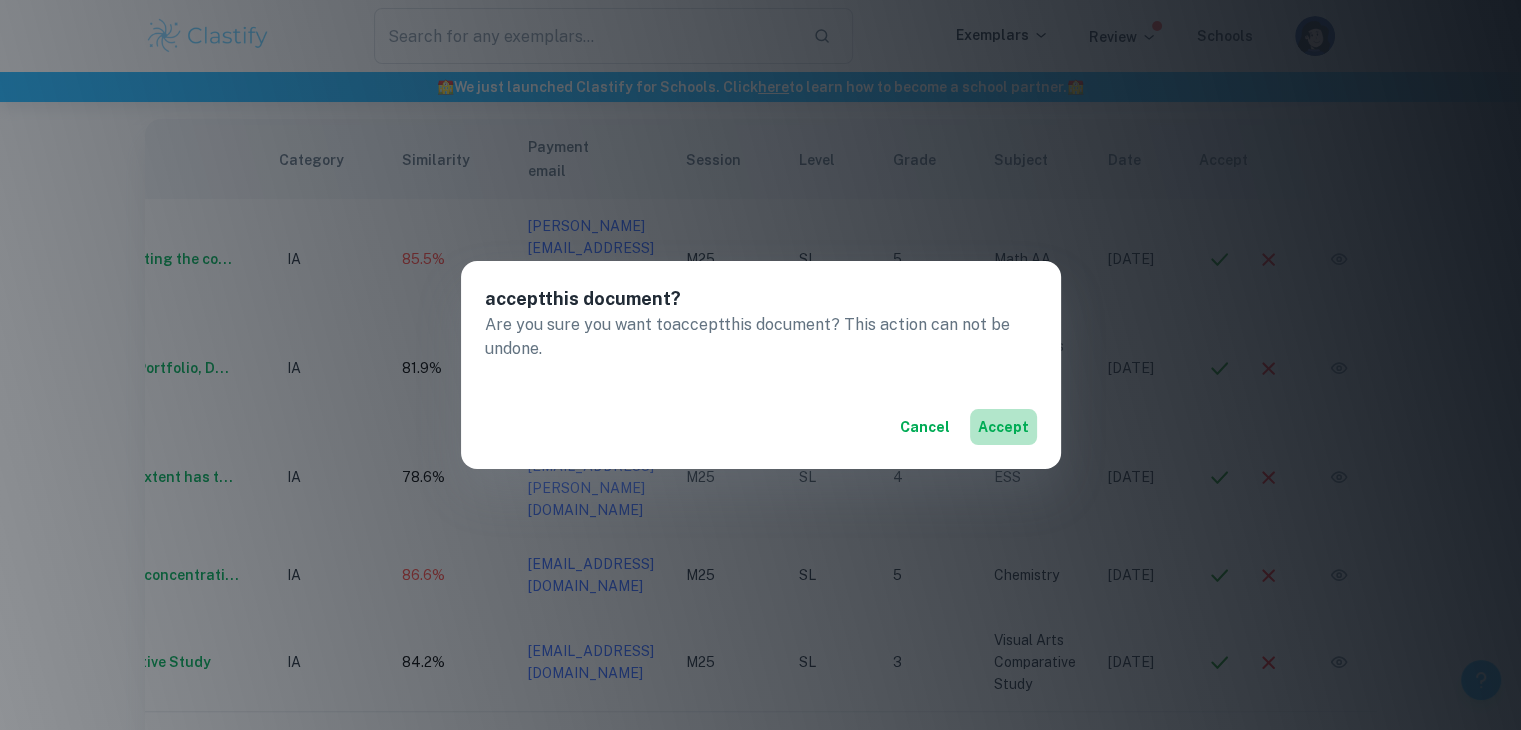 click on "accept" at bounding box center [1003, 427] 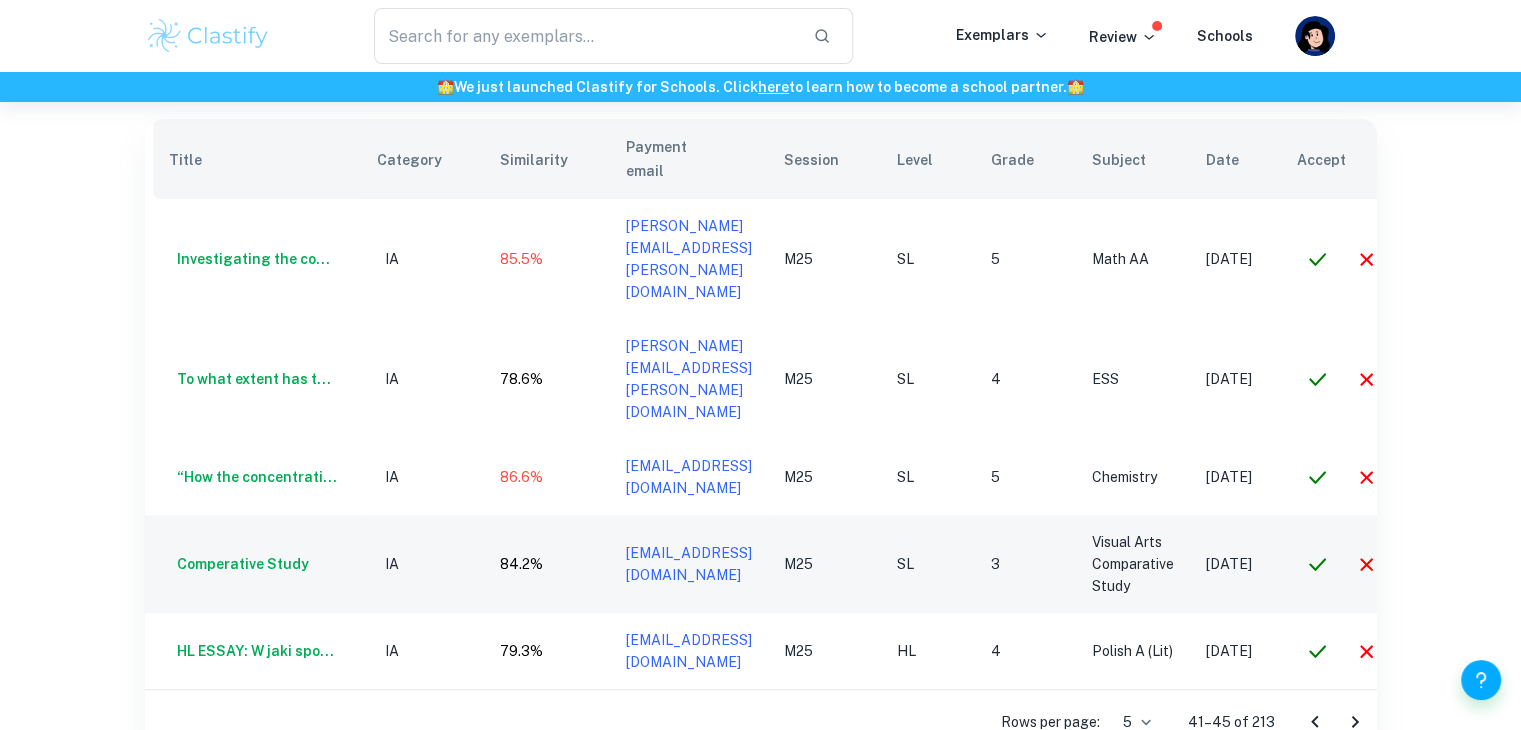 scroll, scrollTop: 0, scrollLeft: 0, axis: both 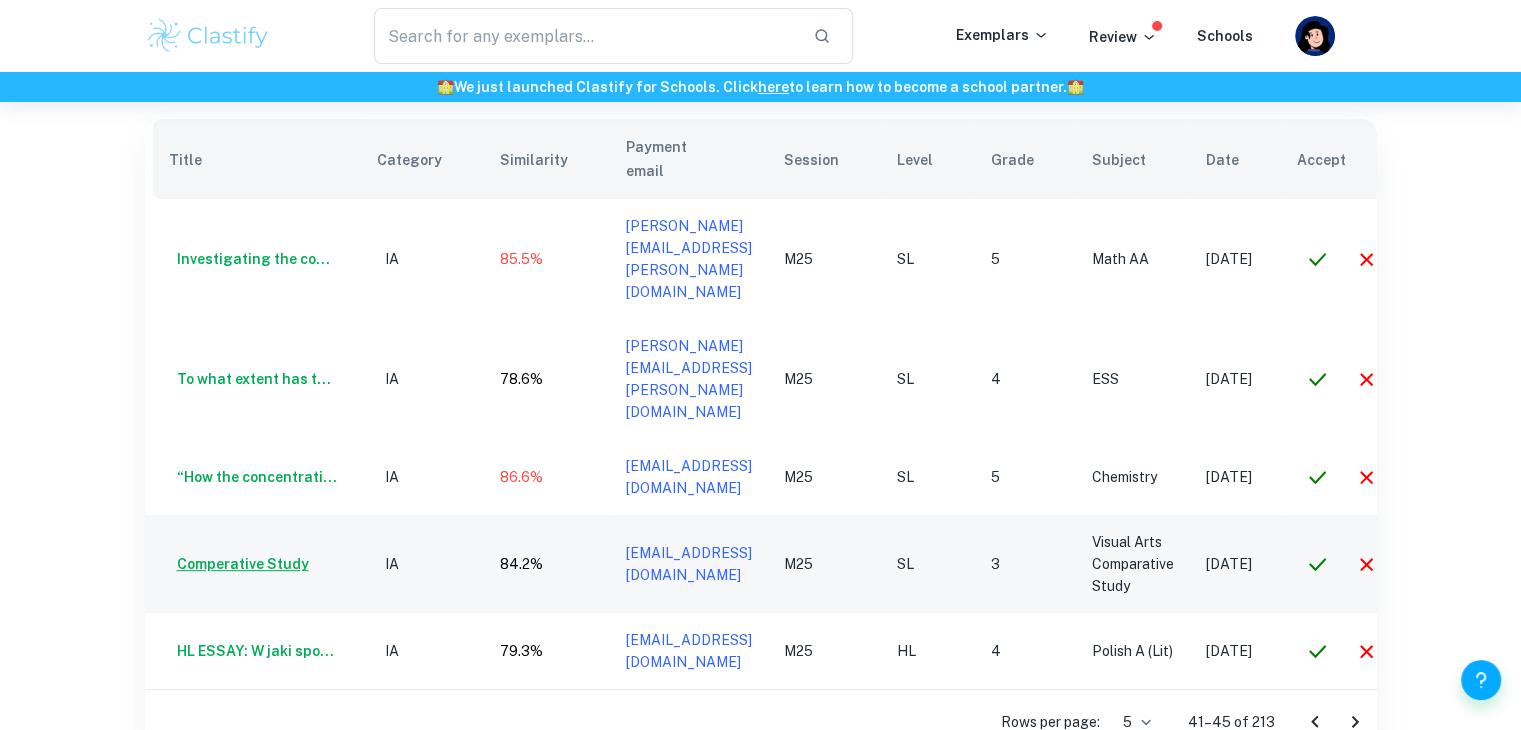 click on "Comperative Study" at bounding box center [239, 564] 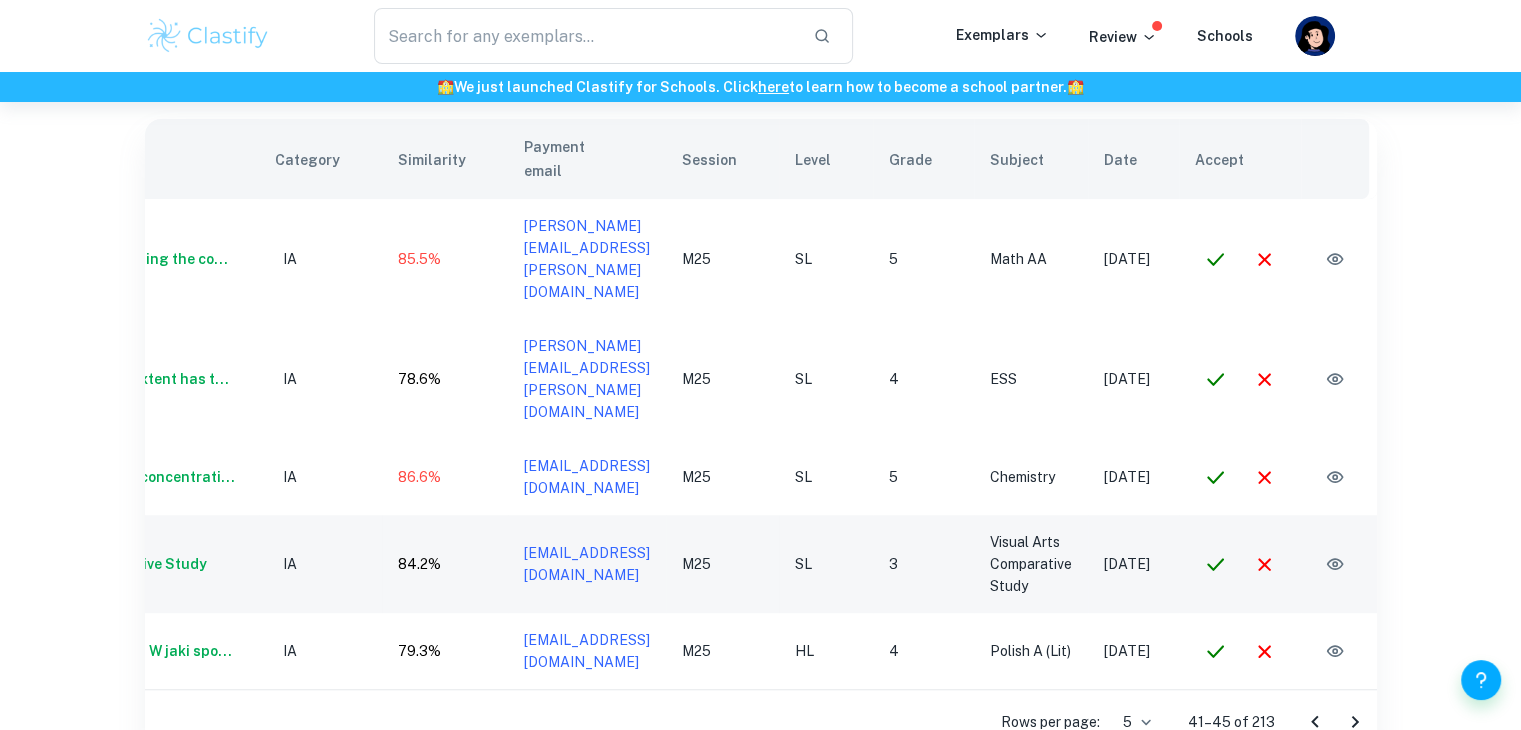 scroll, scrollTop: 0, scrollLeft: 129, axis: horizontal 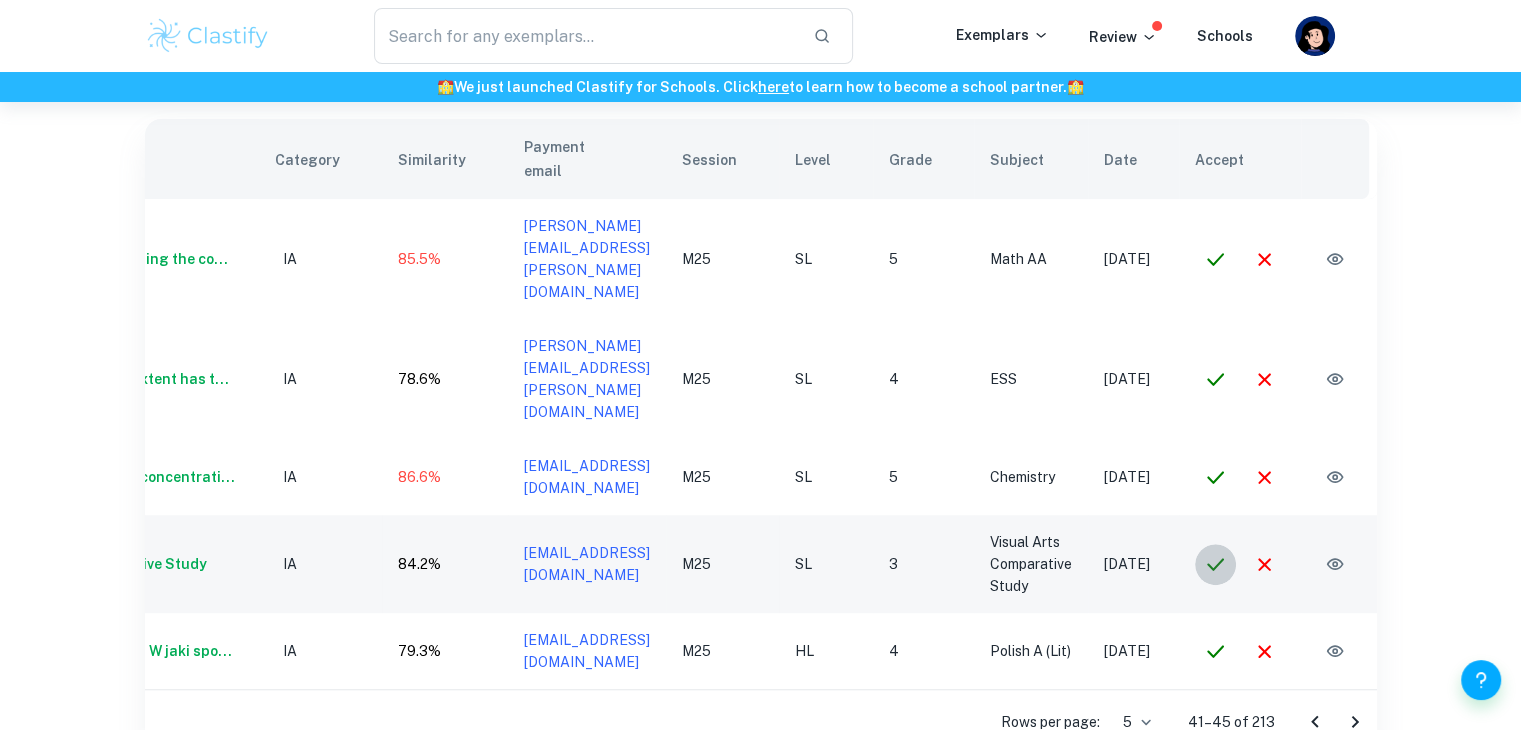 click 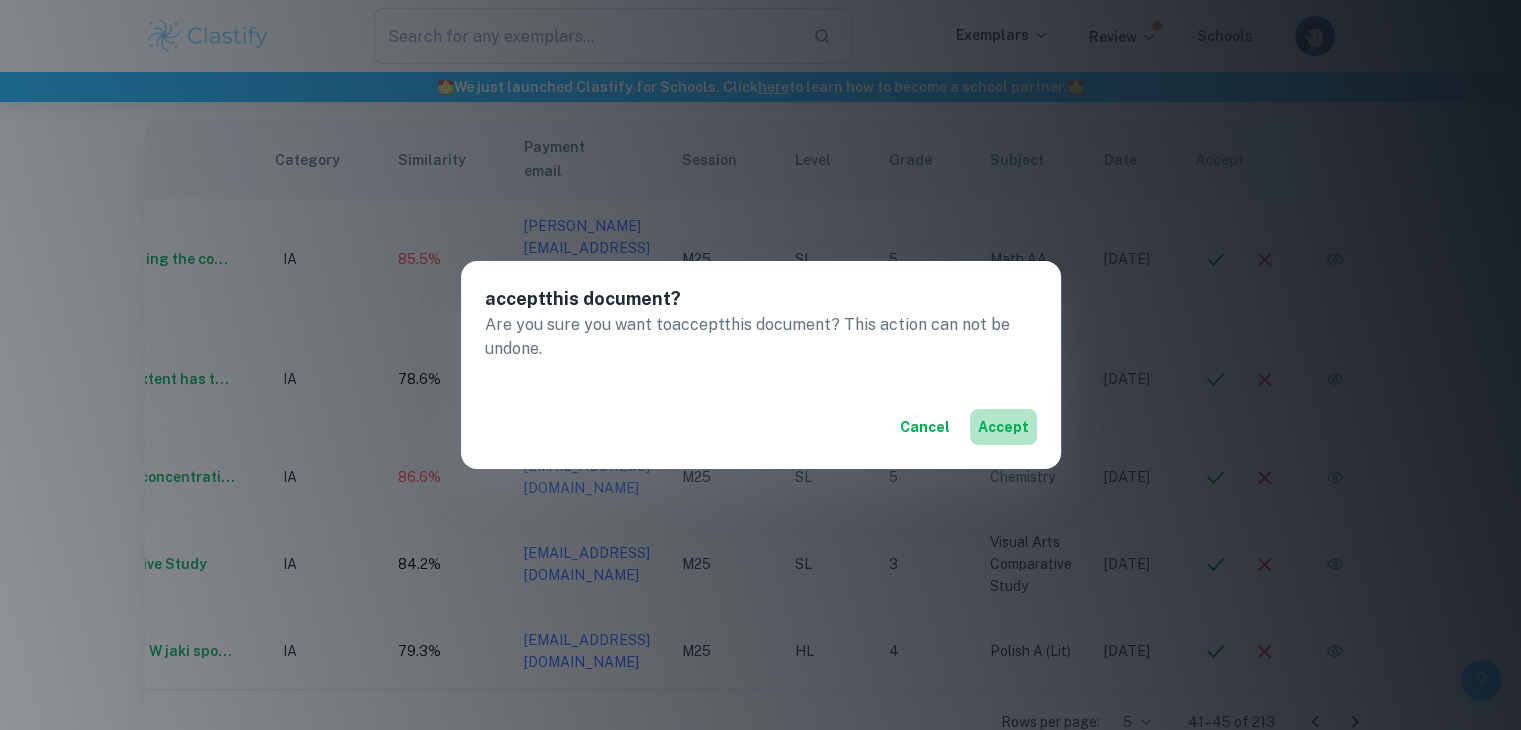 click on "accept" at bounding box center (1003, 427) 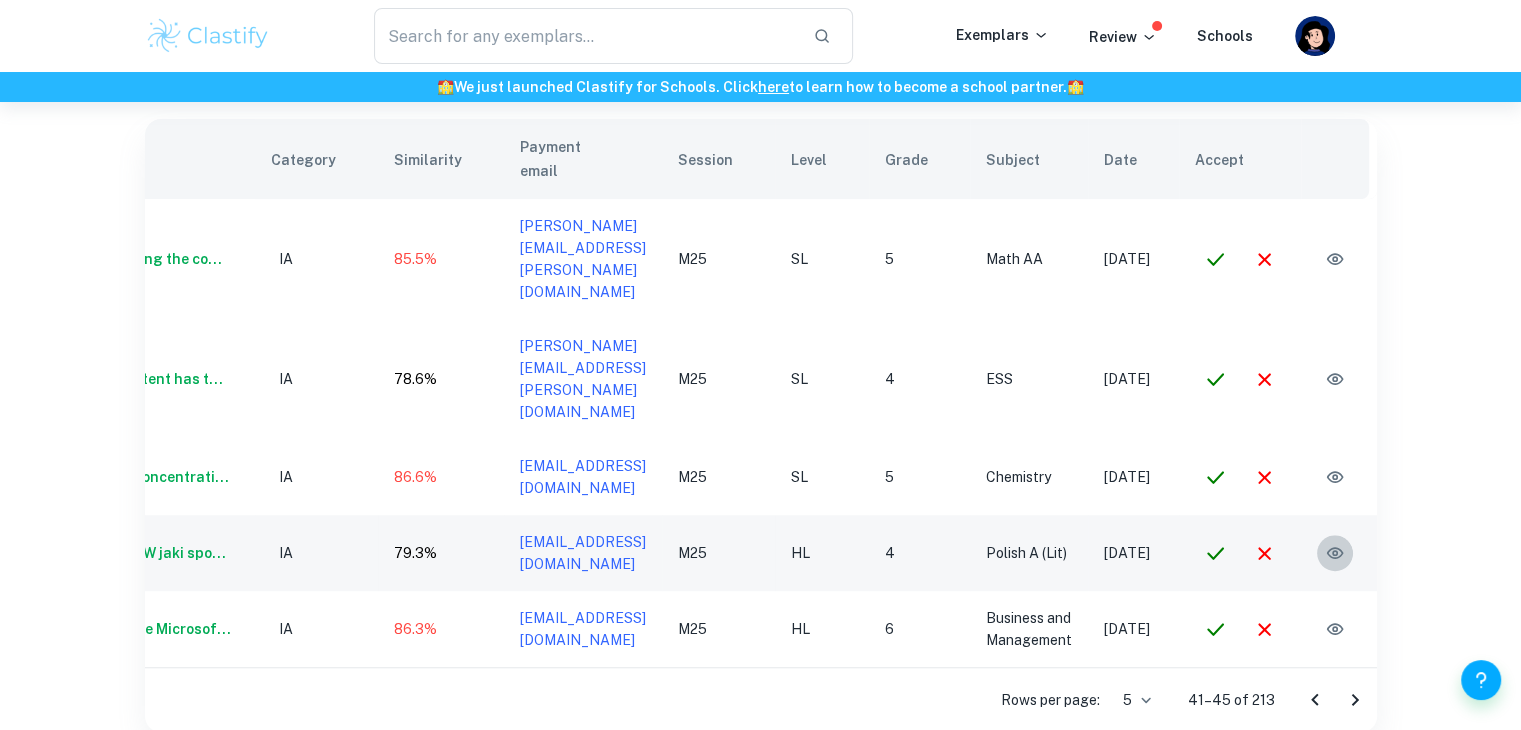 click 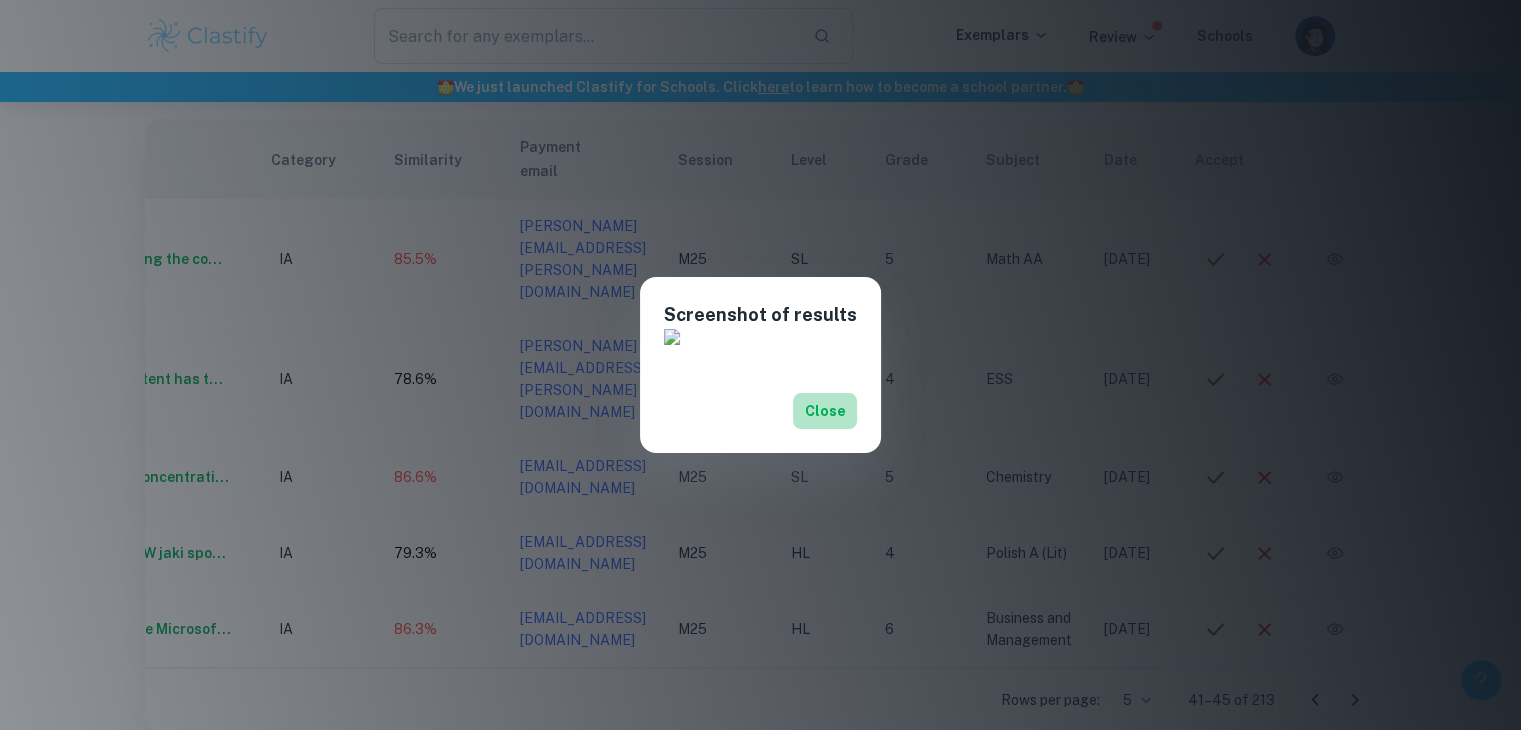 click on "Close" at bounding box center [825, 411] 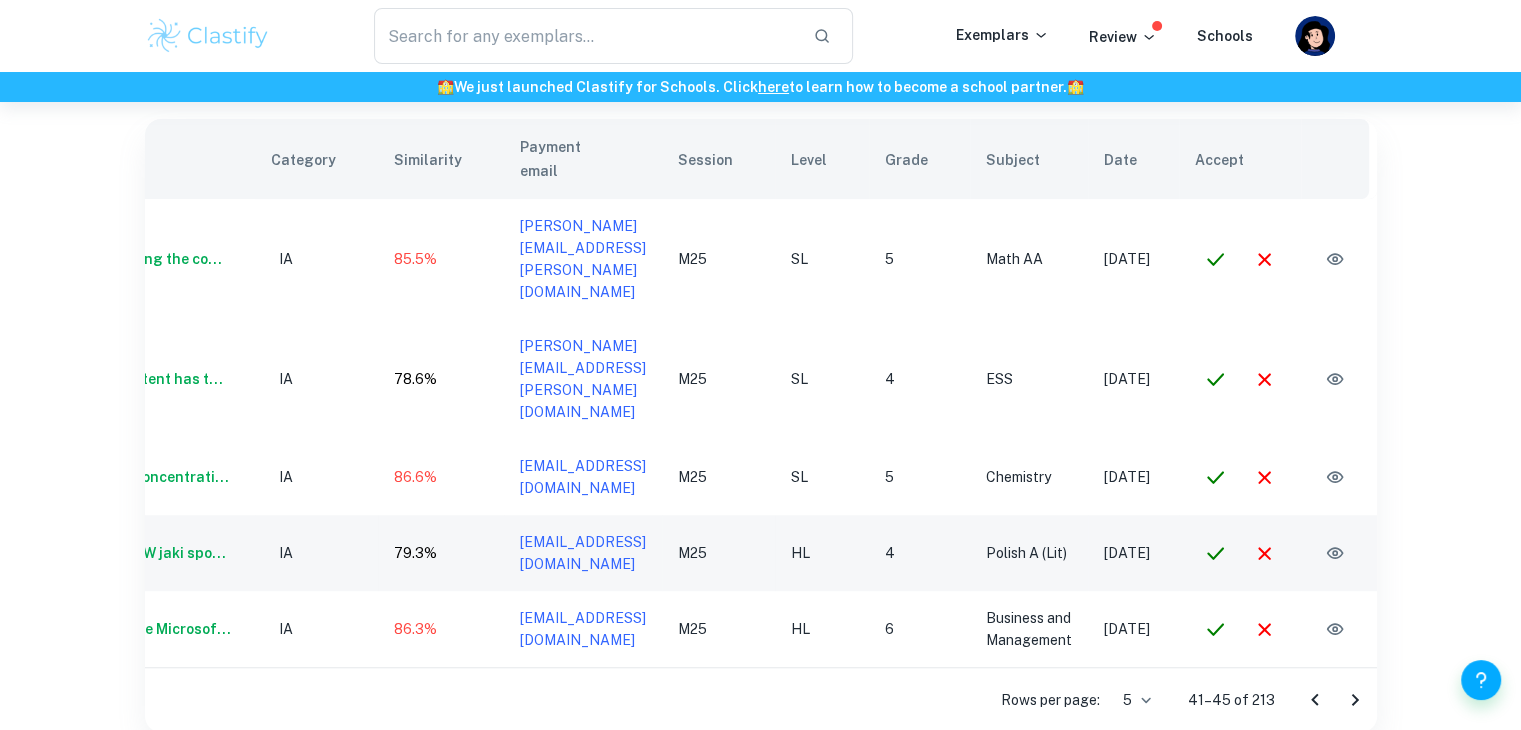 scroll, scrollTop: 0, scrollLeft: 0, axis: both 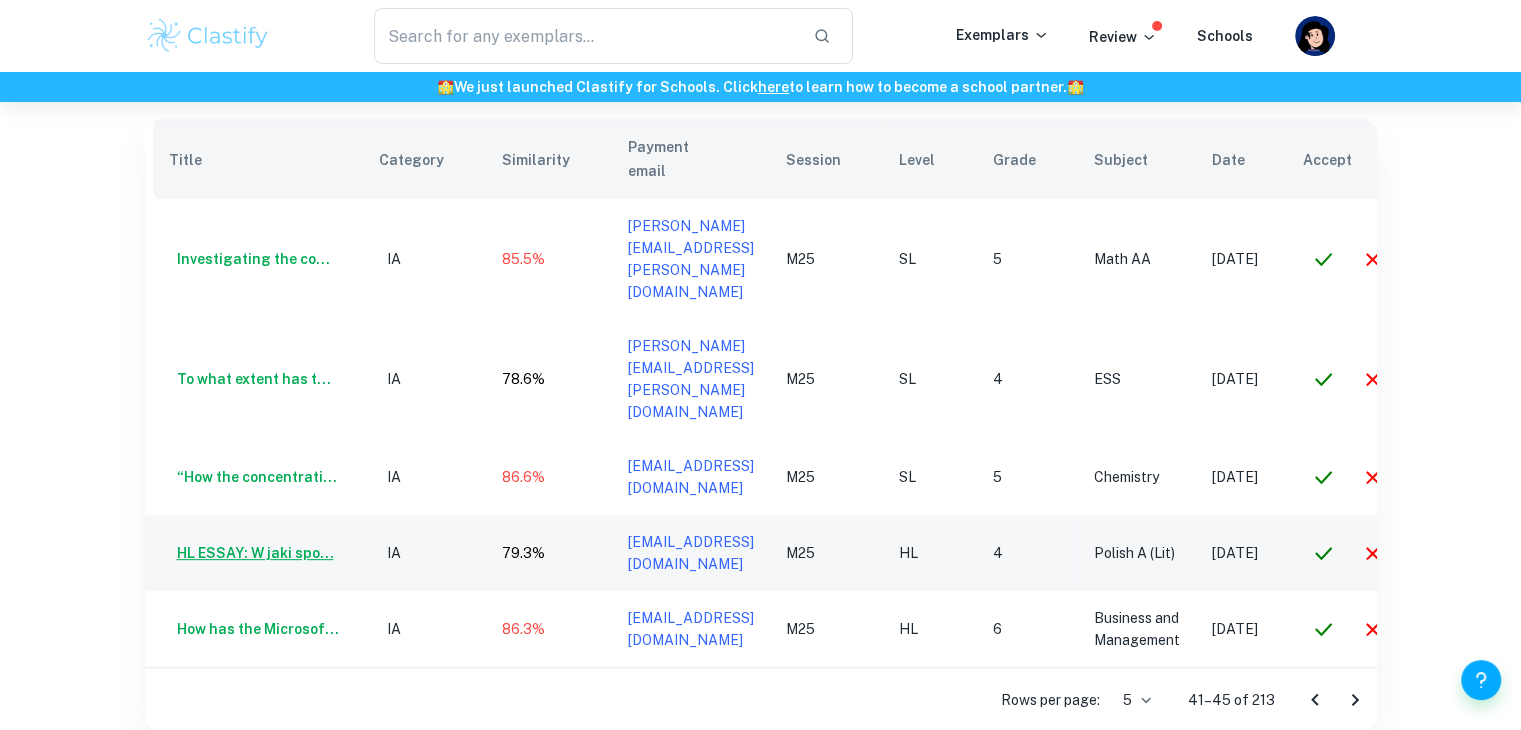 click on "HL ESSAY: W jaki spo..." at bounding box center (251, 553) 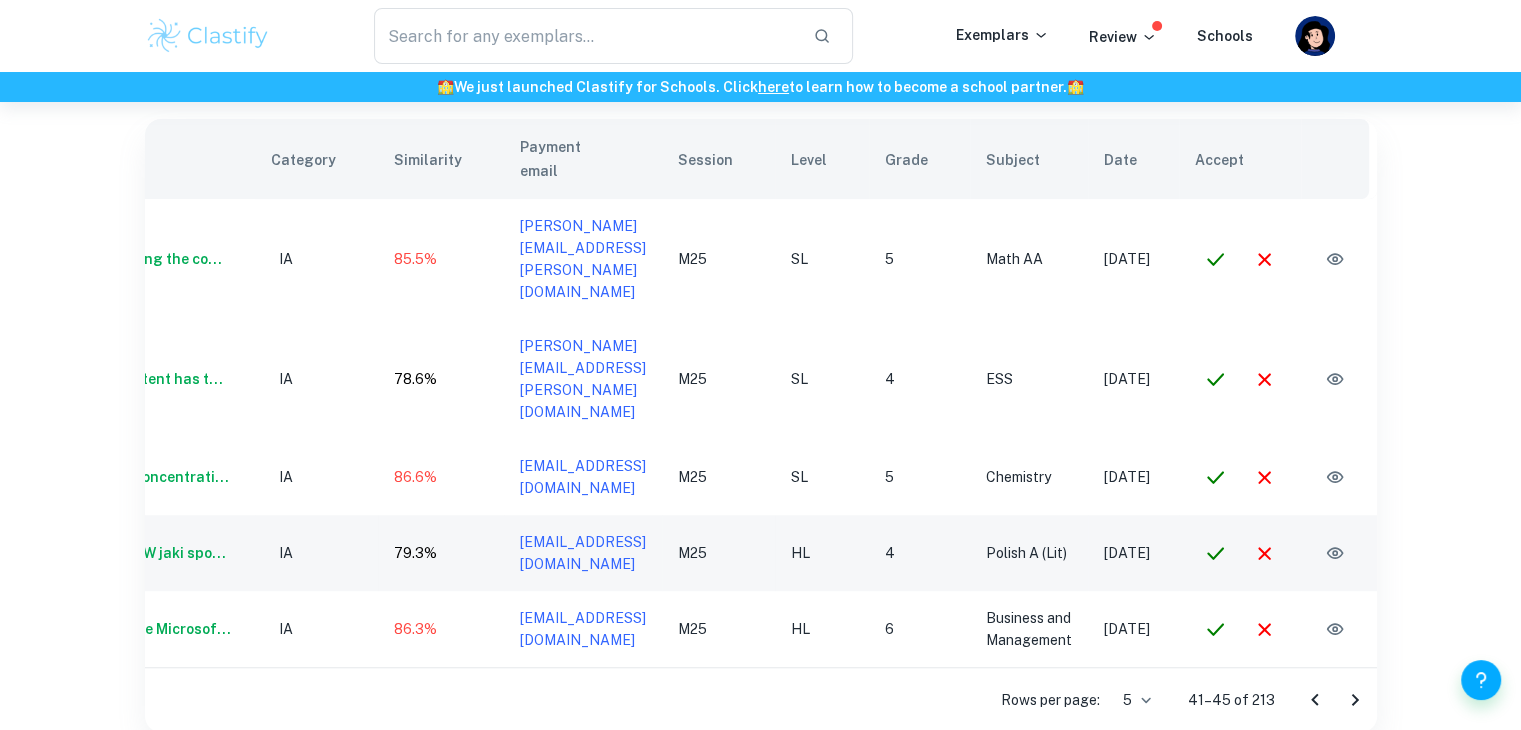 click 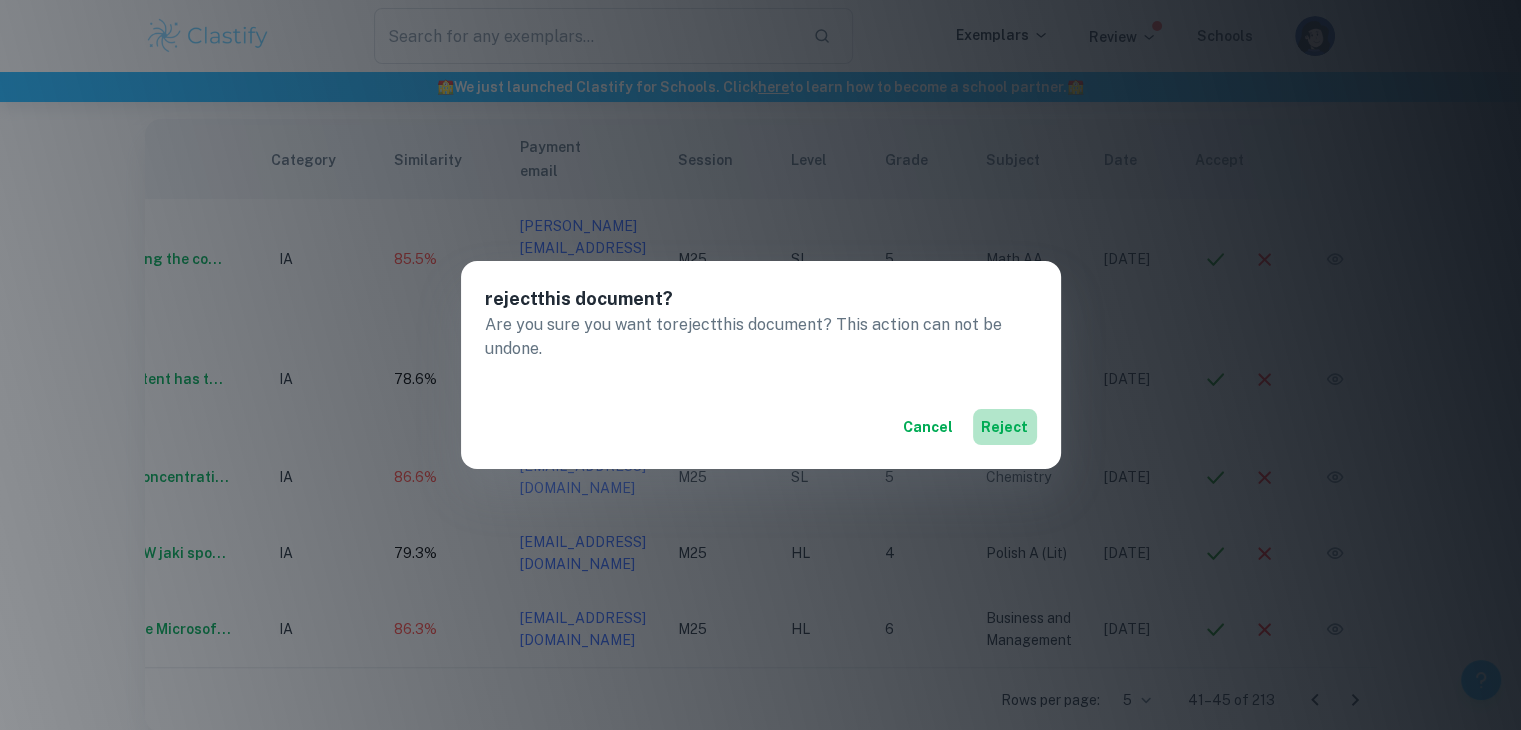 click on "reject" at bounding box center (1005, 427) 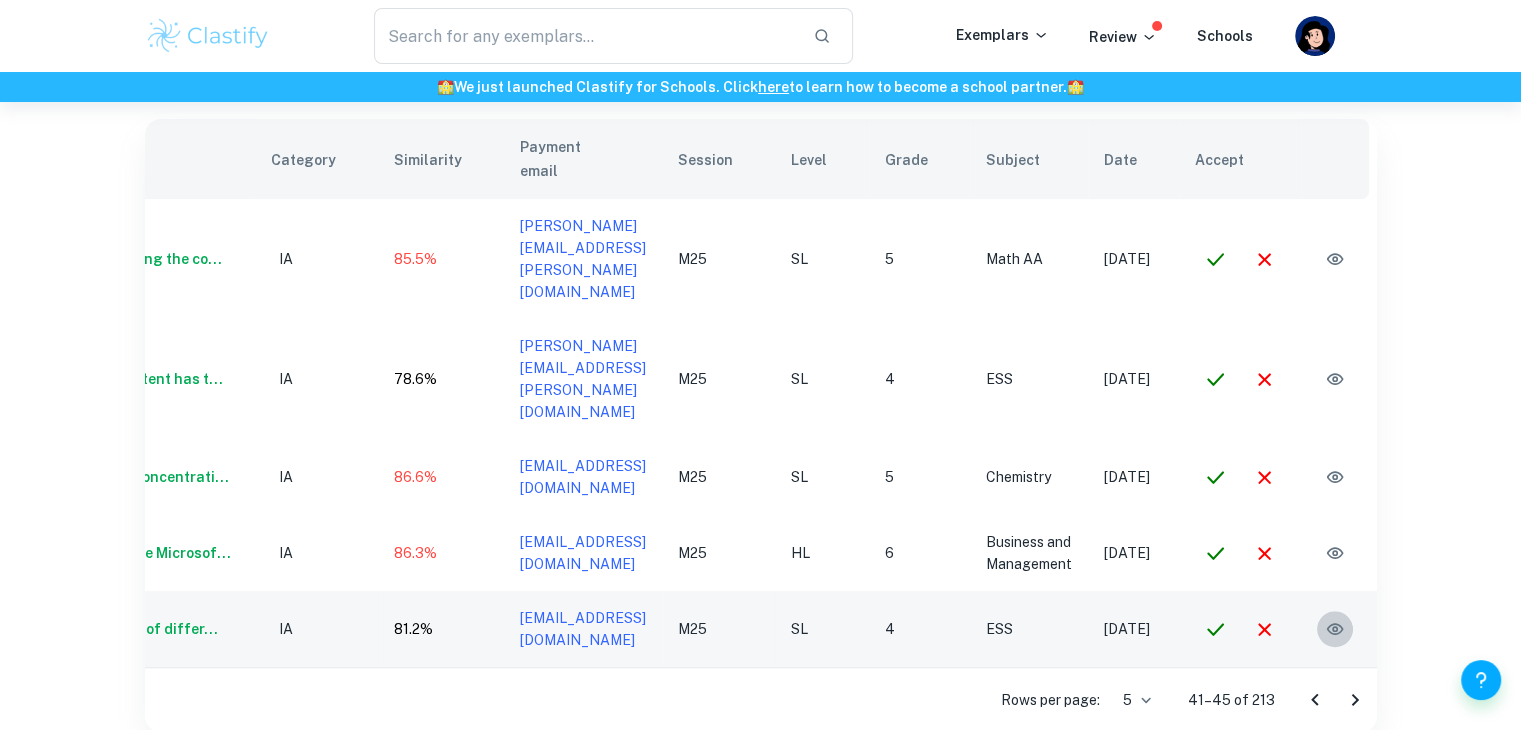 click 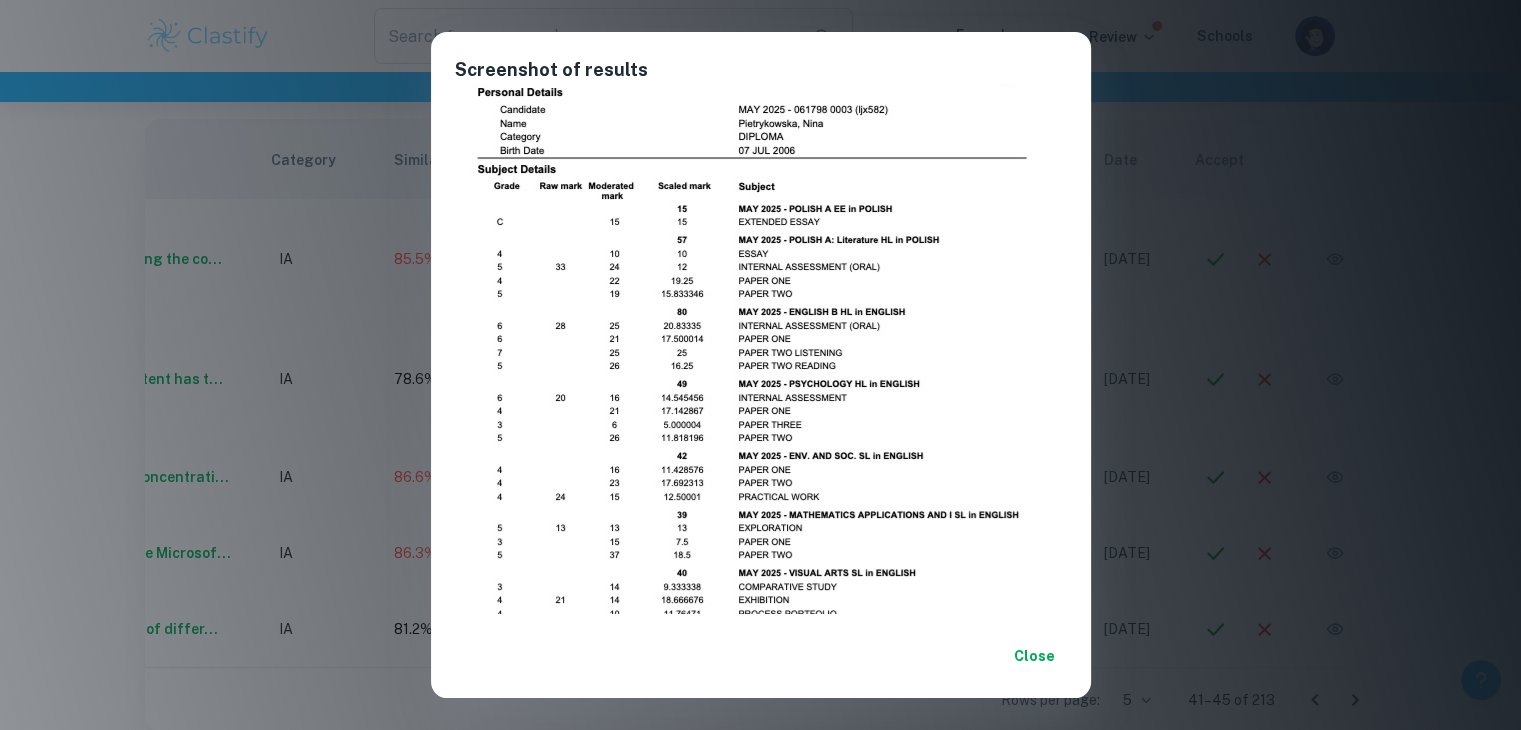 scroll, scrollTop: 128, scrollLeft: 0, axis: vertical 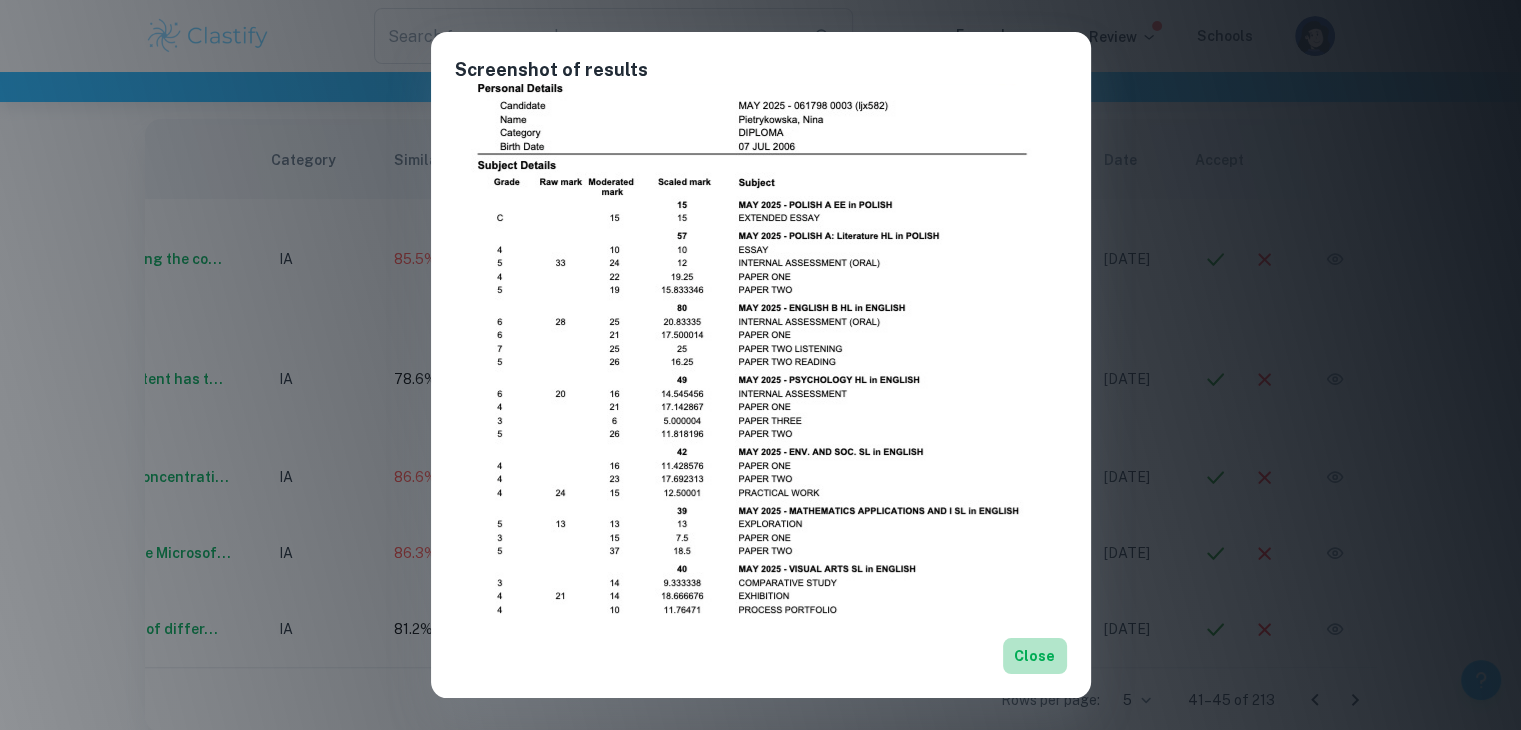 click on "Close" at bounding box center (1035, 656) 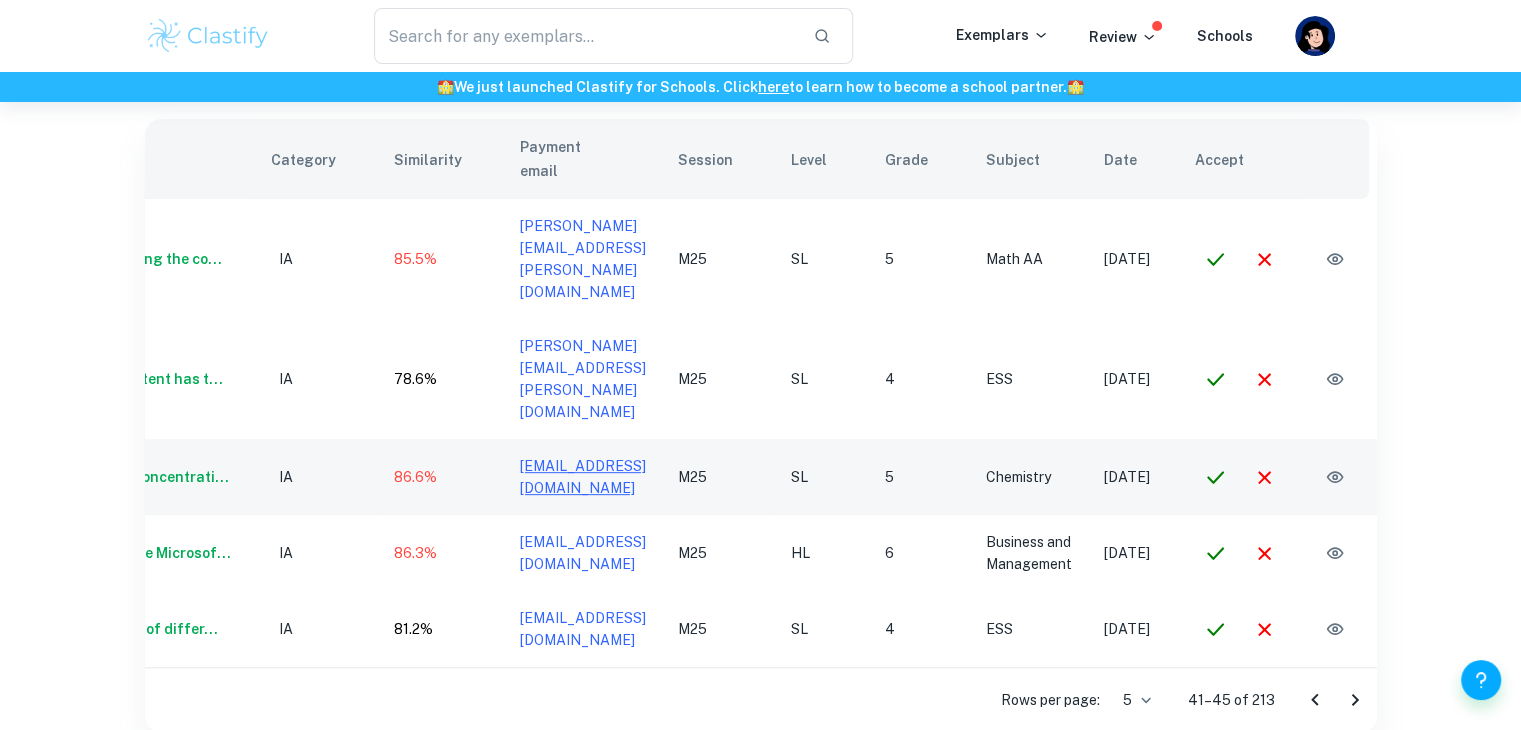 scroll, scrollTop: 0, scrollLeft: 0, axis: both 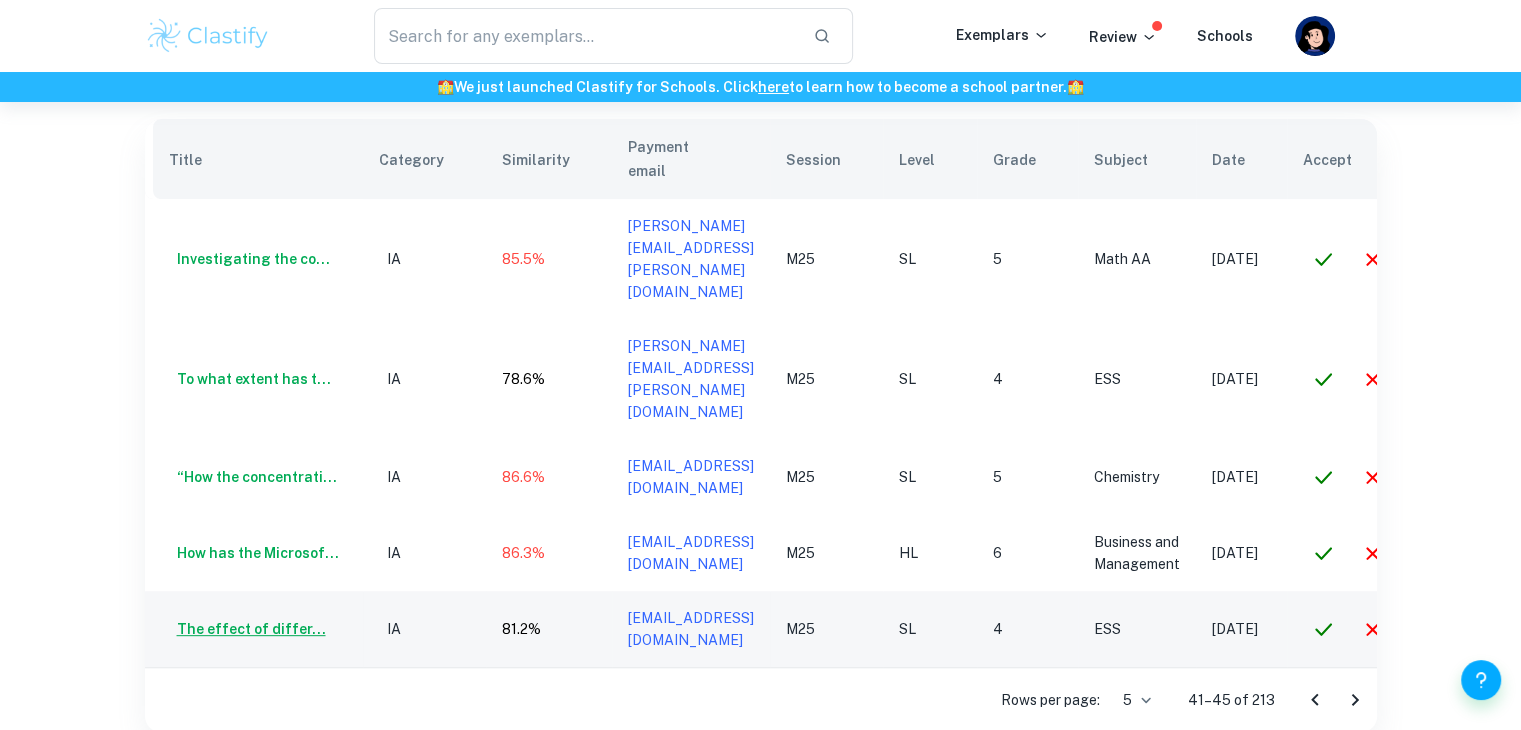click on "The effect of differ..." at bounding box center [247, 629] 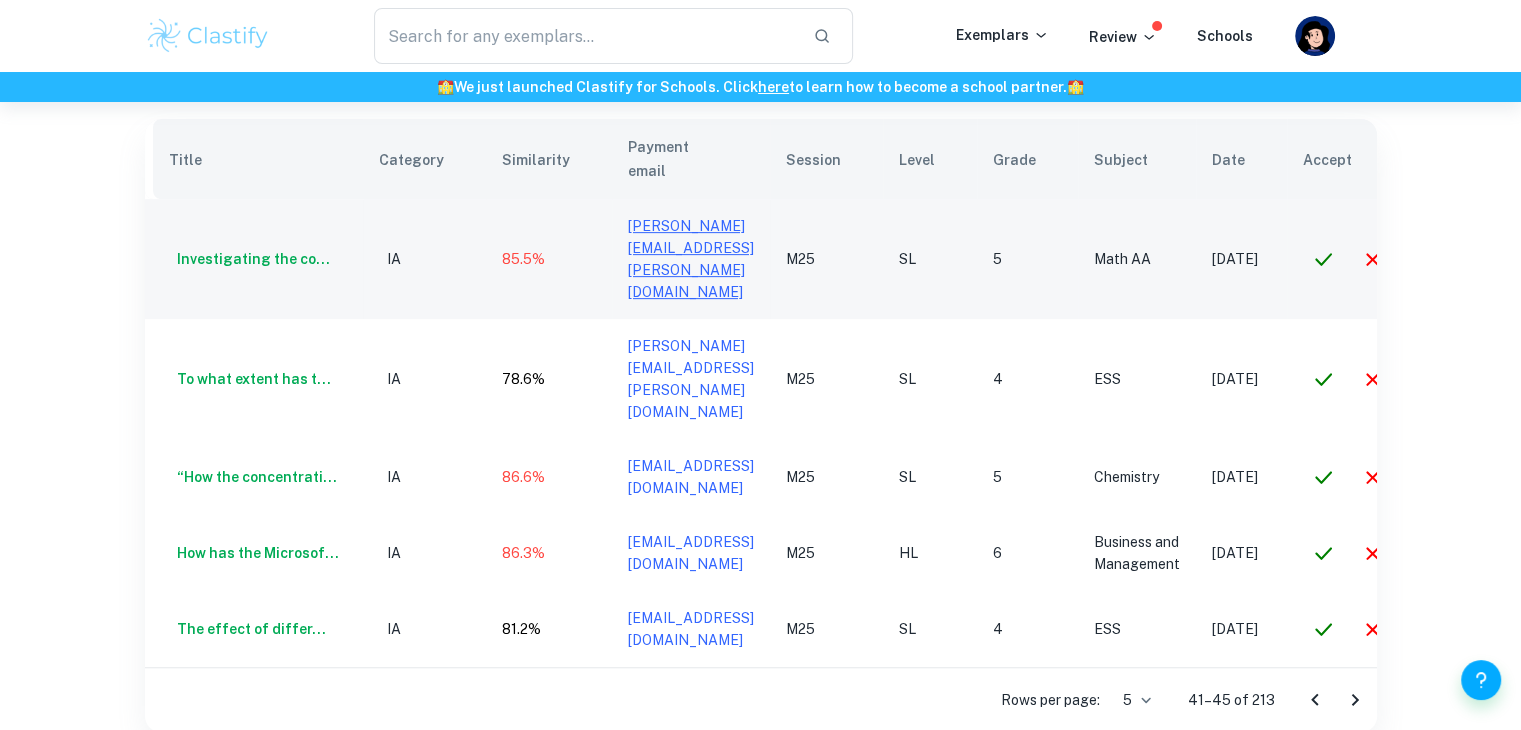 scroll, scrollTop: 0, scrollLeft: 134, axis: horizontal 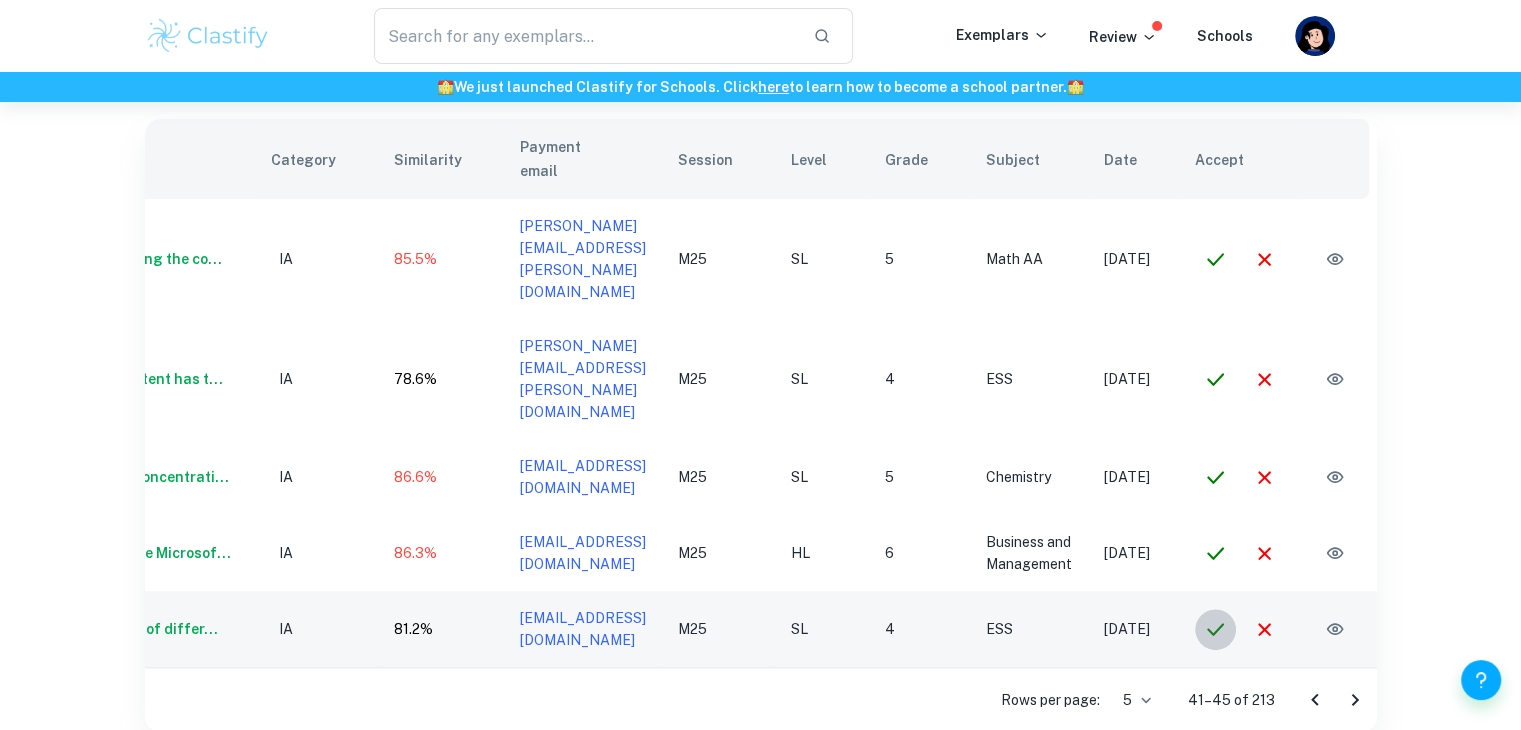 click 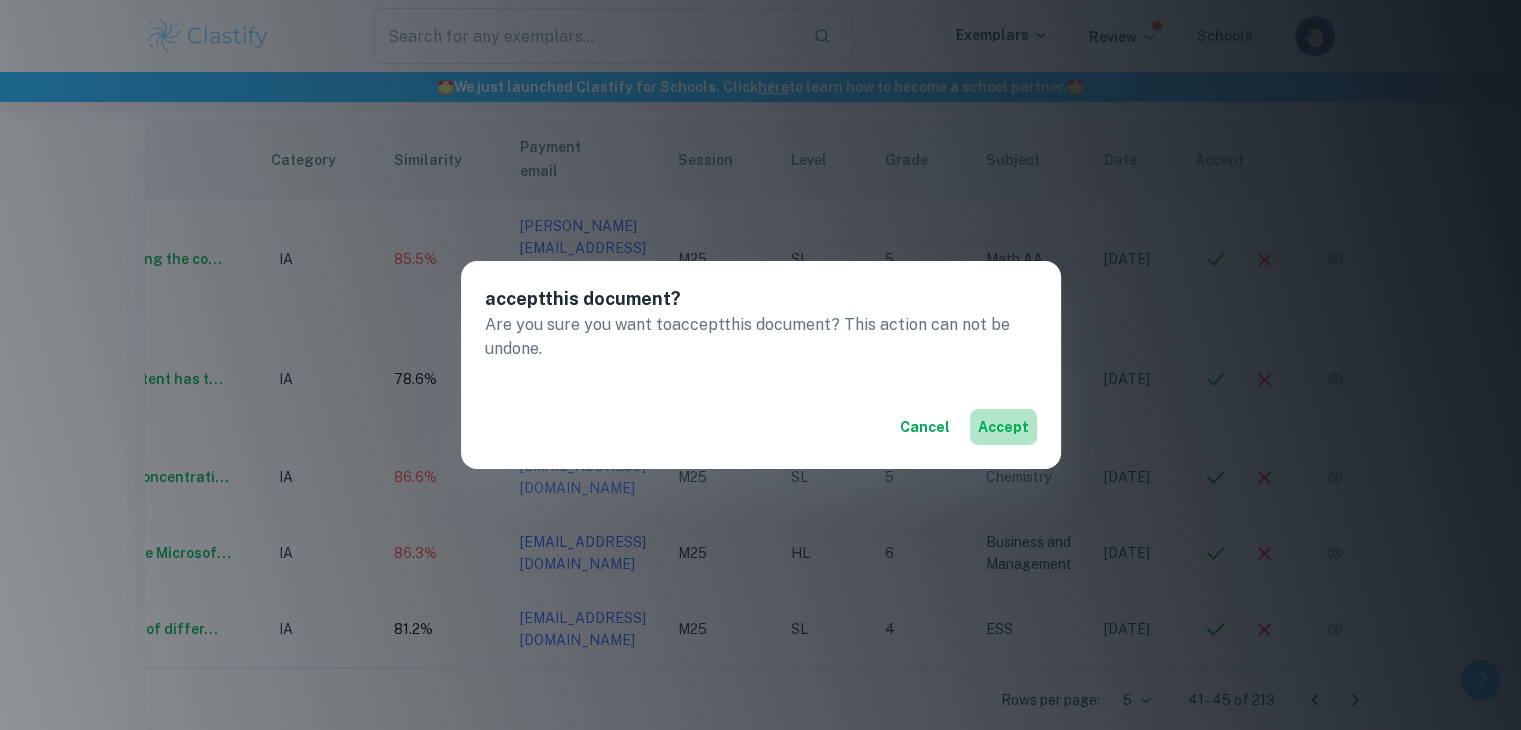 click on "accept" at bounding box center (1003, 427) 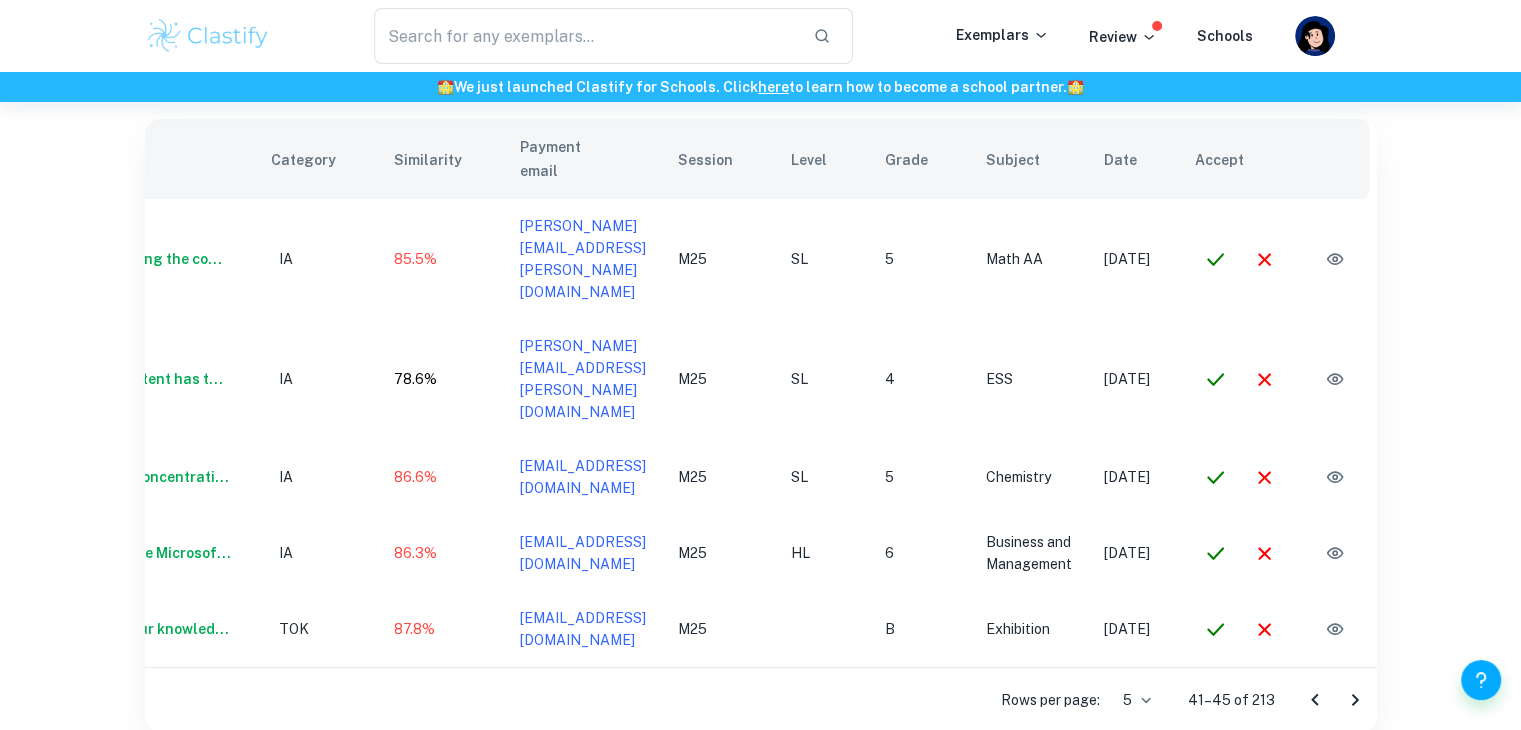 scroll, scrollTop: 0, scrollLeft: 127, axis: horizontal 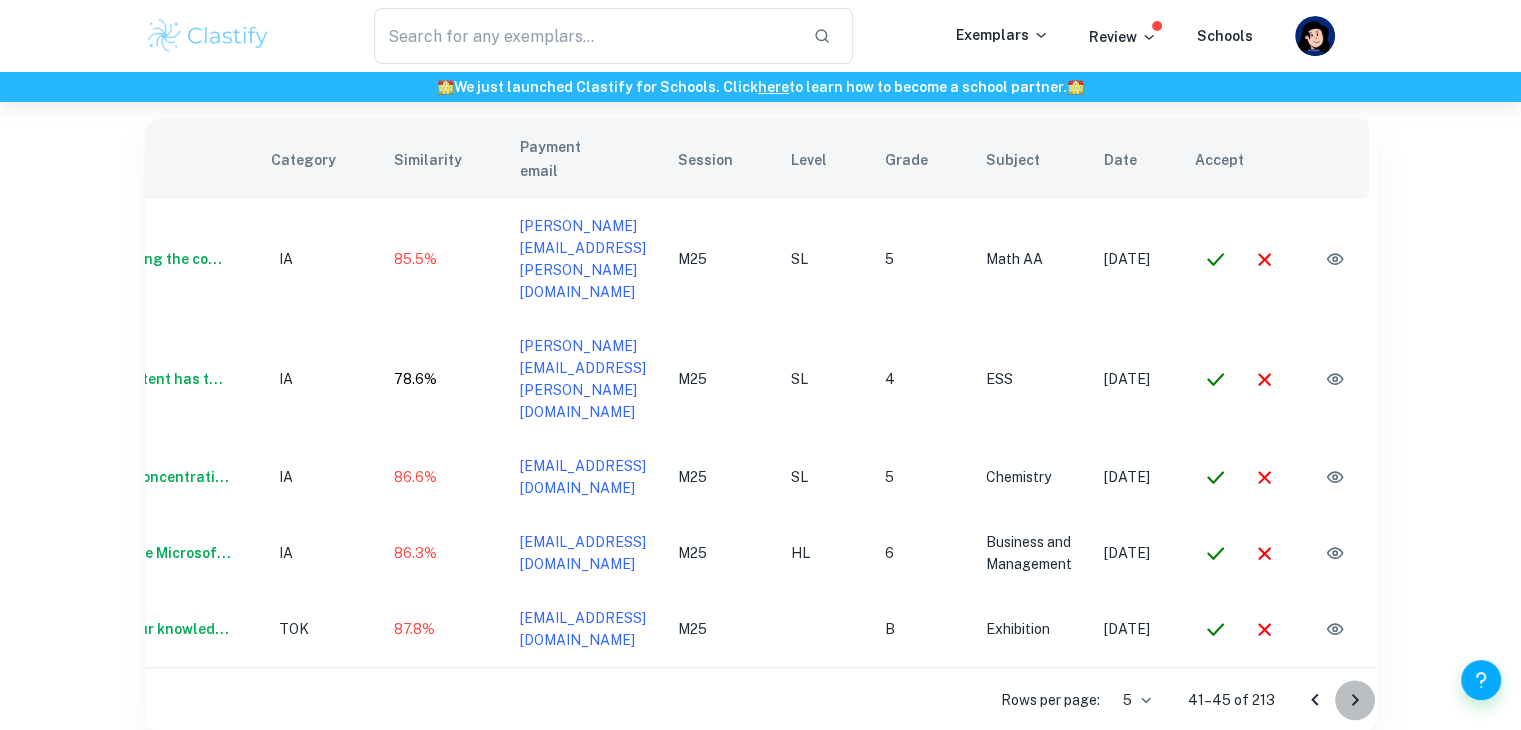 click 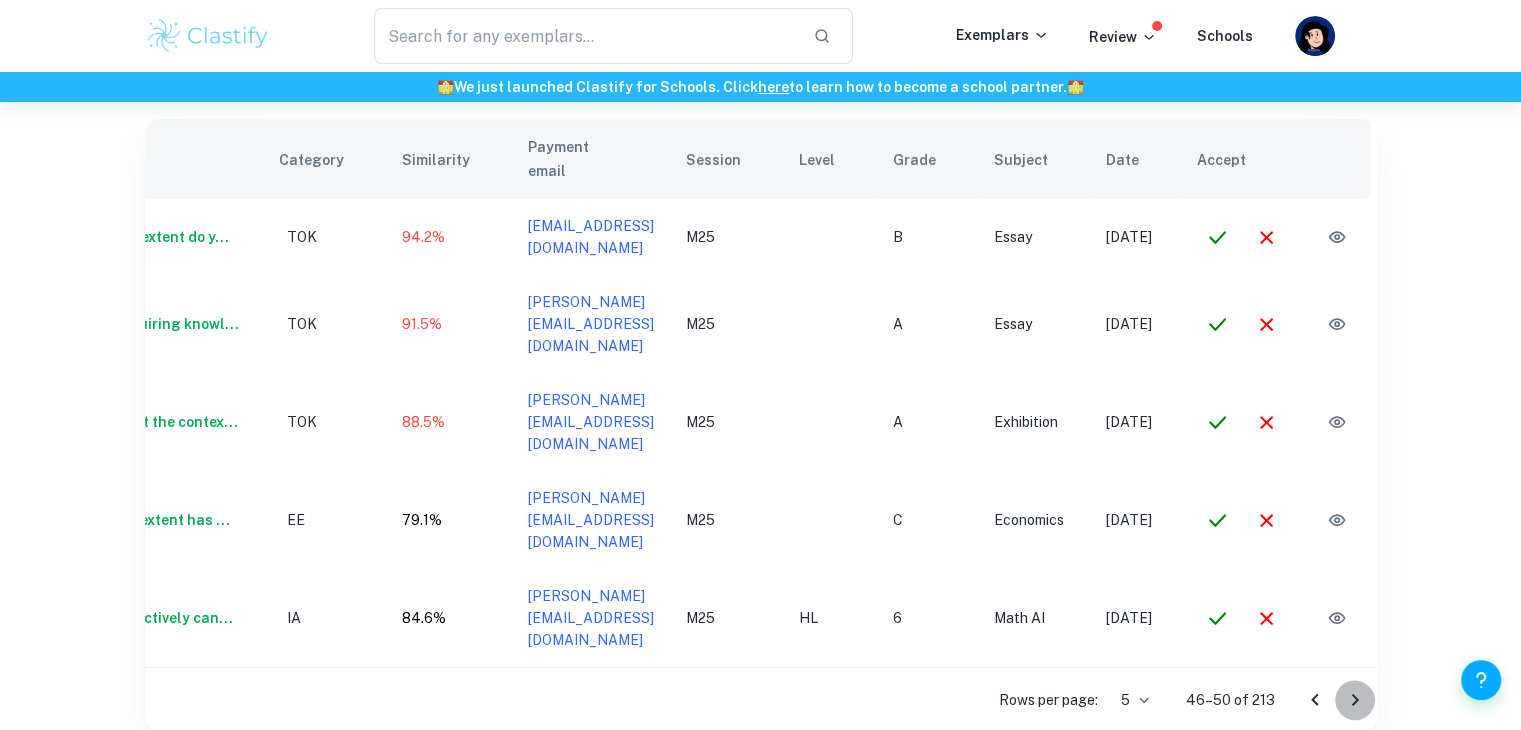 click 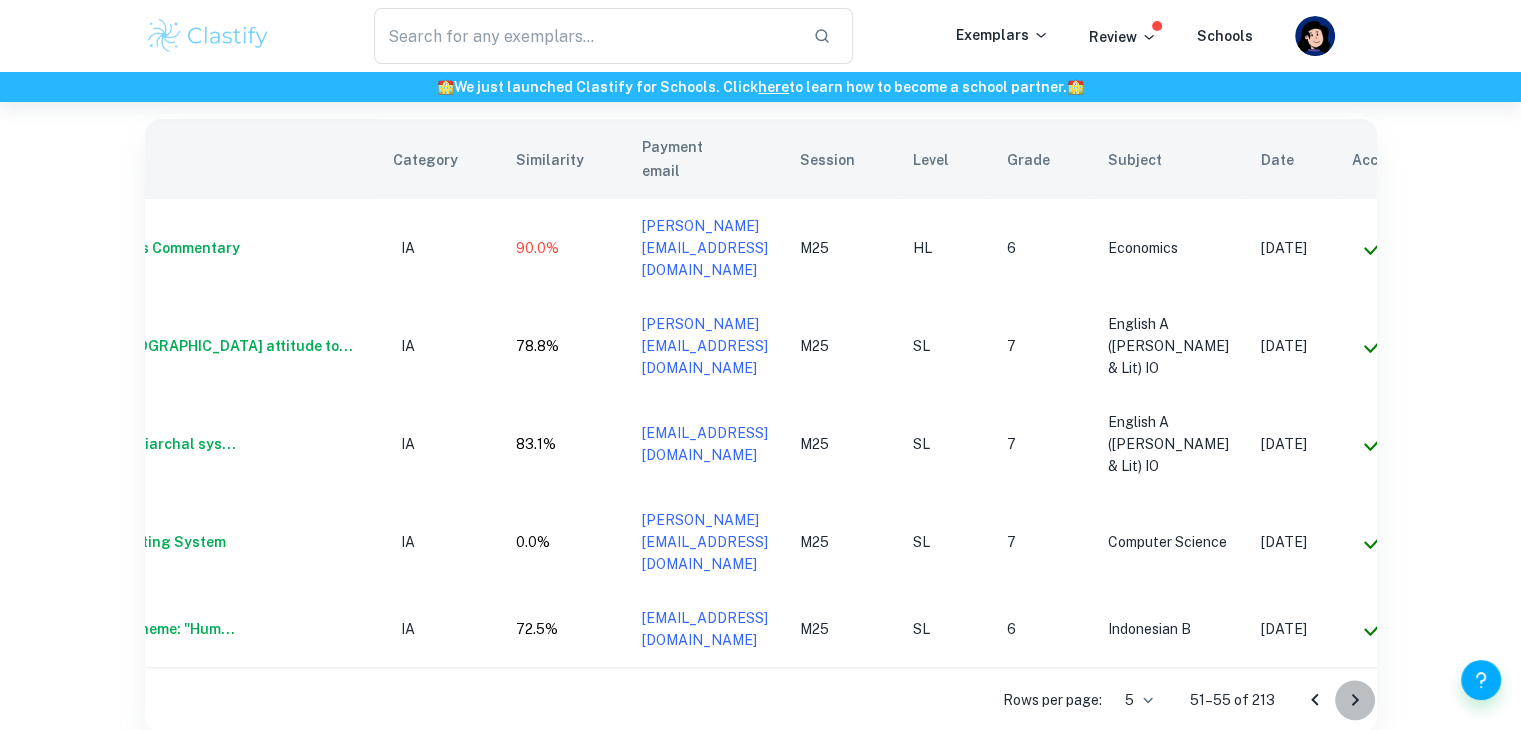 click 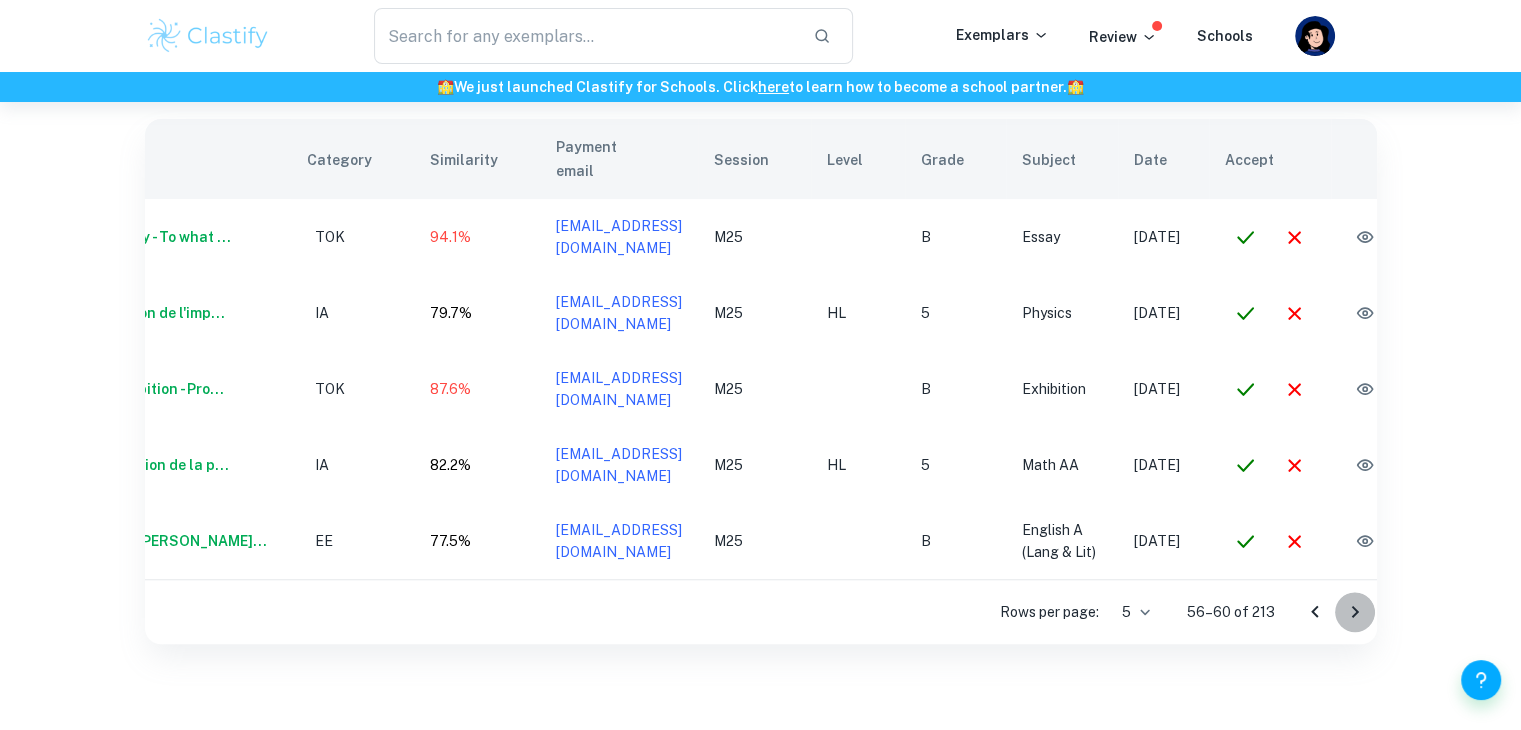 click 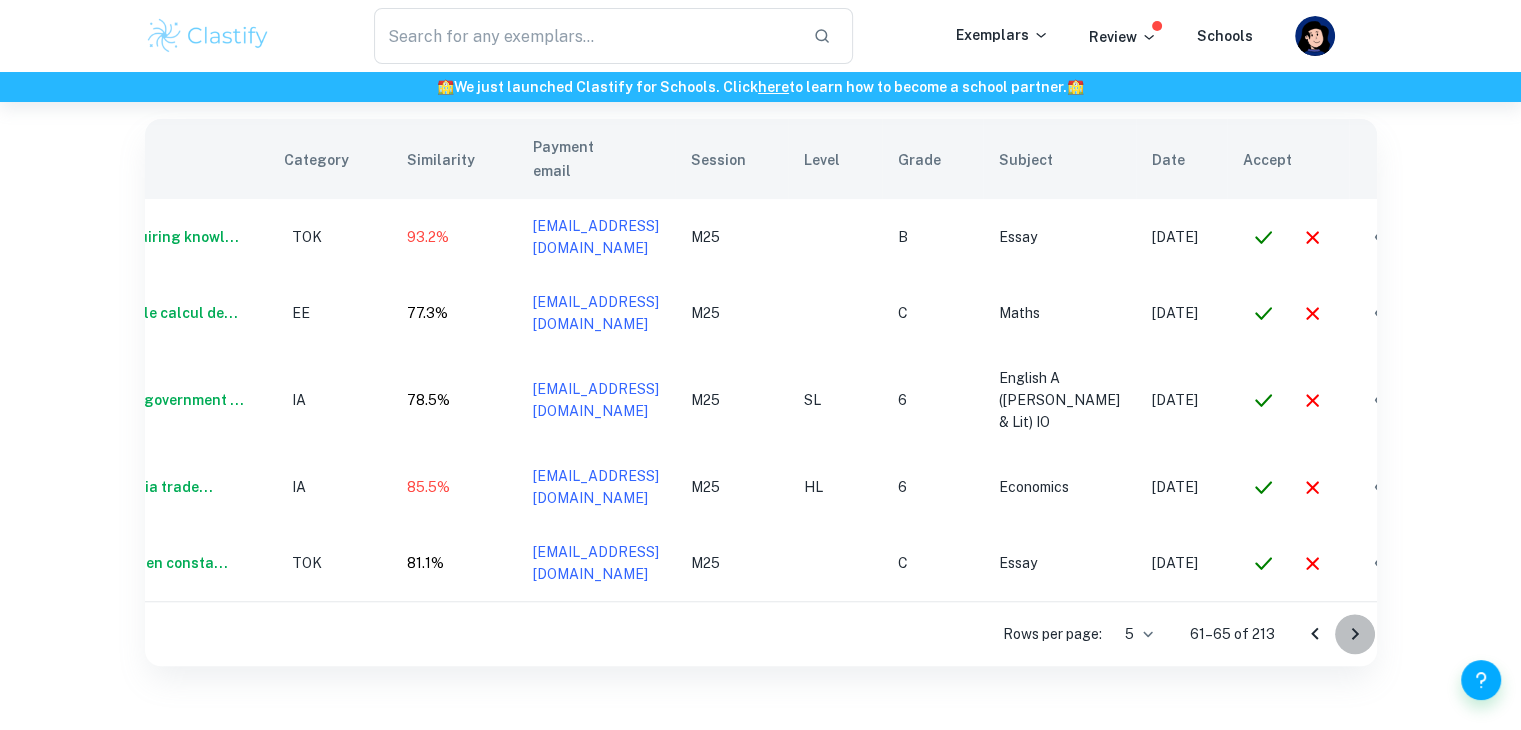 click 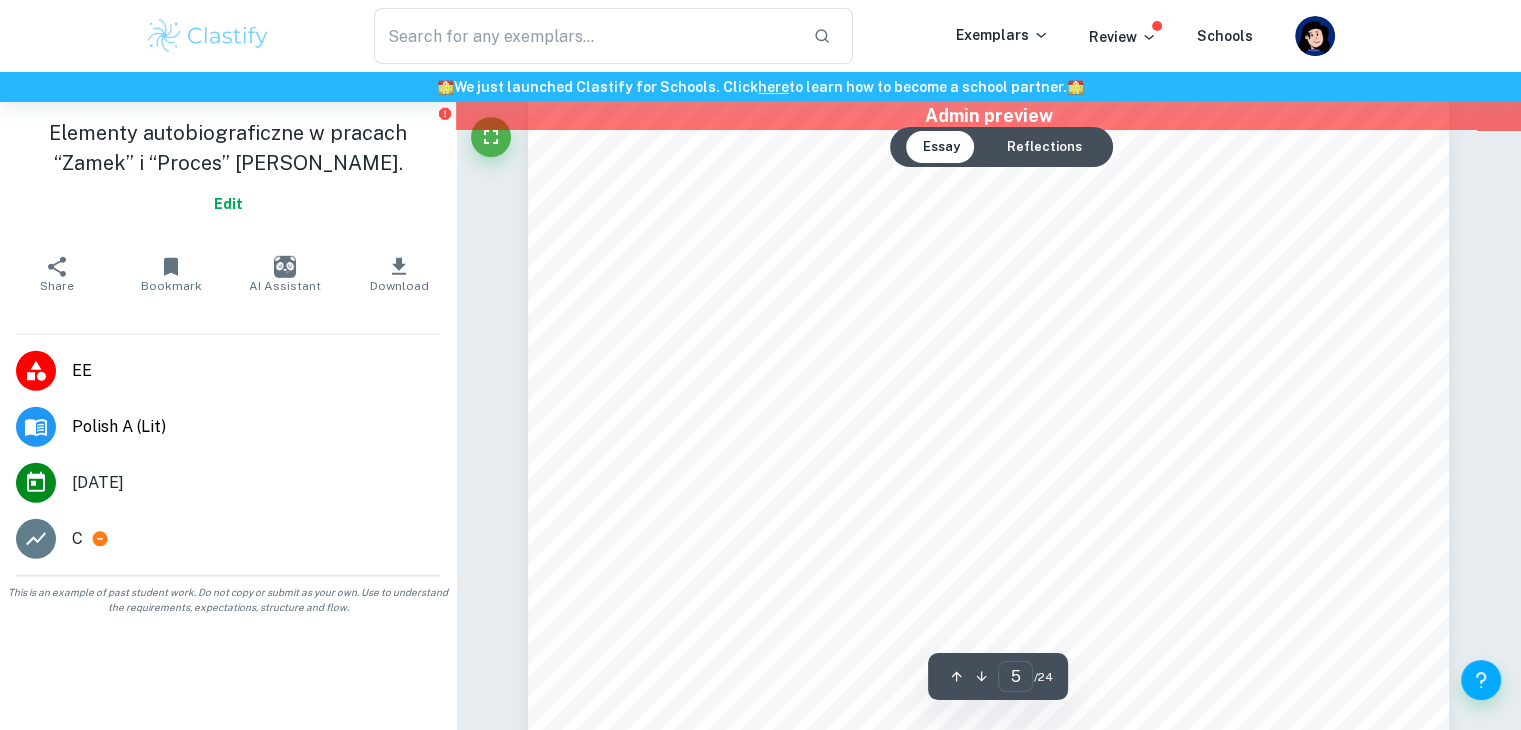scroll, scrollTop: 5855, scrollLeft: 0, axis: vertical 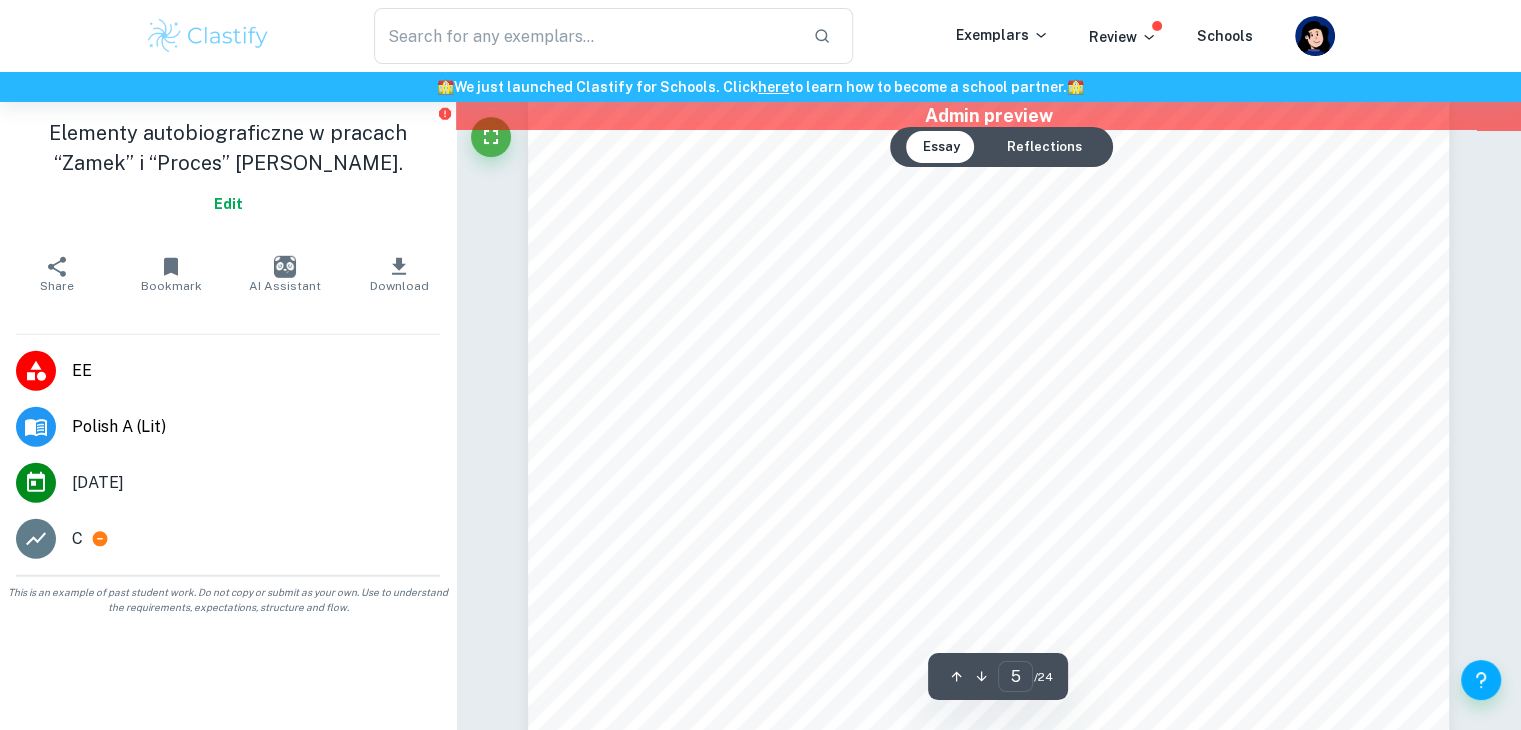 click on "Reflections" at bounding box center [1043, 147] 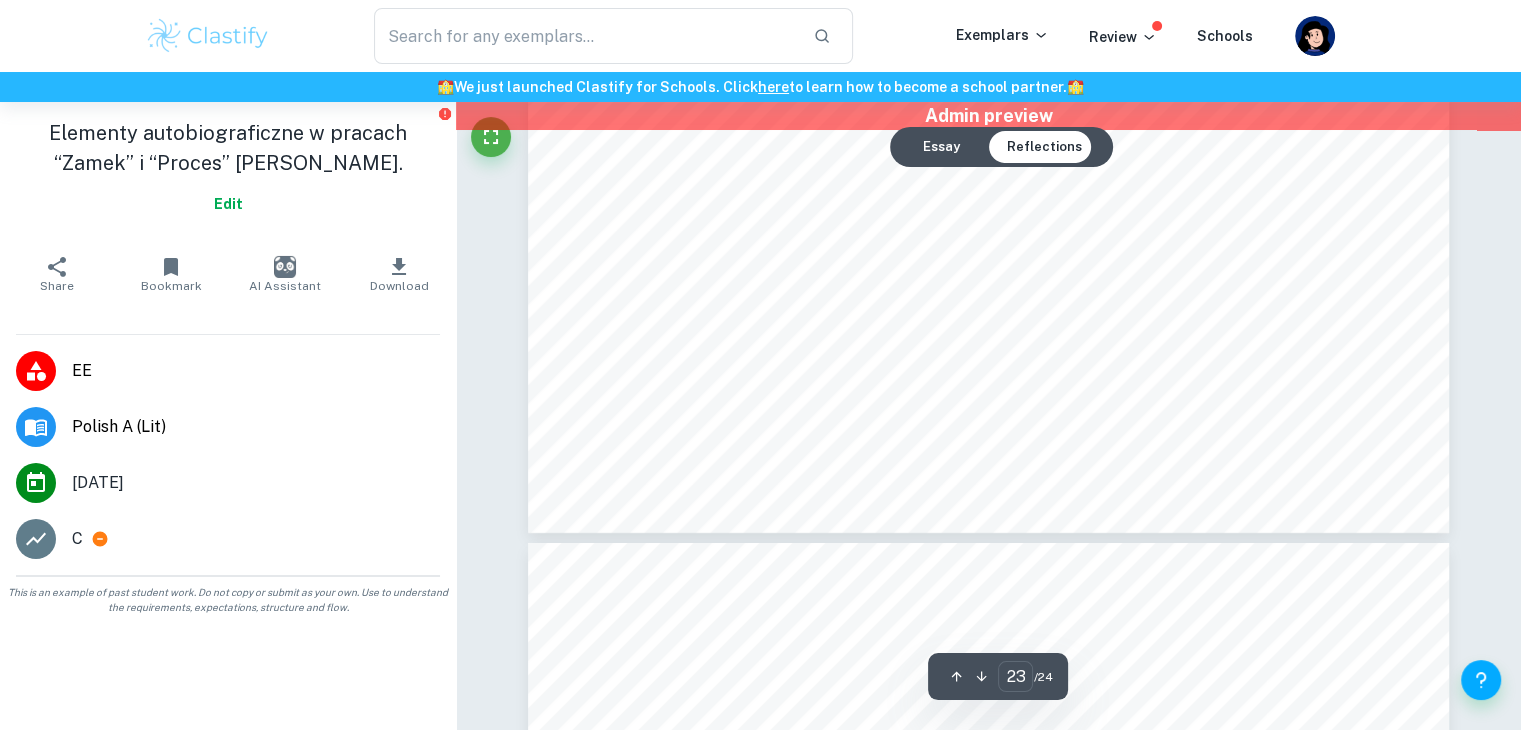 type on "24" 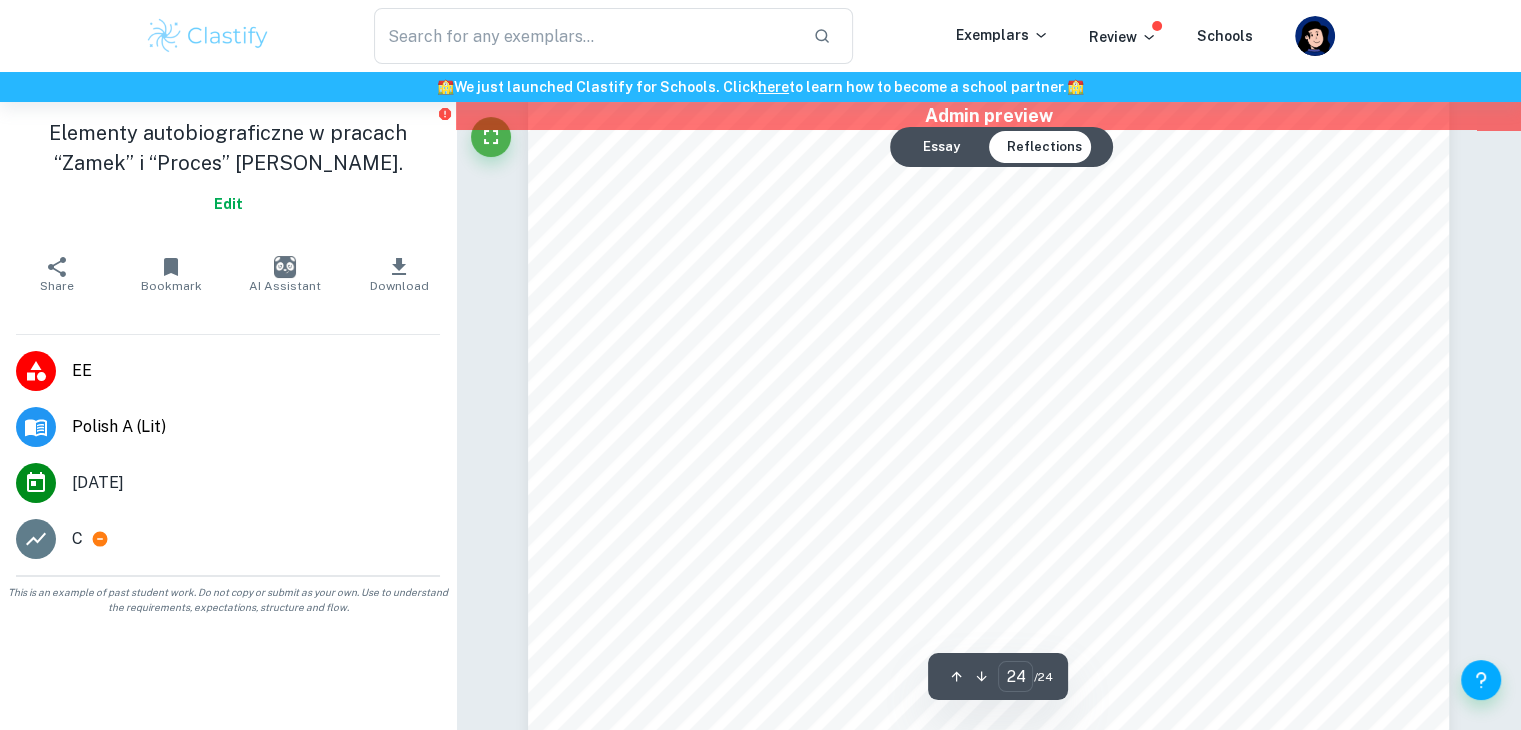 scroll, scrollTop: 30914, scrollLeft: 0, axis: vertical 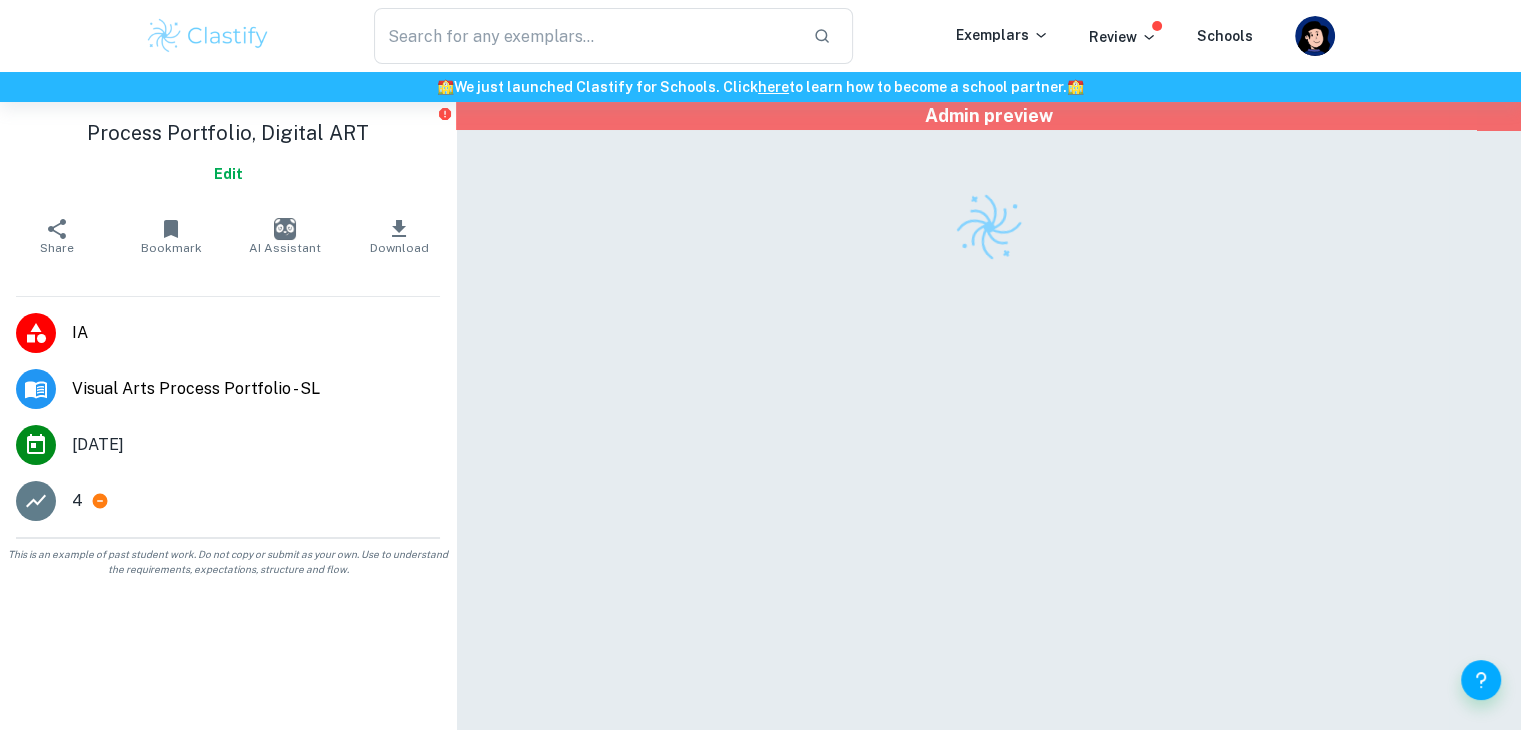 click on "Process Portfolio, Digital ART Edit" at bounding box center [228, 155] 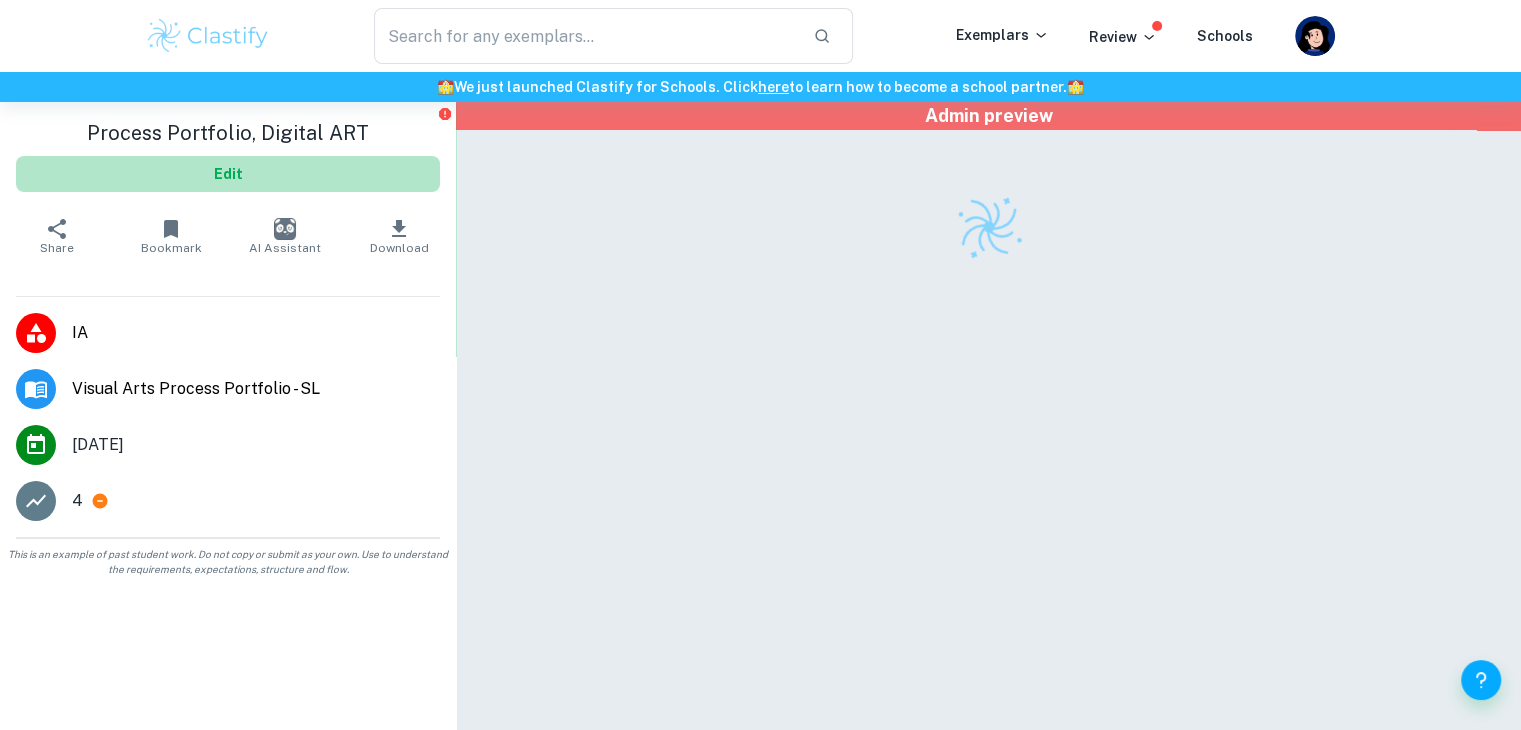 click on "Edit" at bounding box center (228, 174) 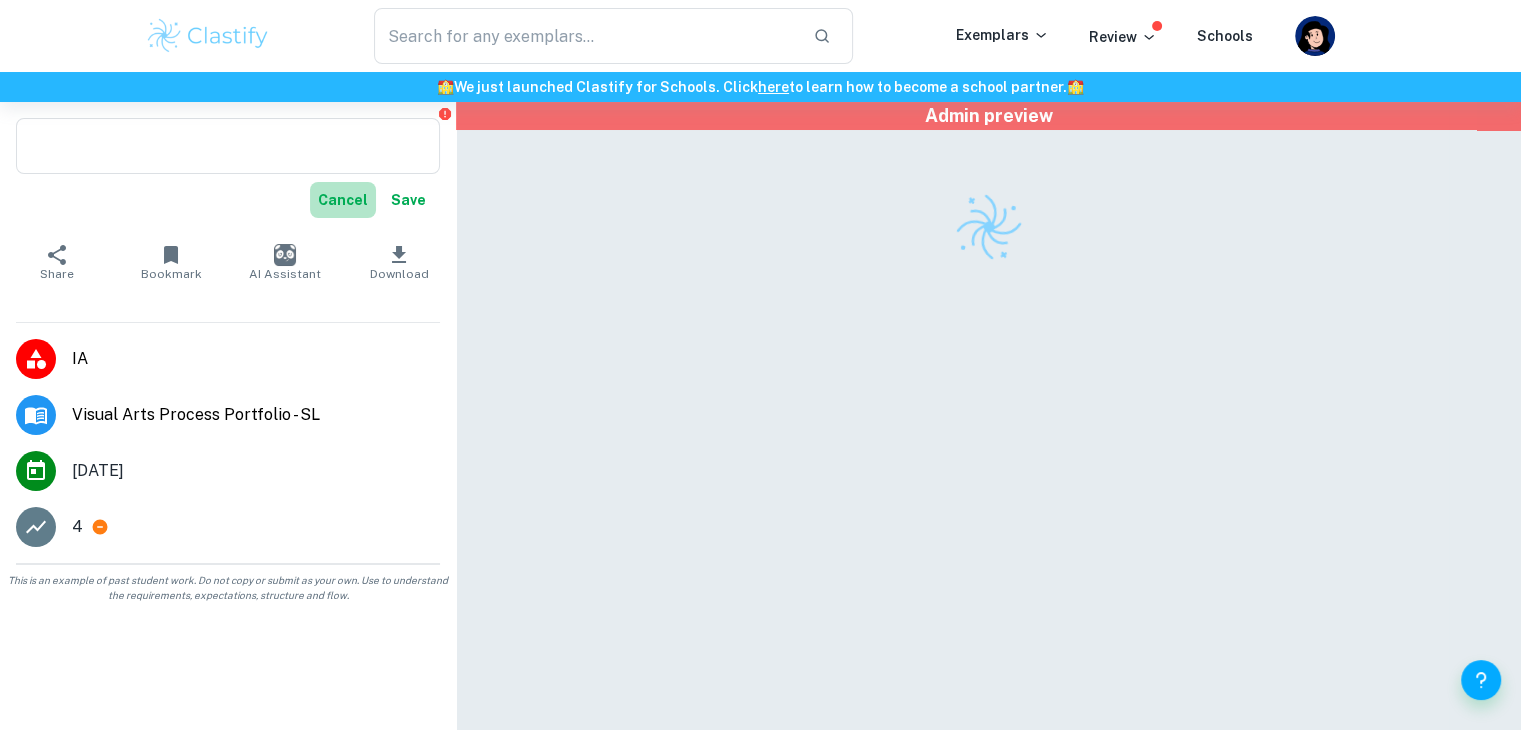 click on "Cancel" at bounding box center [343, 200] 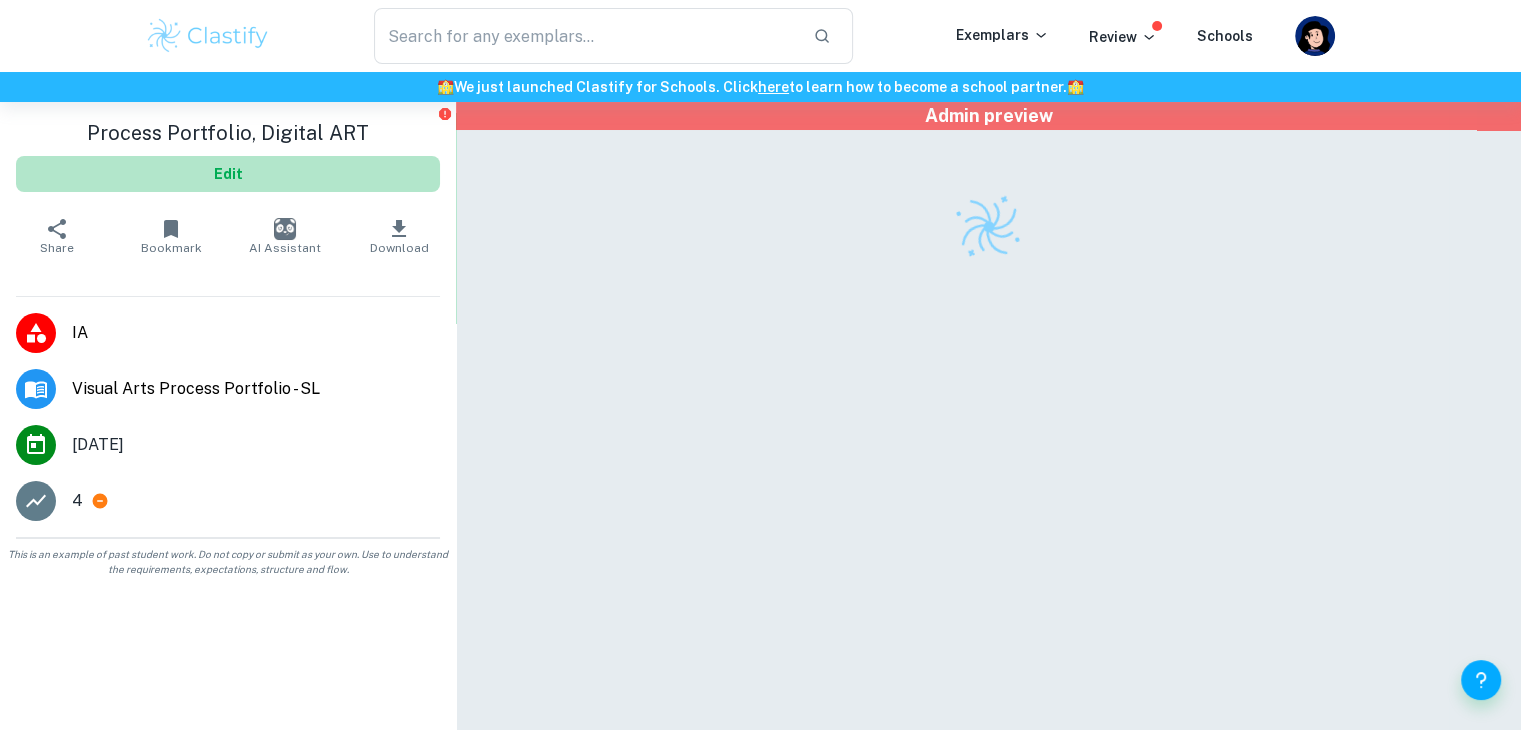 click on "Edit" at bounding box center (228, 174) 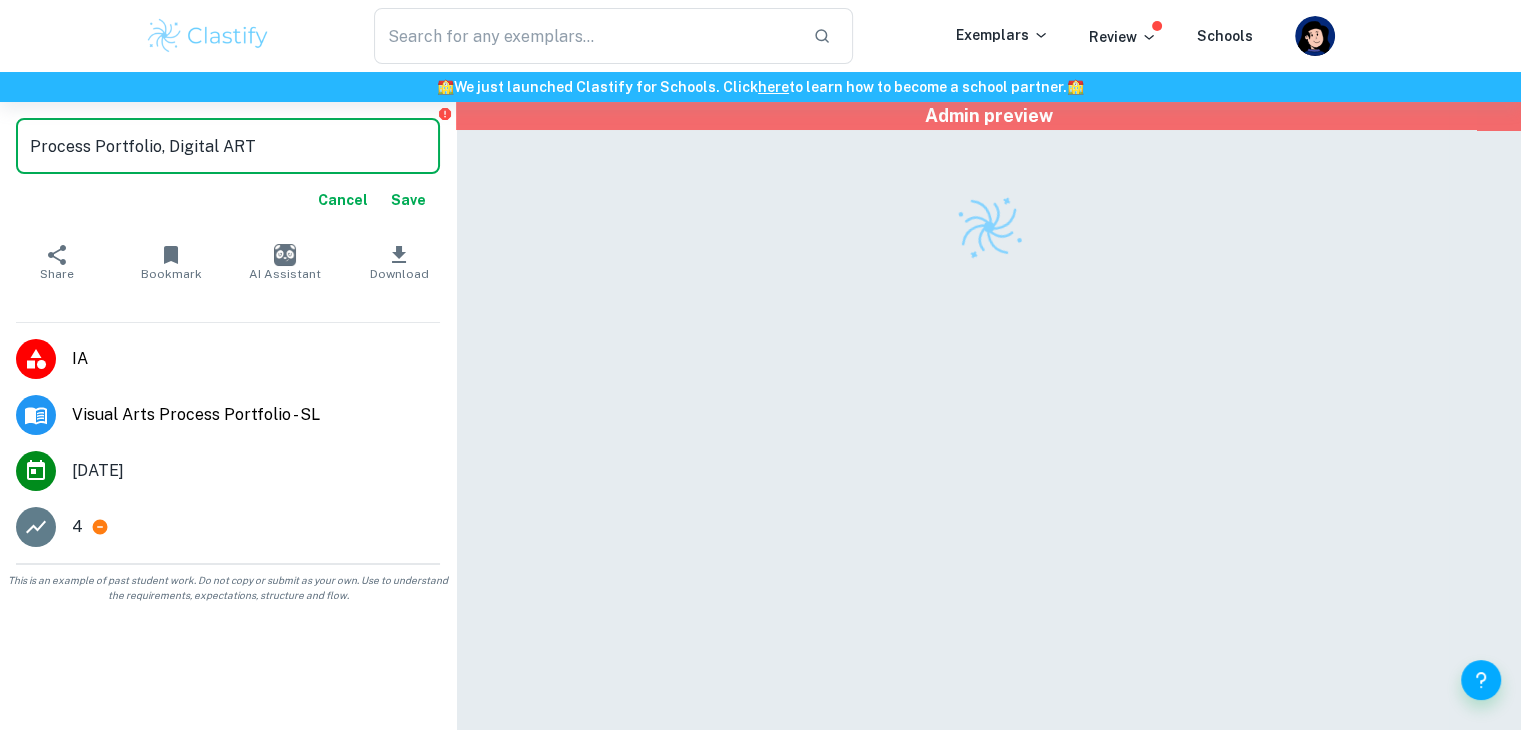 drag, startPoint x: 167, startPoint y: 148, endPoint x: 0, endPoint y: 159, distance: 167.36188 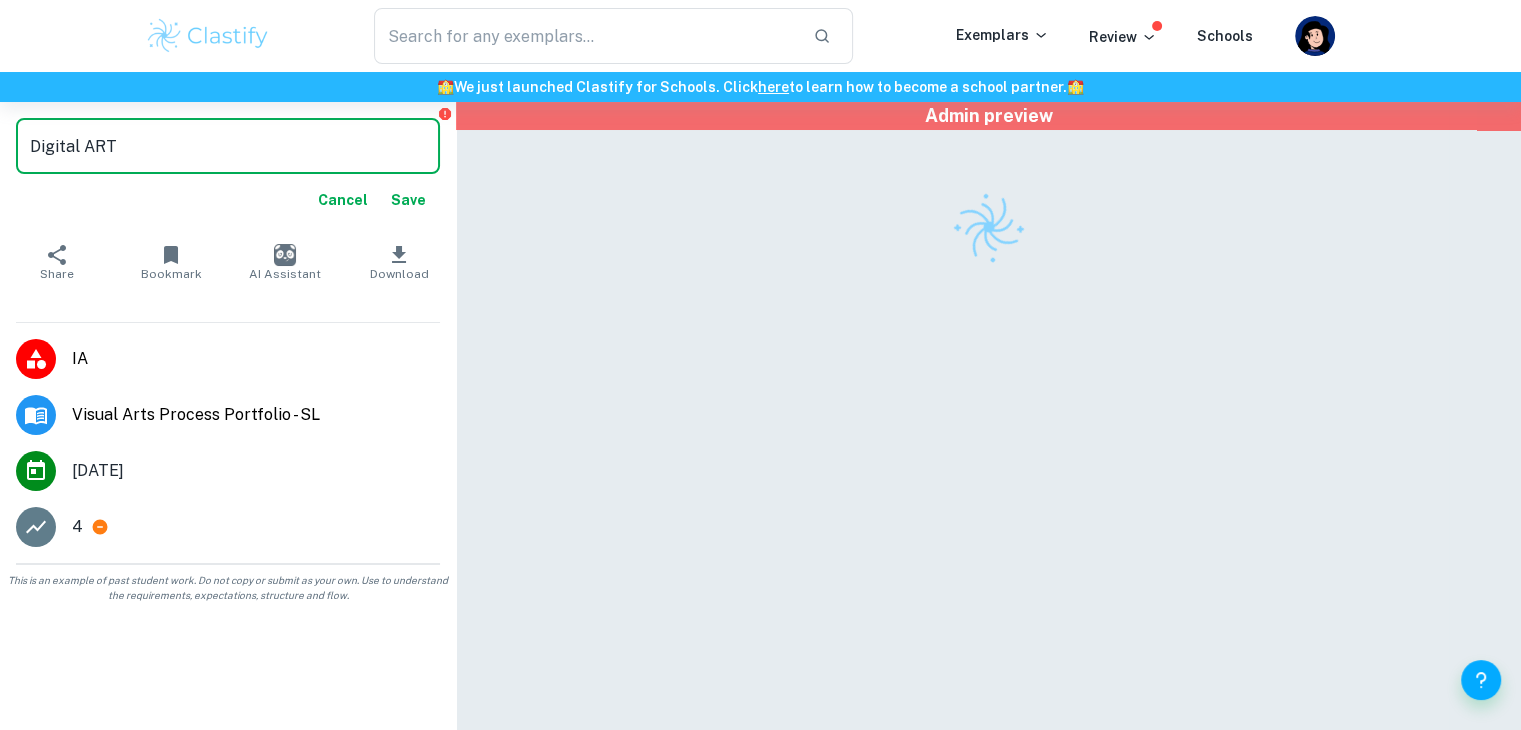 type on "Digital ART" 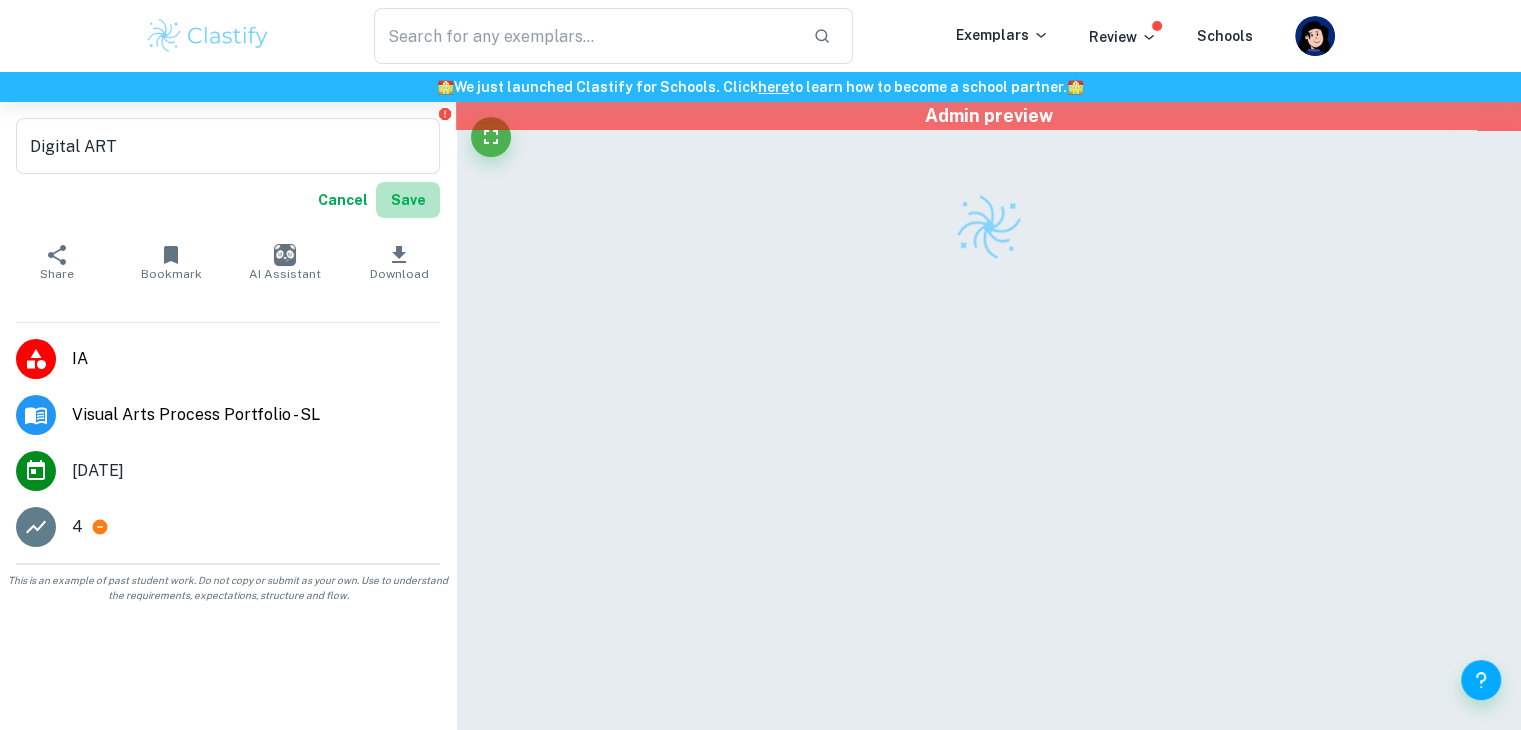 click on "Save" at bounding box center [408, 200] 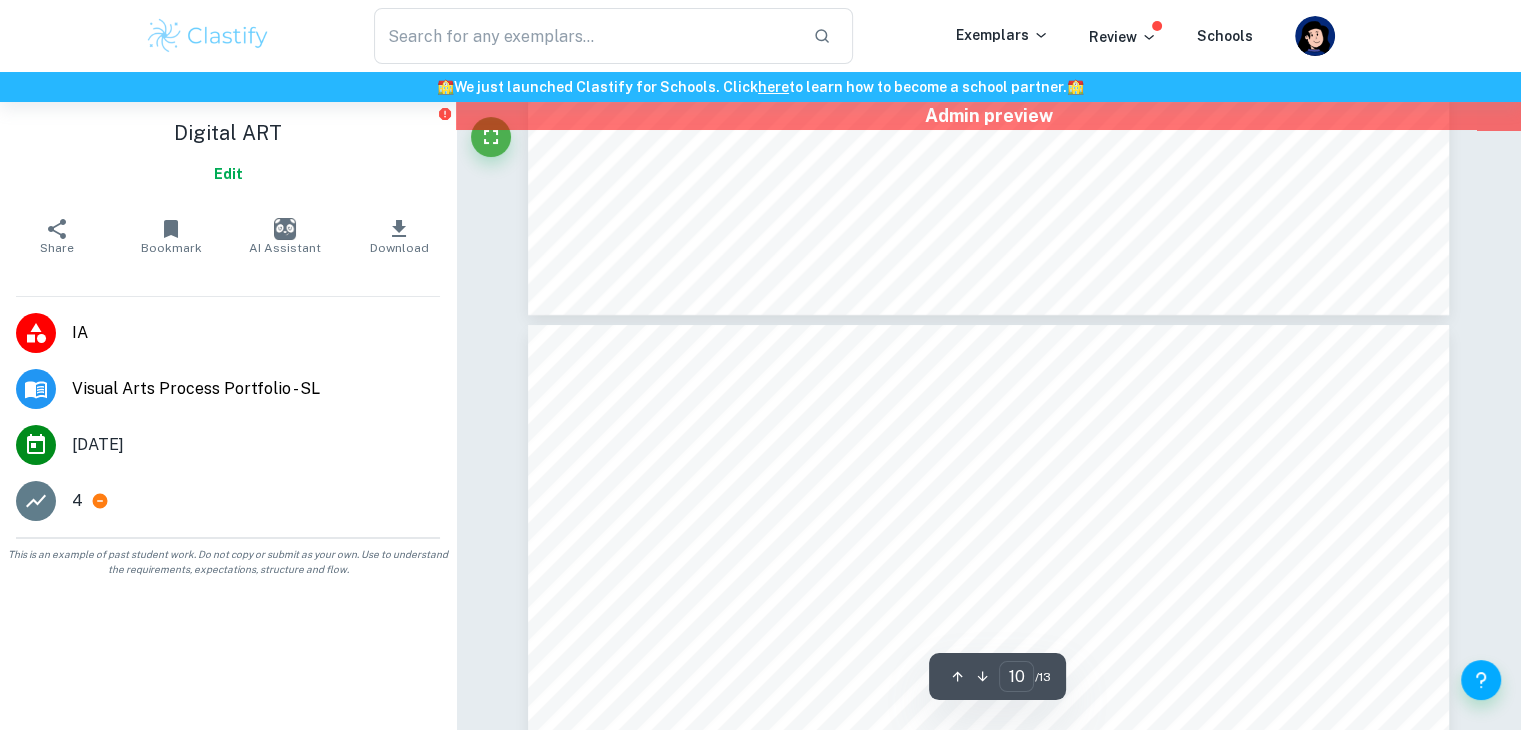 scroll, scrollTop: 5962, scrollLeft: 0, axis: vertical 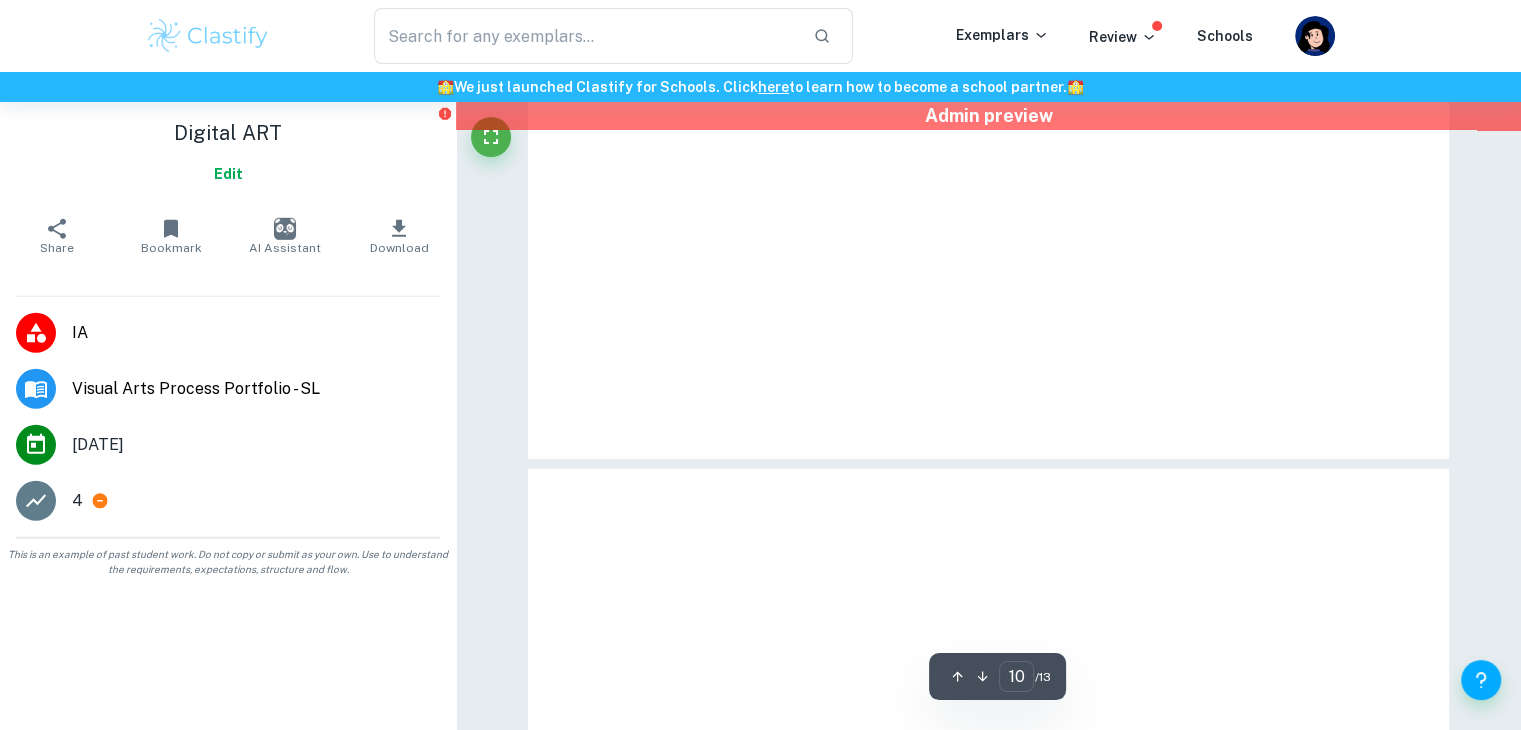 type on "9" 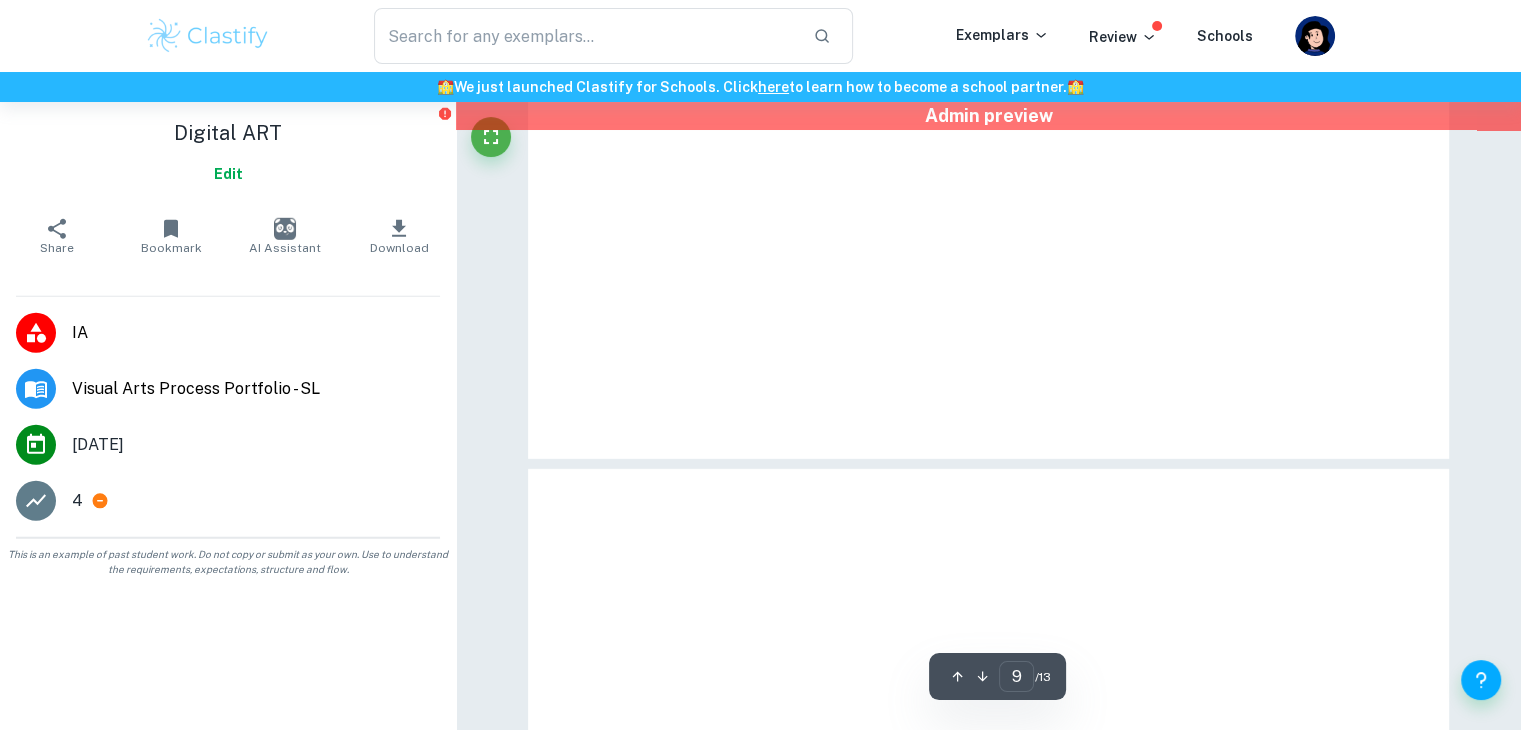 scroll, scrollTop: 5934, scrollLeft: 0, axis: vertical 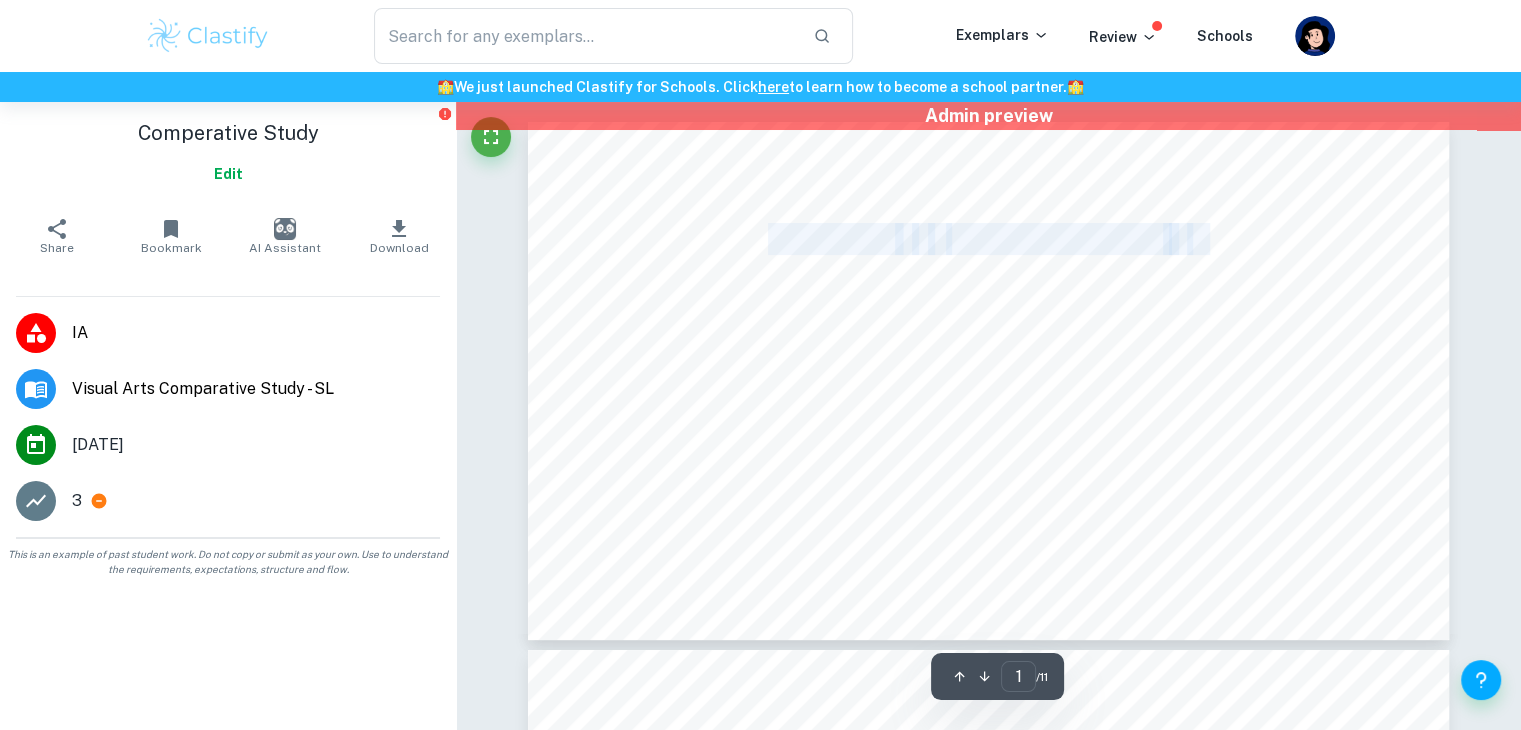drag, startPoint x: 774, startPoint y: 236, endPoint x: 1207, endPoint y: 237, distance: 433.00116 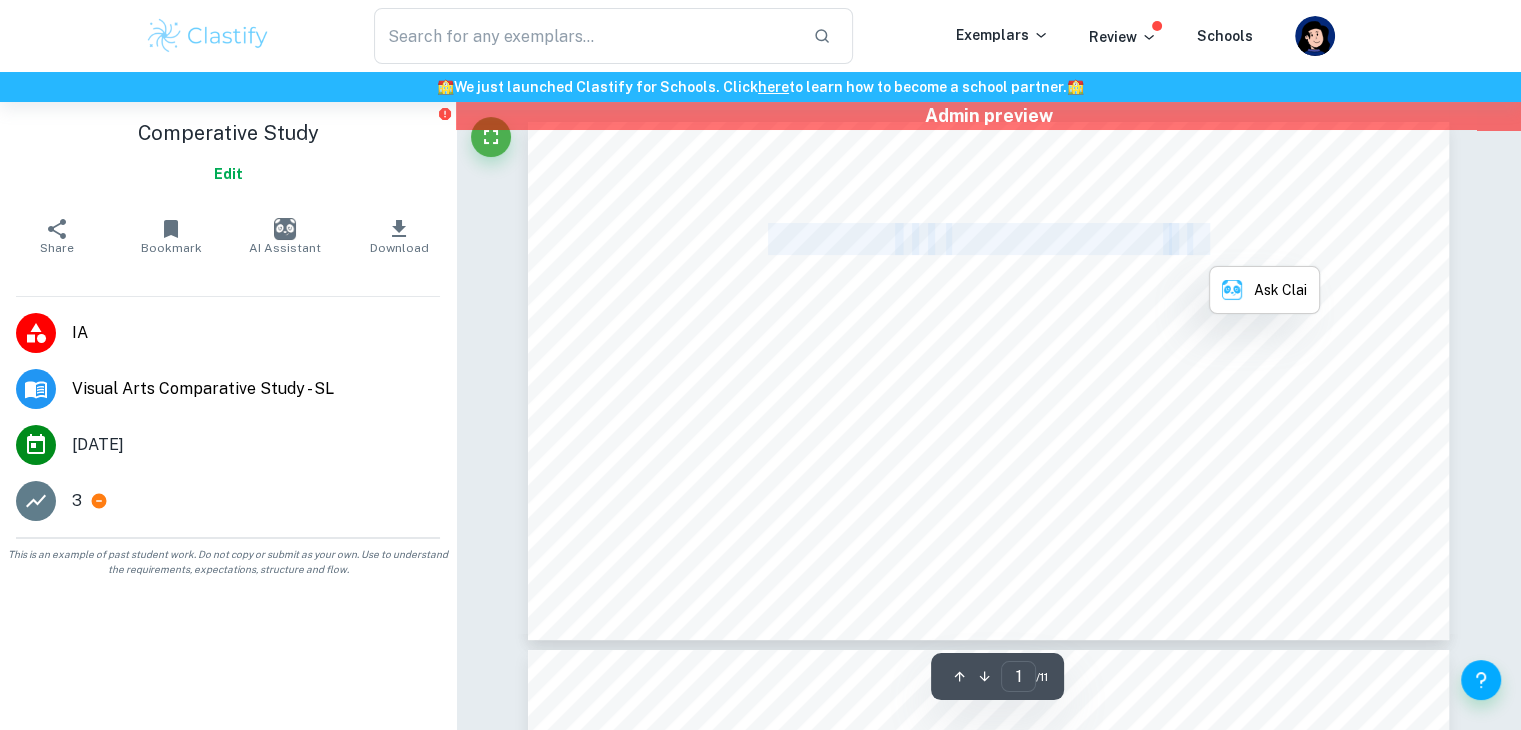 copy on "The portr a y a l of childhood in   a rt" 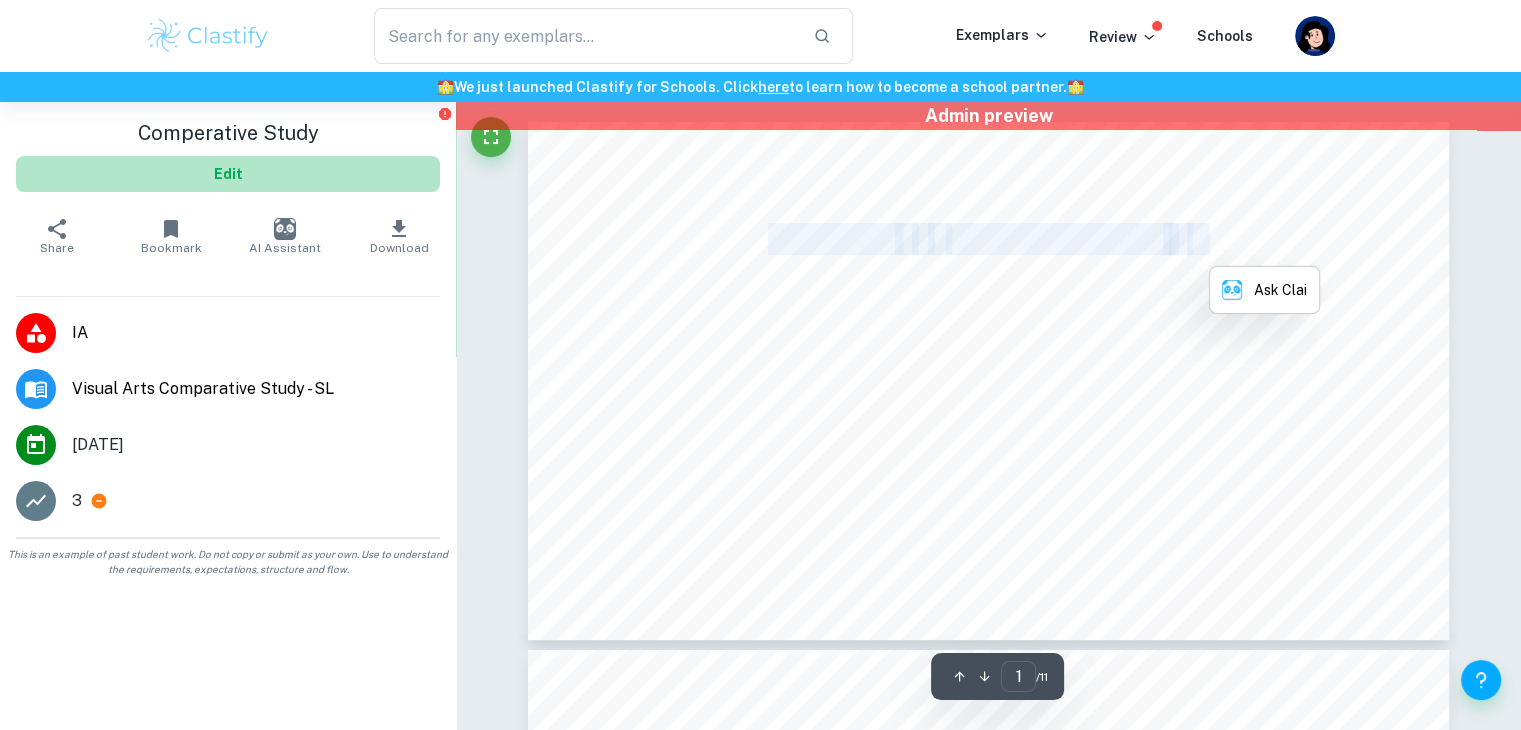 click on "Edit" at bounding box center (228, 174) 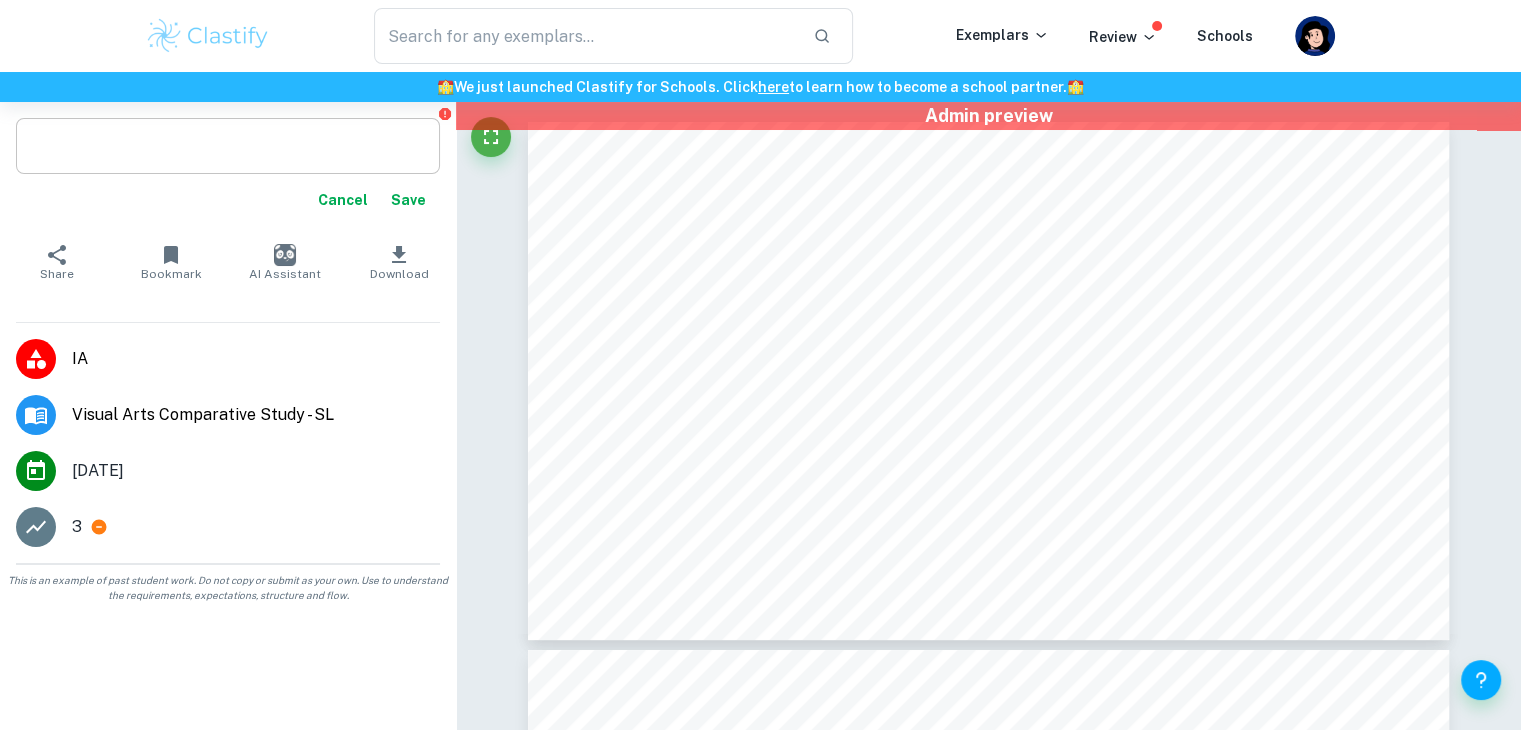 click at bounding box center [228, 146] 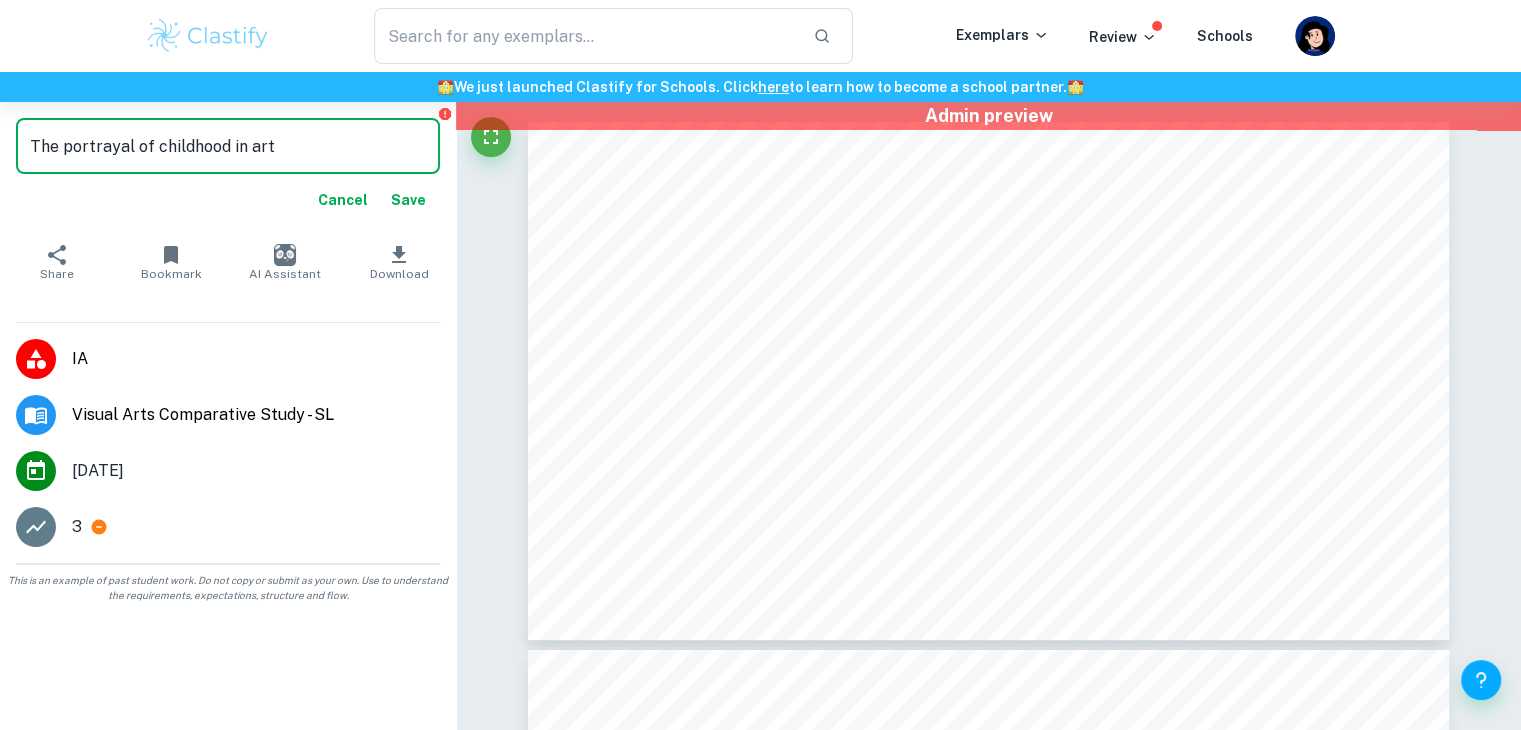 type on "The portrayal of childhood in art" 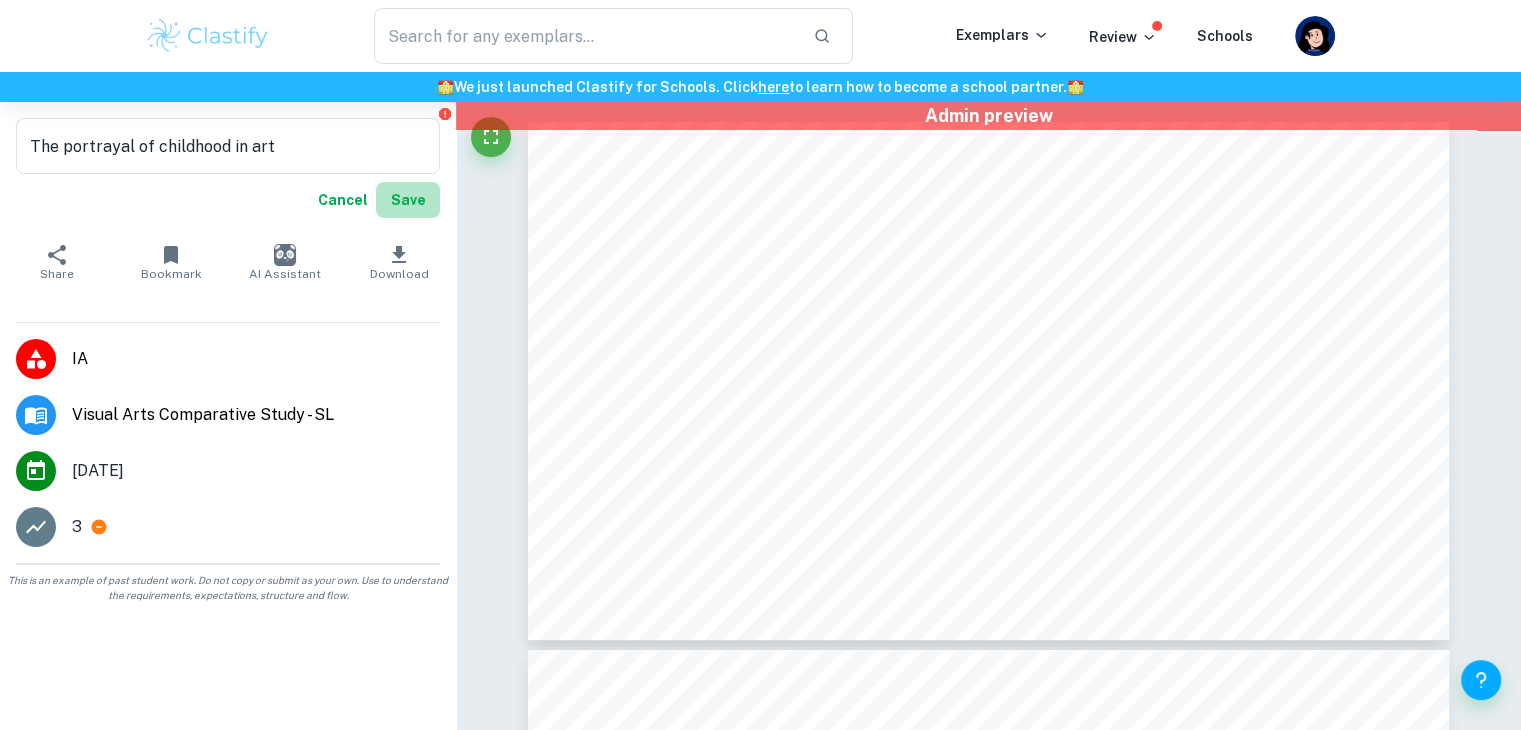 click on "Save" at bounding box center (408, 200) 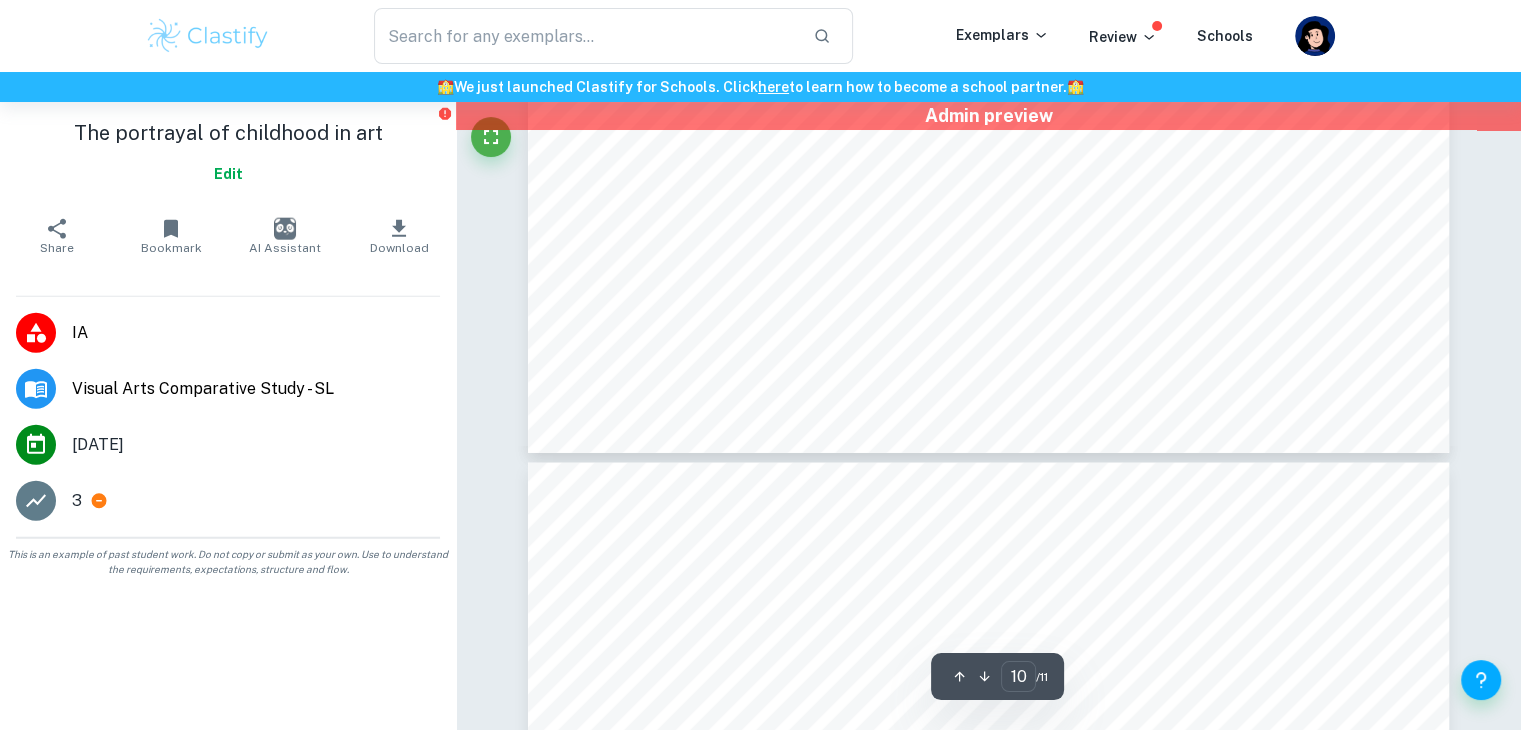 type on "11" 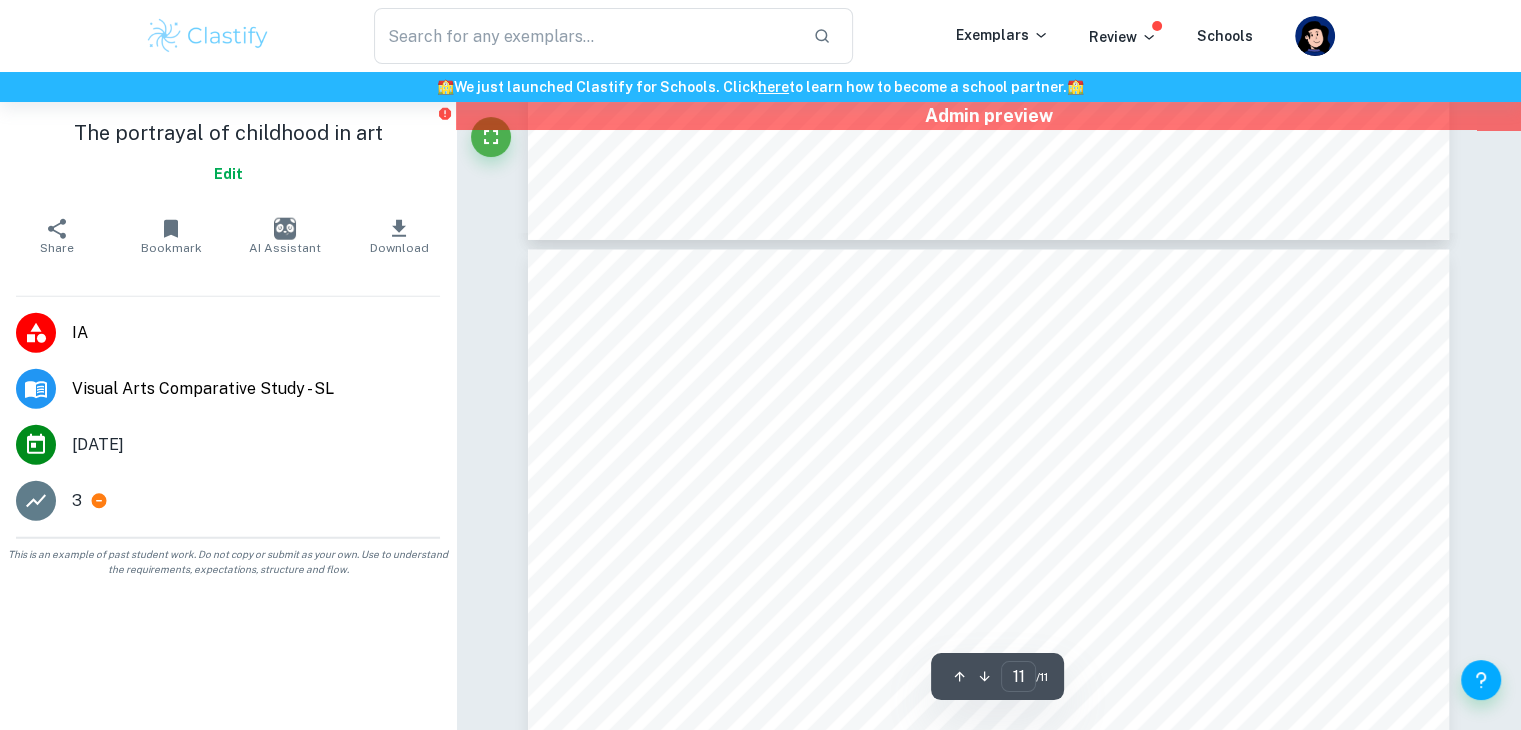 scroll, scrollTop: 5156, scrollLeft: 0, axis: vertical 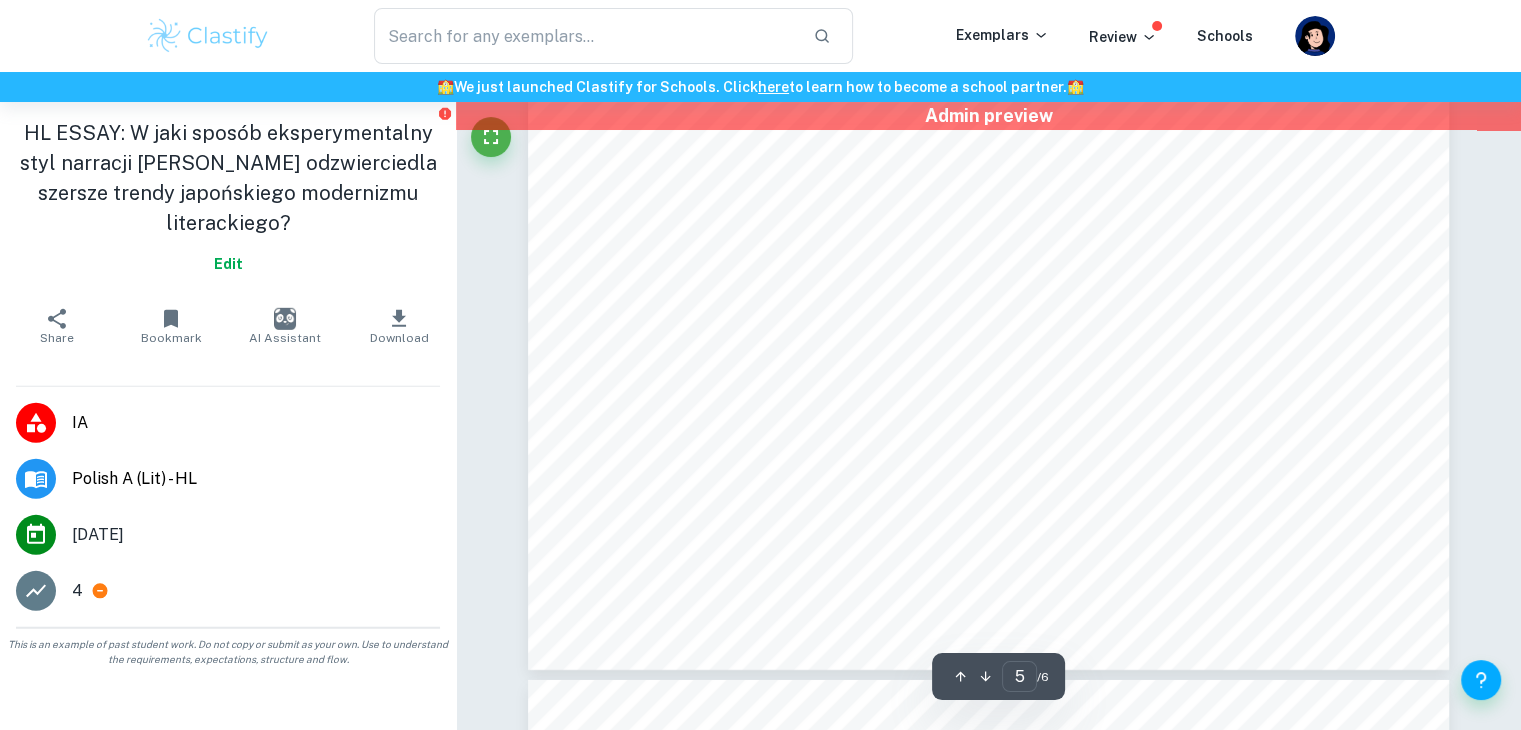 type on "6" 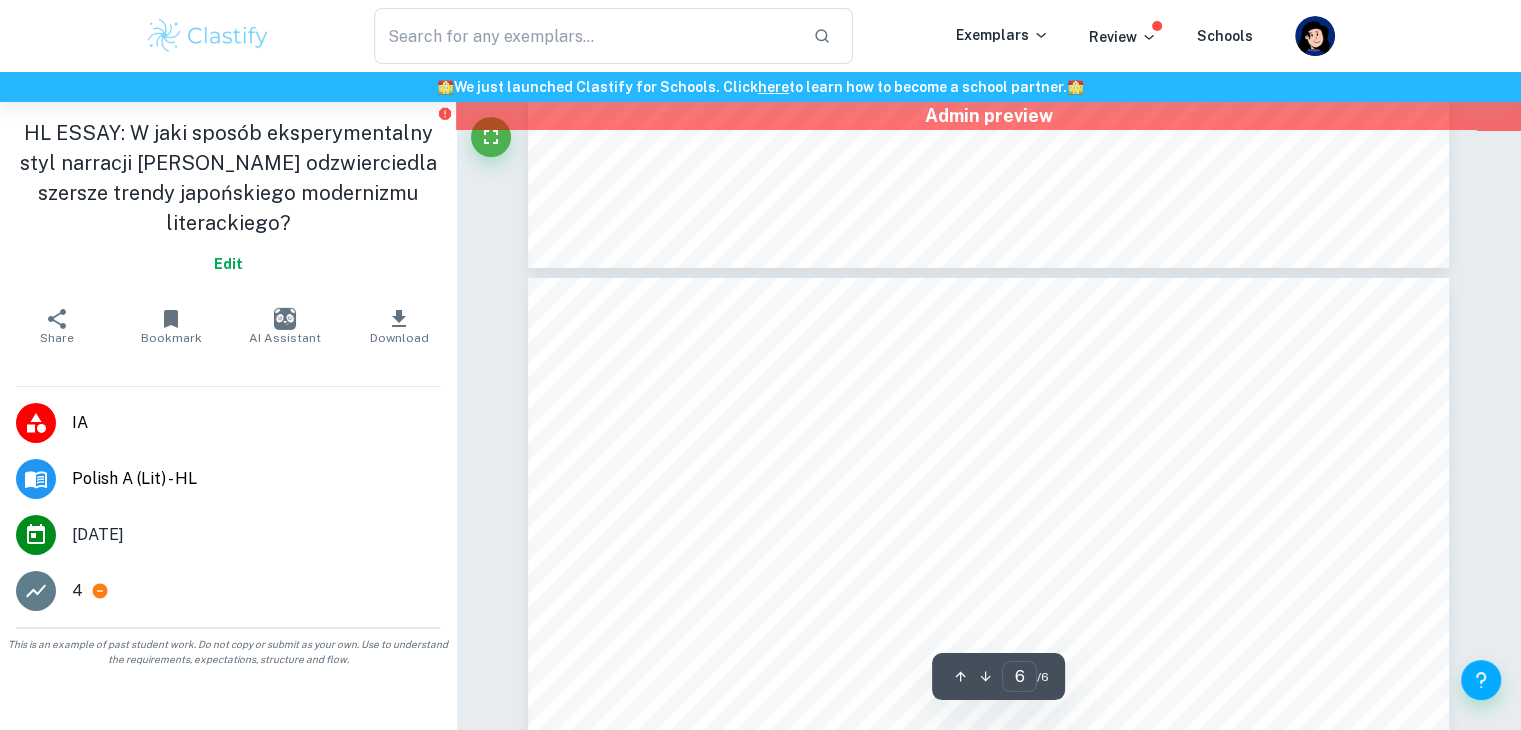 scroll, scrollTop: 7286, scrollLeft: 0, axis: vertical 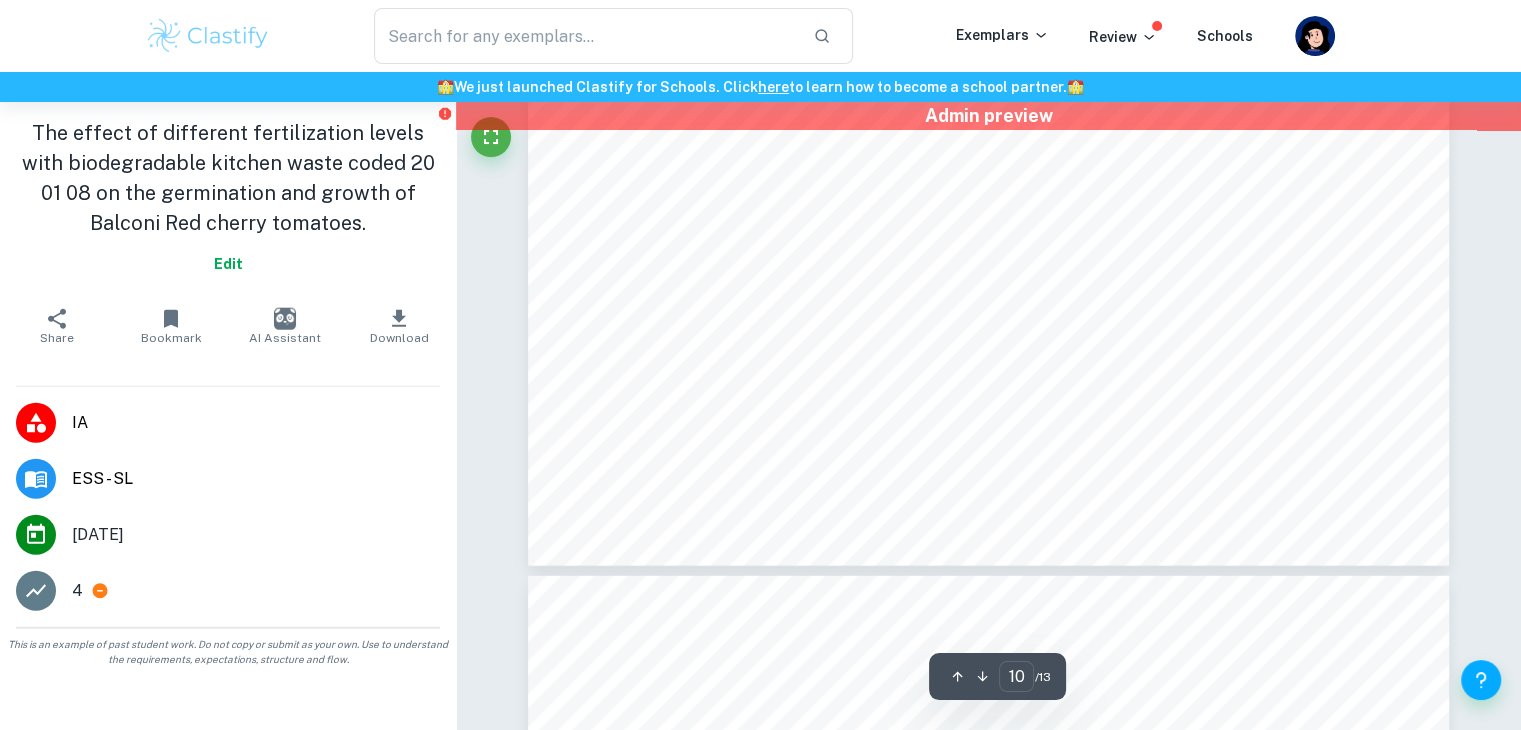 type on "11" 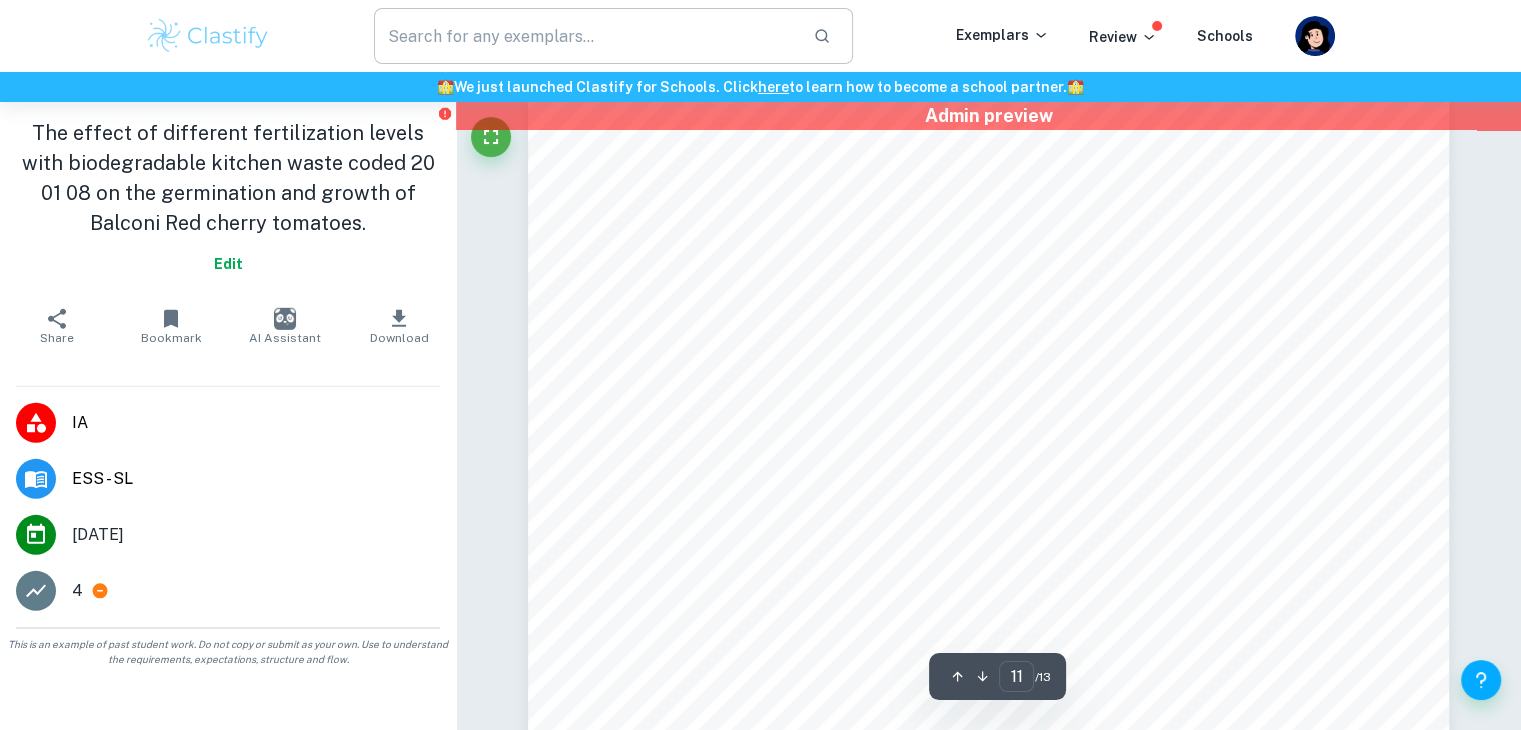 scroll, scrollTop: 13658, scrollLeft: 0, axis: vertical 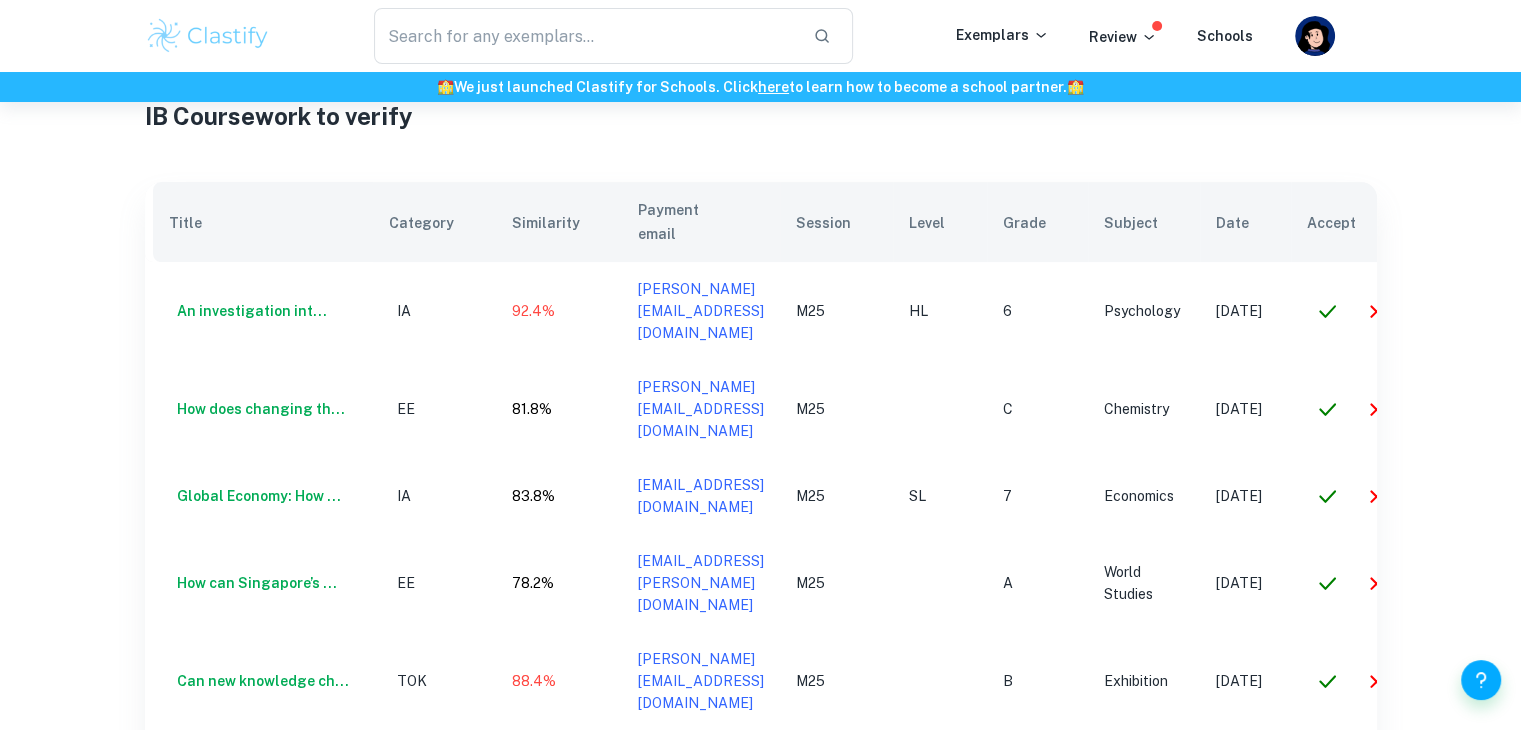 click 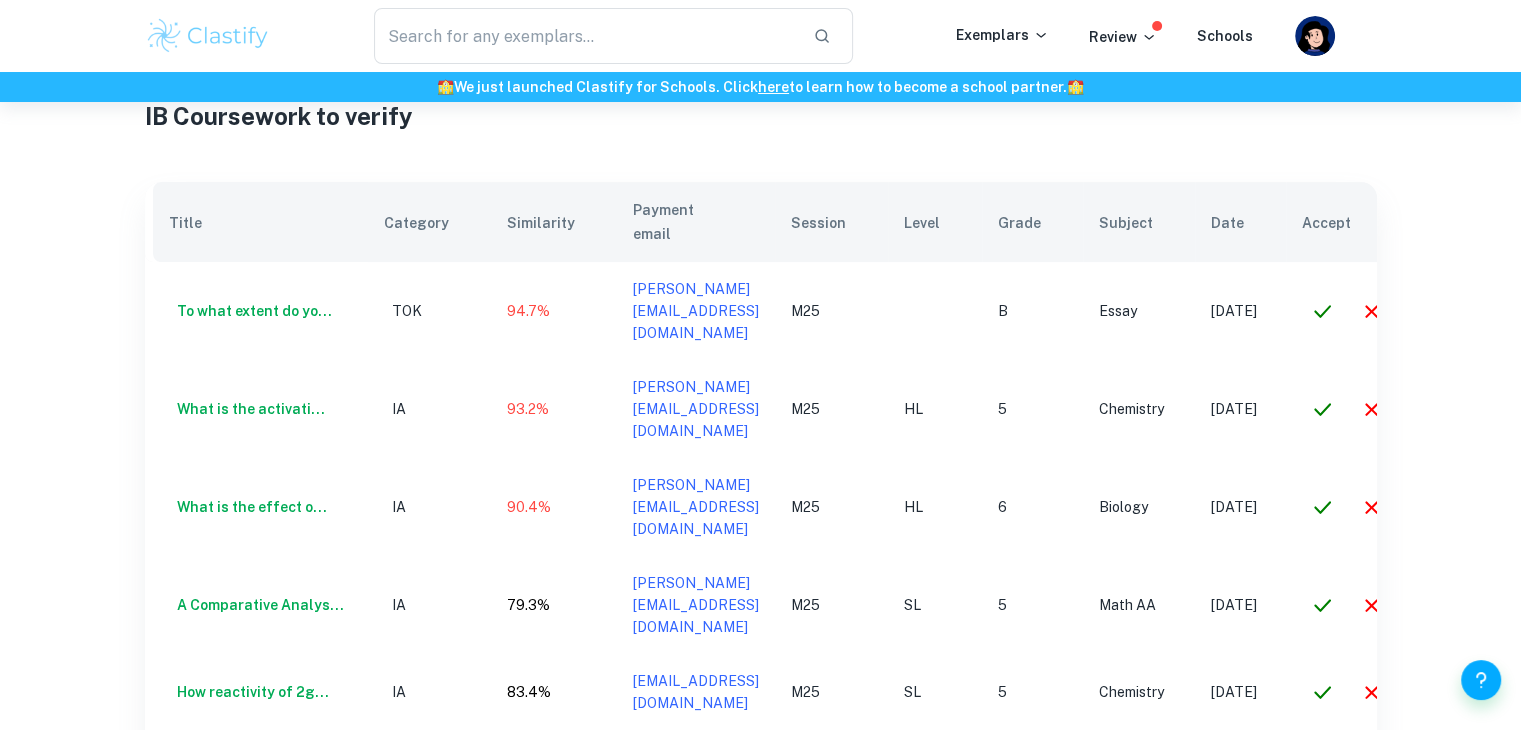 click 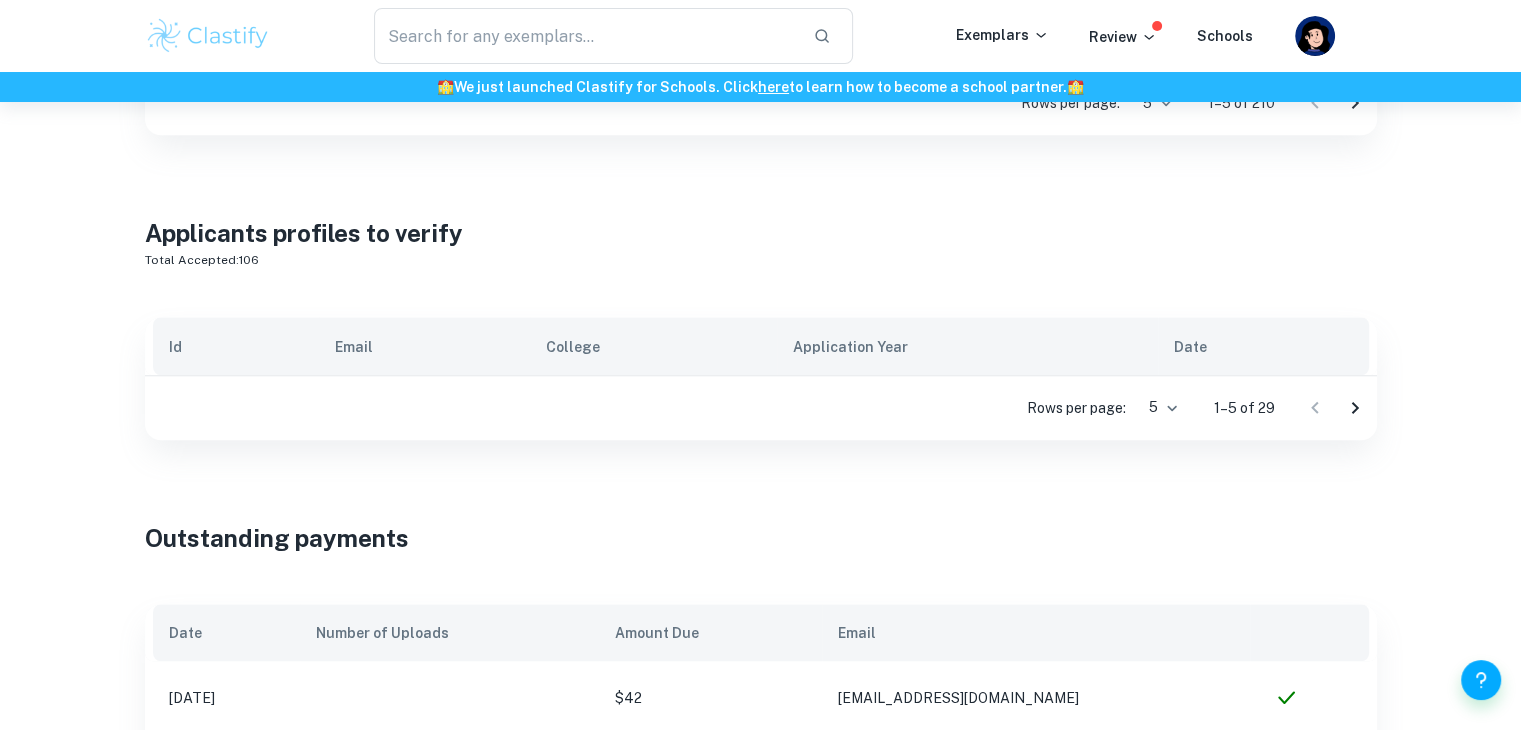 scroll, scrollTop: 1418, scrollLeft: 0, axis: vertical 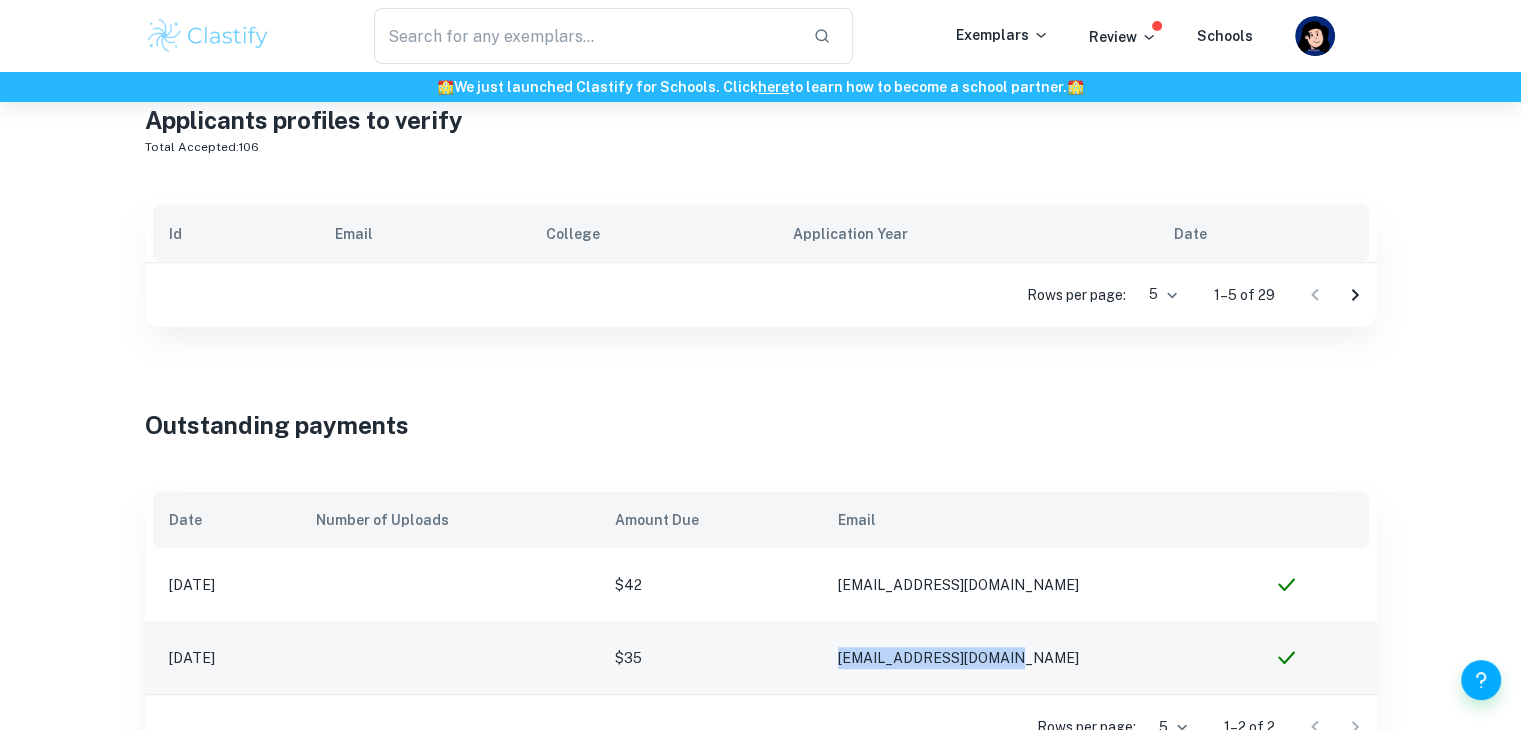 drag, startPoint x: 1095, startPoint y: 540, endPoint x: 846, endPoint y: 535, distance: 249.0502 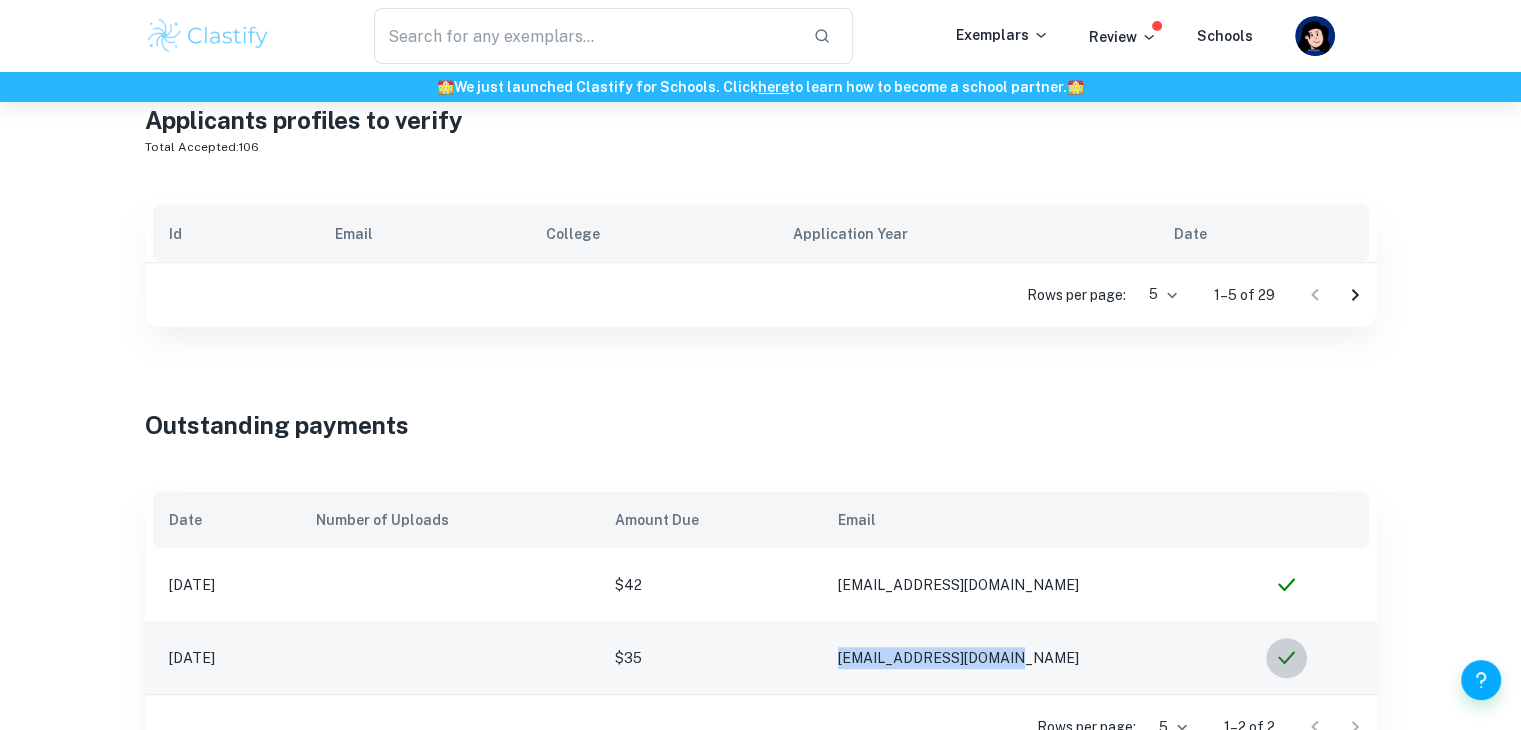 click 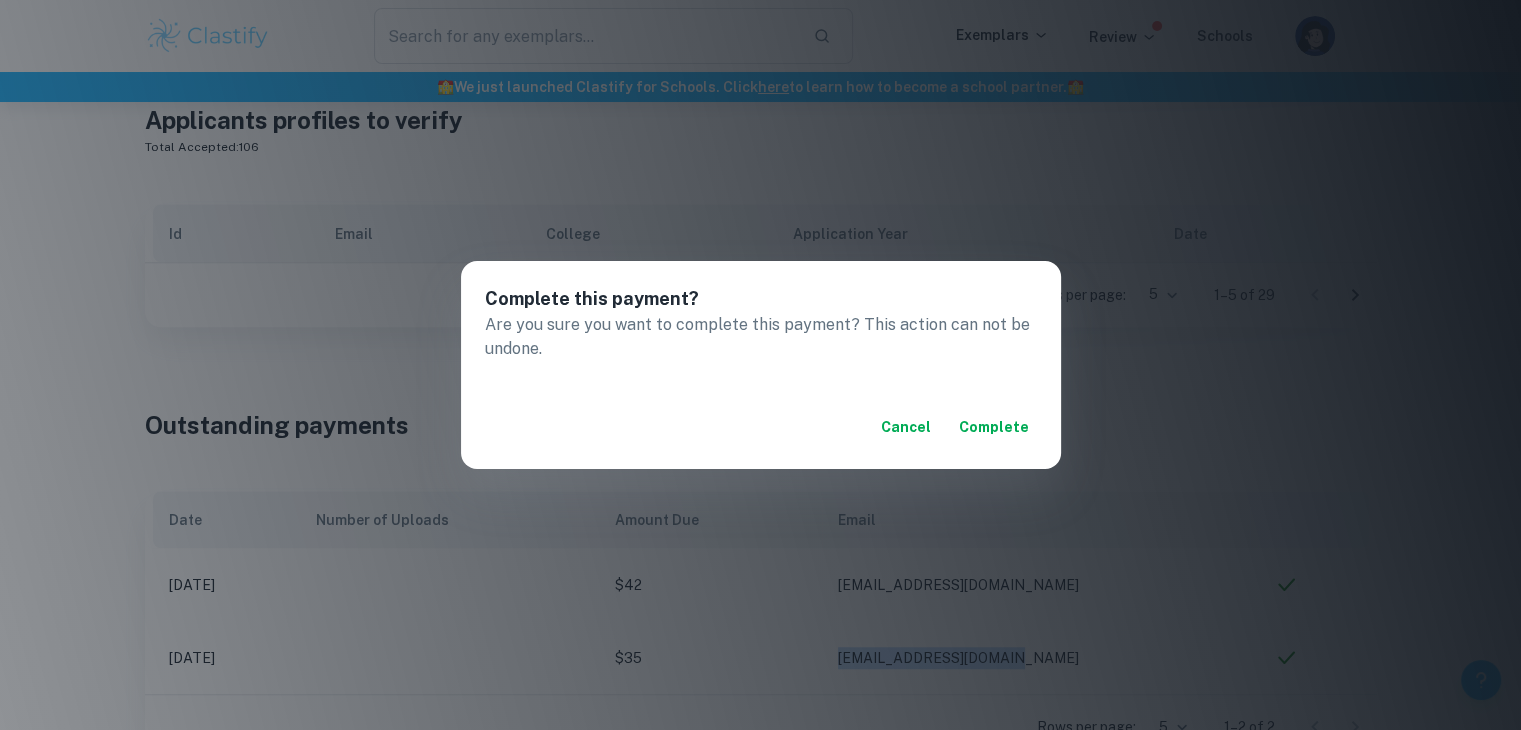 click on "Complete" at bounding box center (994, 427) 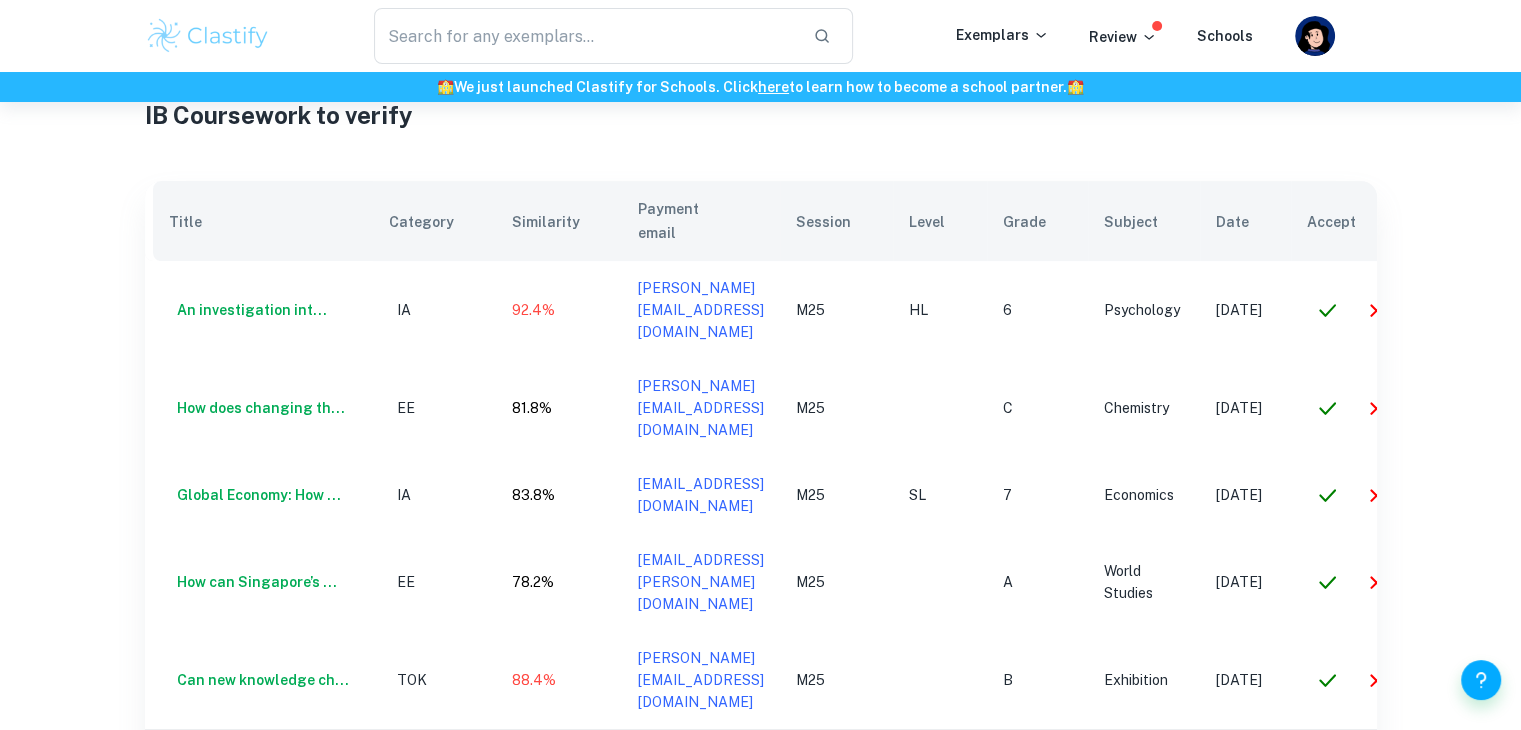 scroll, scrollTop: 600, scrollLeft: 0, axis: vertical 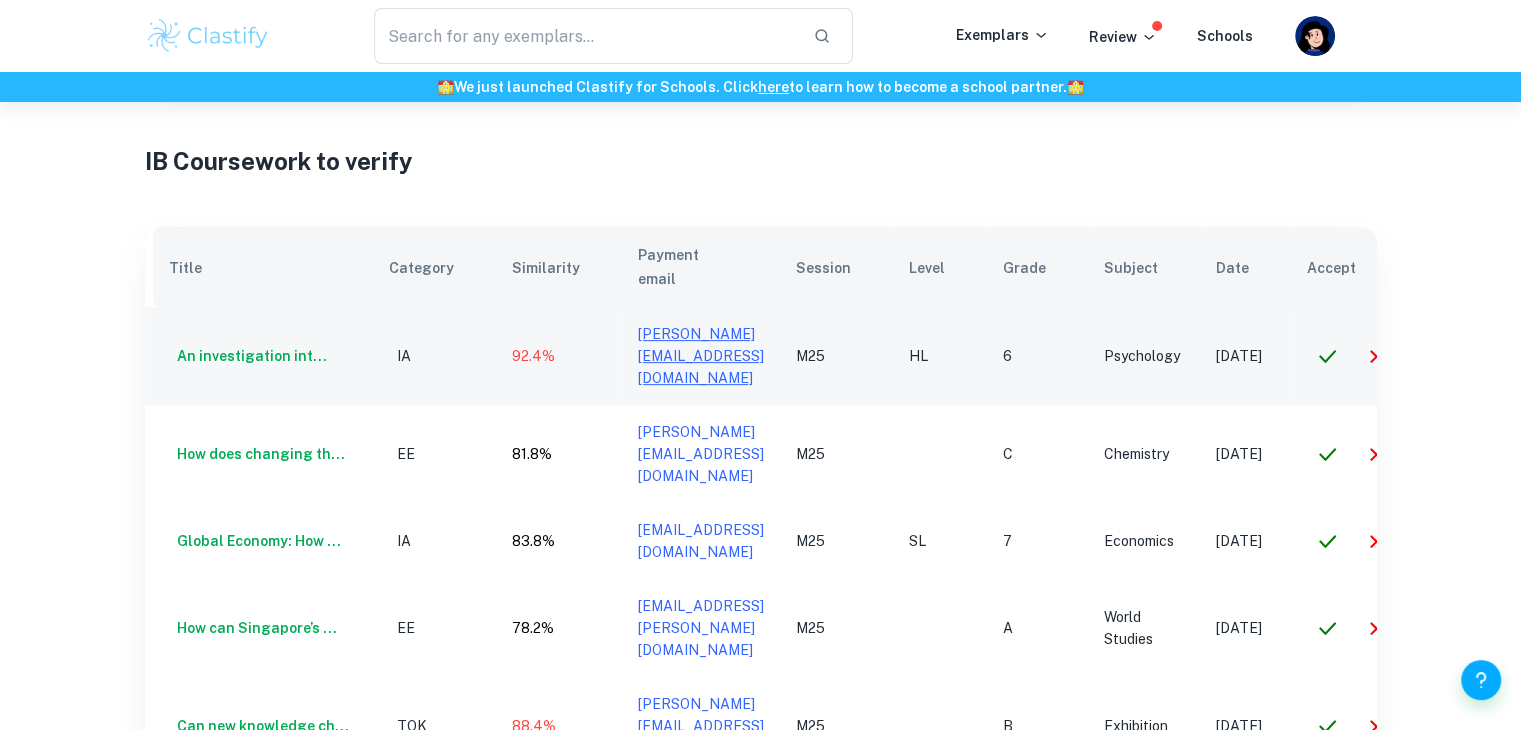 click on "[PERSON_NAME][EMAIL_ADDRESS][DOMAIN_NAME]" at bounding box center [701, 356] 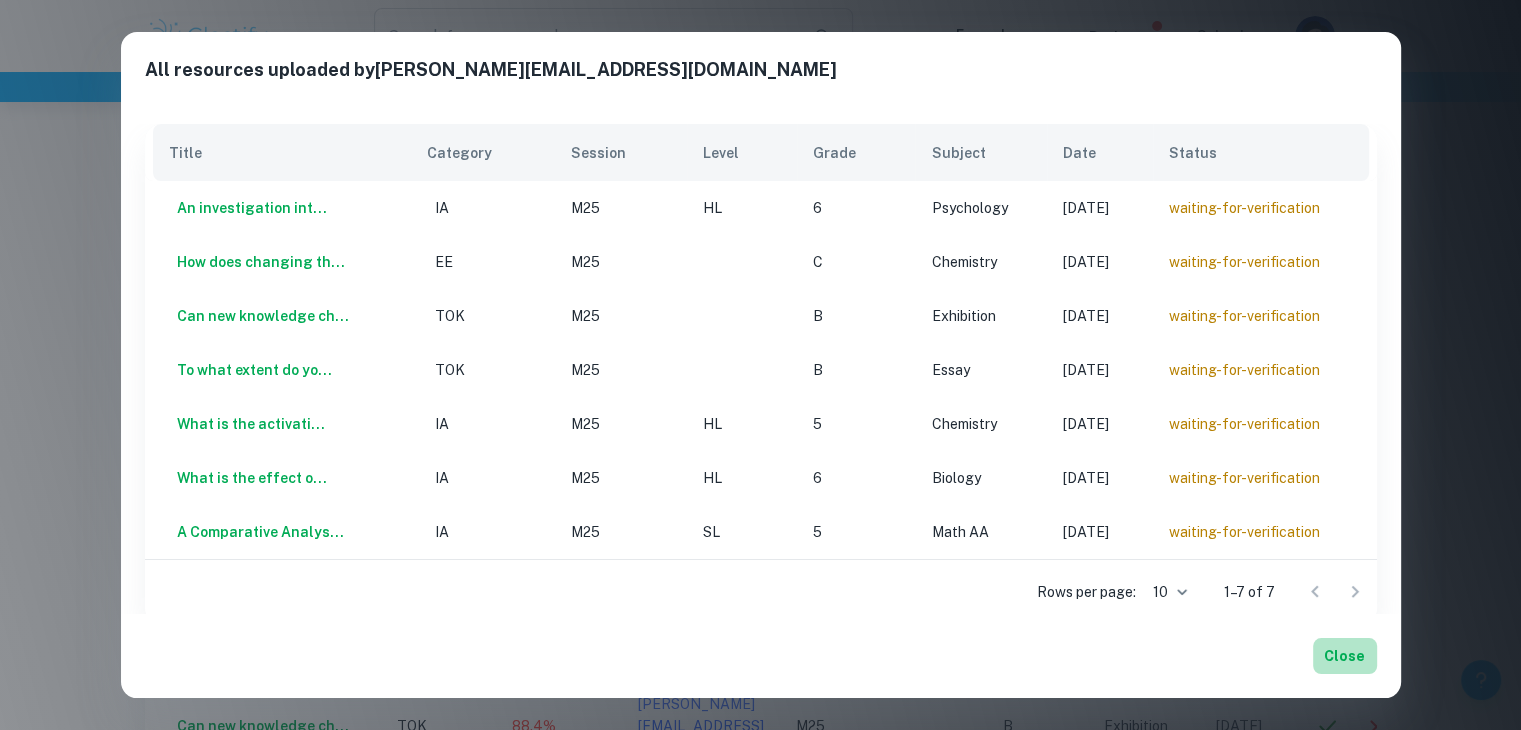 click on "Close" at bounding box center [1345, 656] 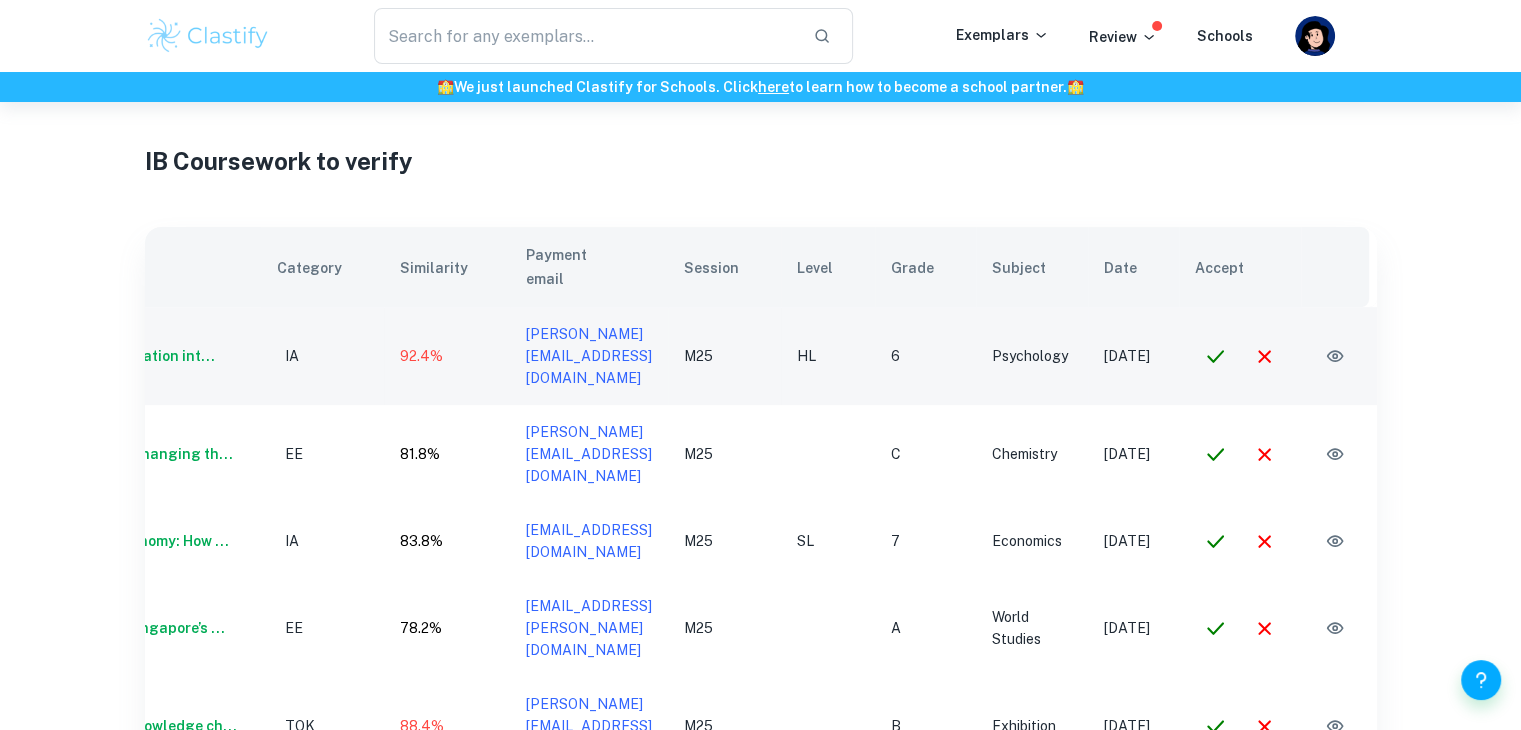 scroll, scrollTop: 0, scrollLeft: 148, axis: horizontal 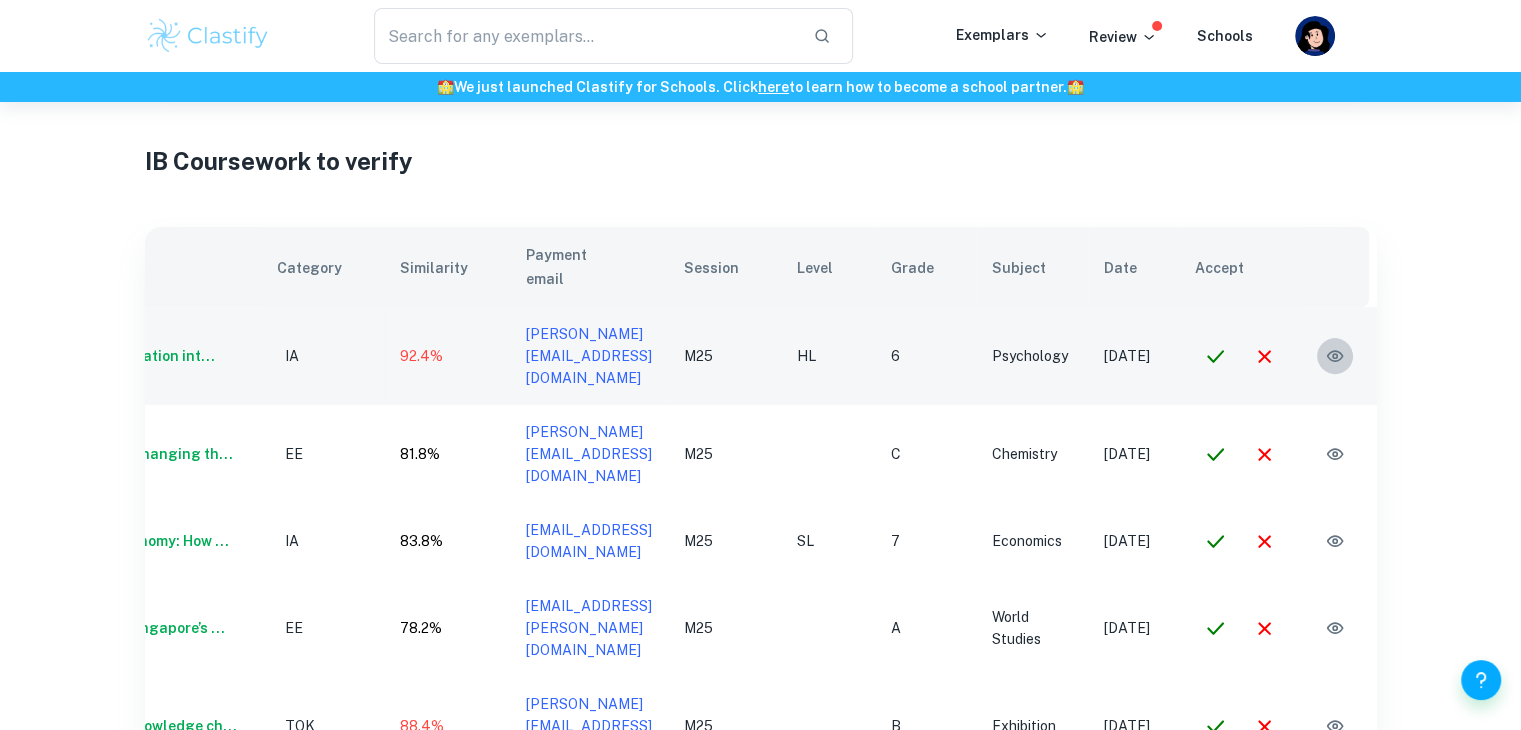 click 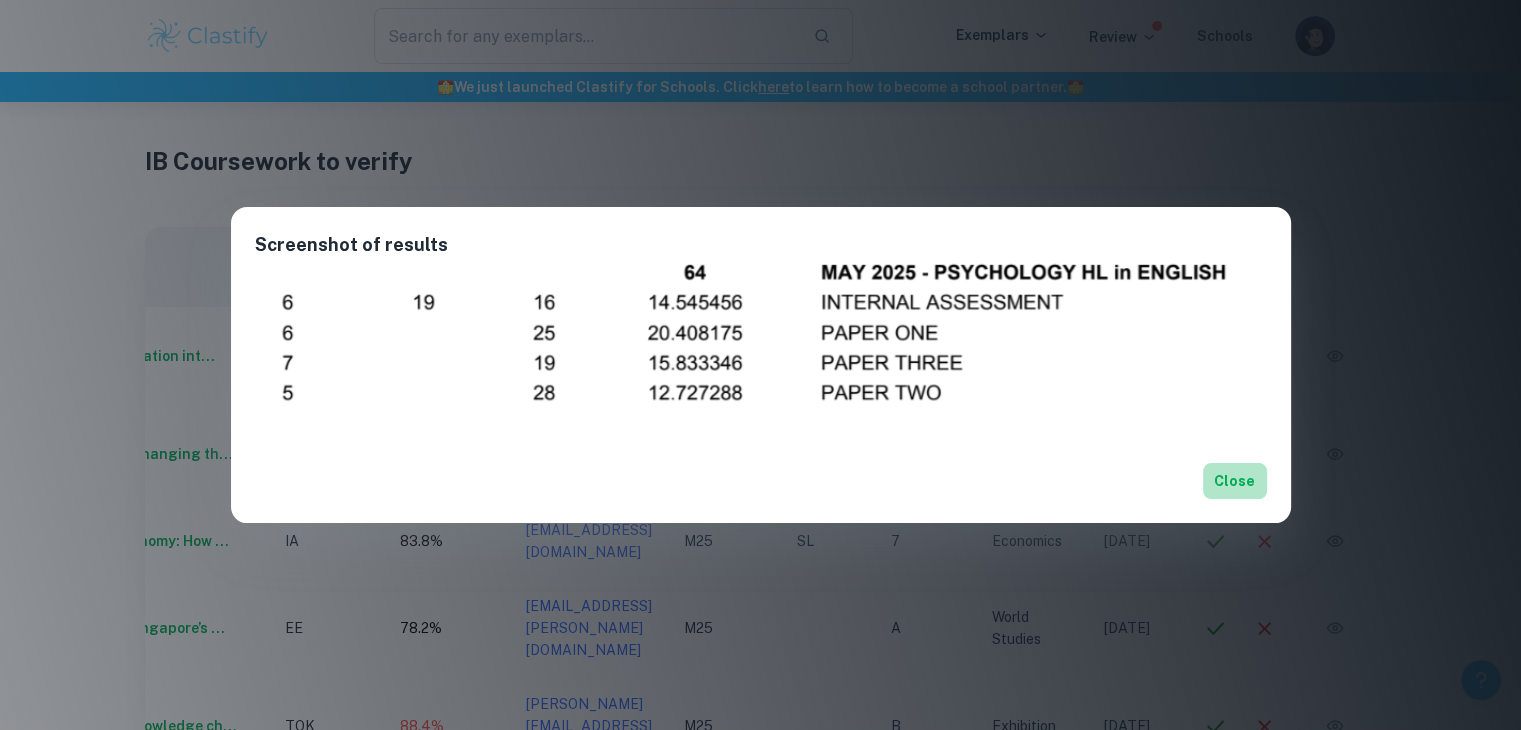 click on "Close" at bounding box center (1235, 481) 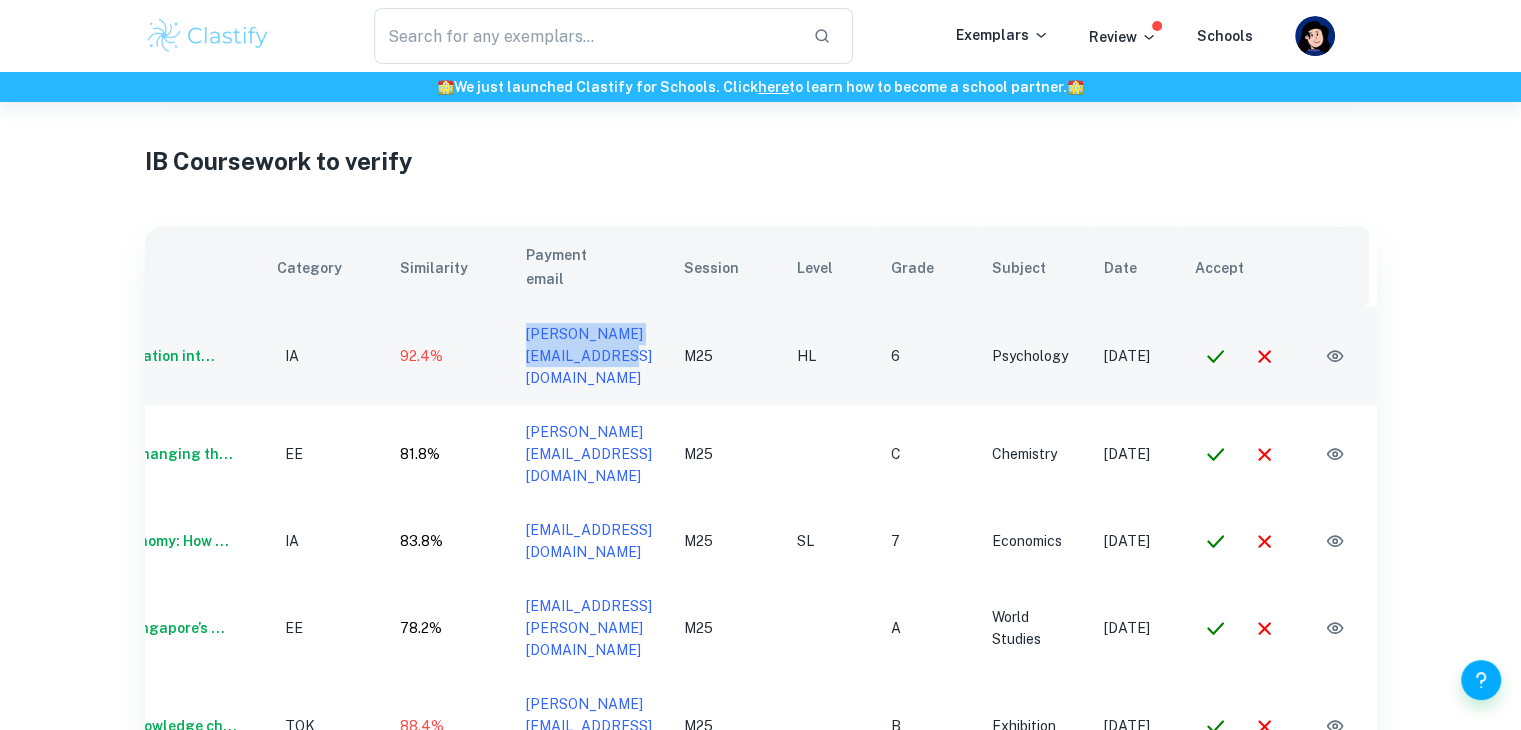 drag, startPoint x: 682, startPoint y: 321, endPoint x: 461, endPoint y: 337, distance: 221.57843 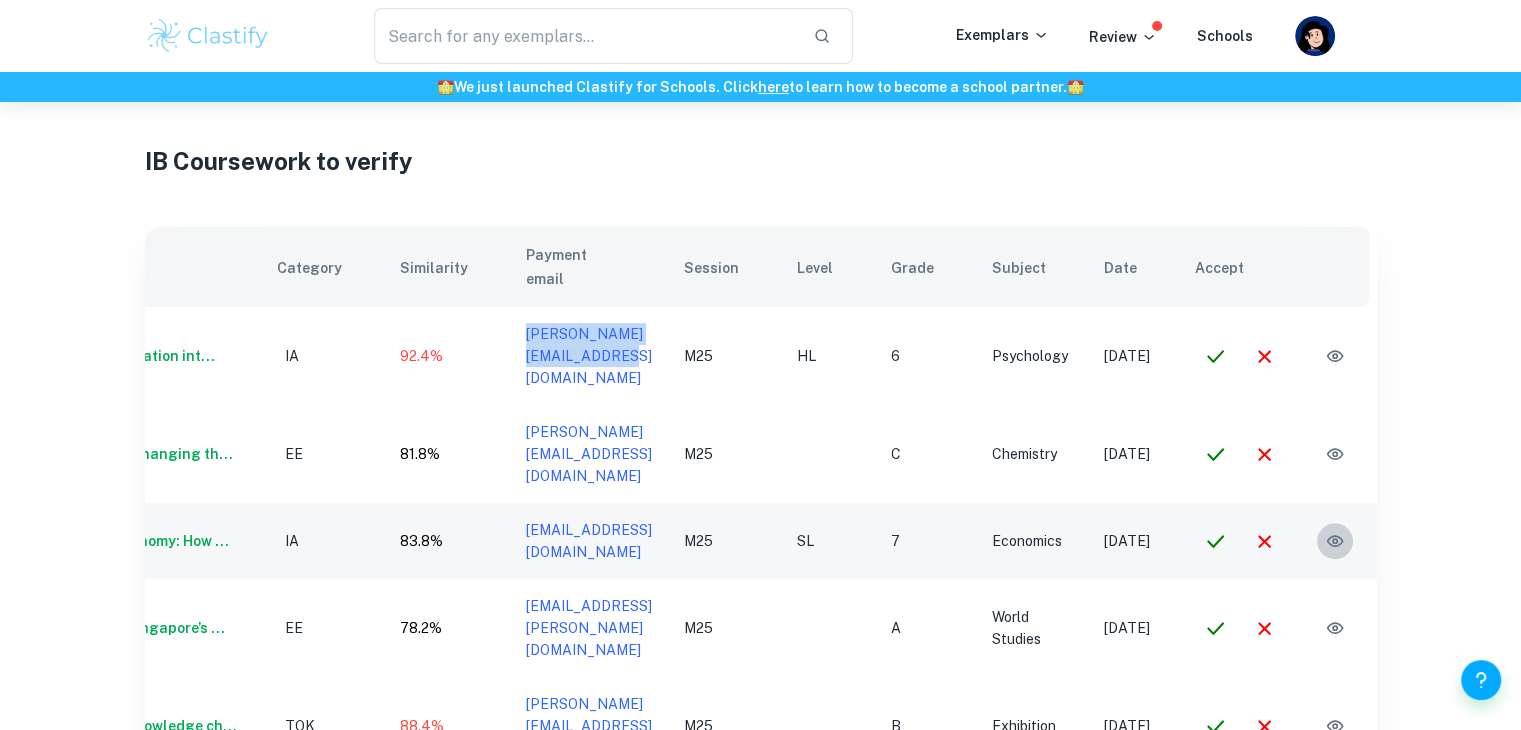 click 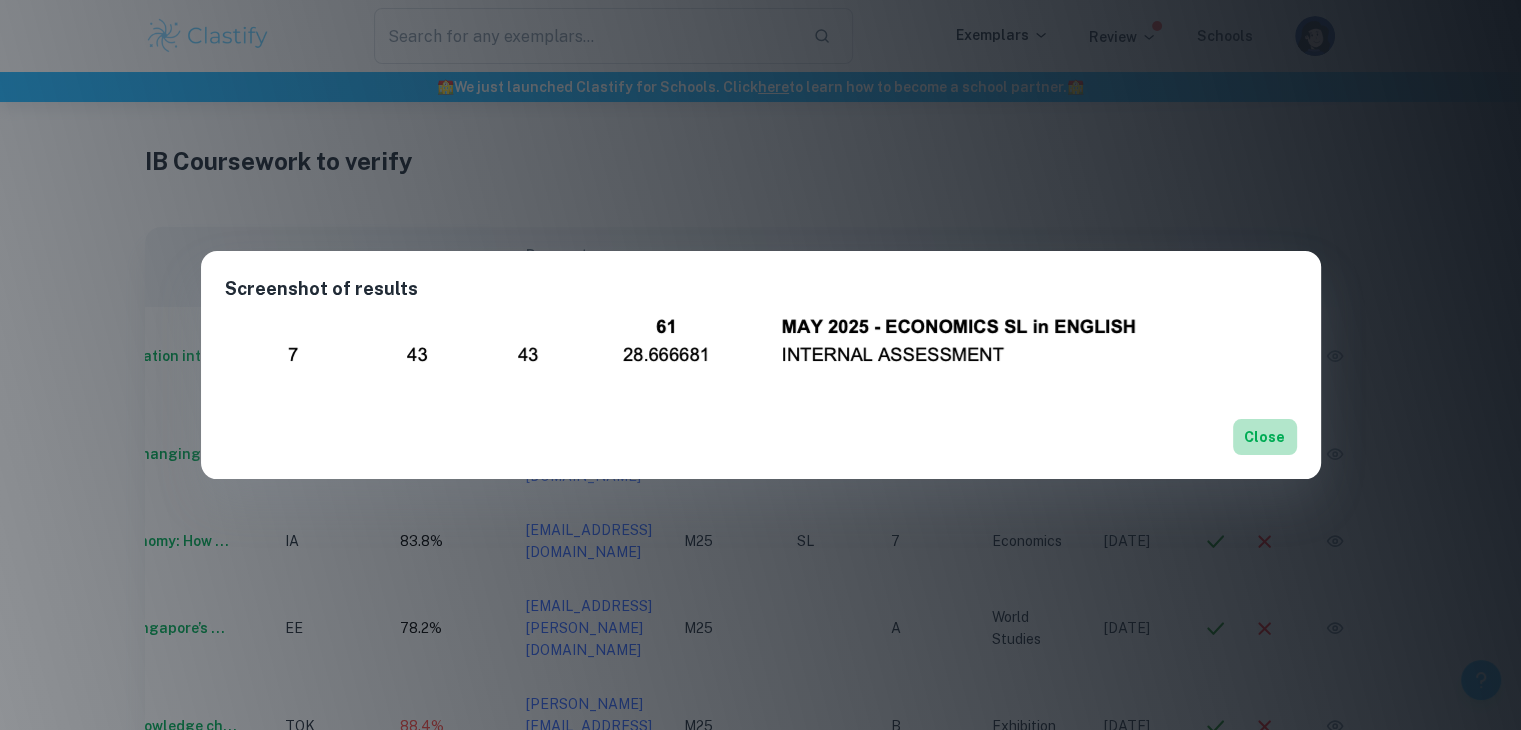 click on "Close" at bounding box center (1265, 437) 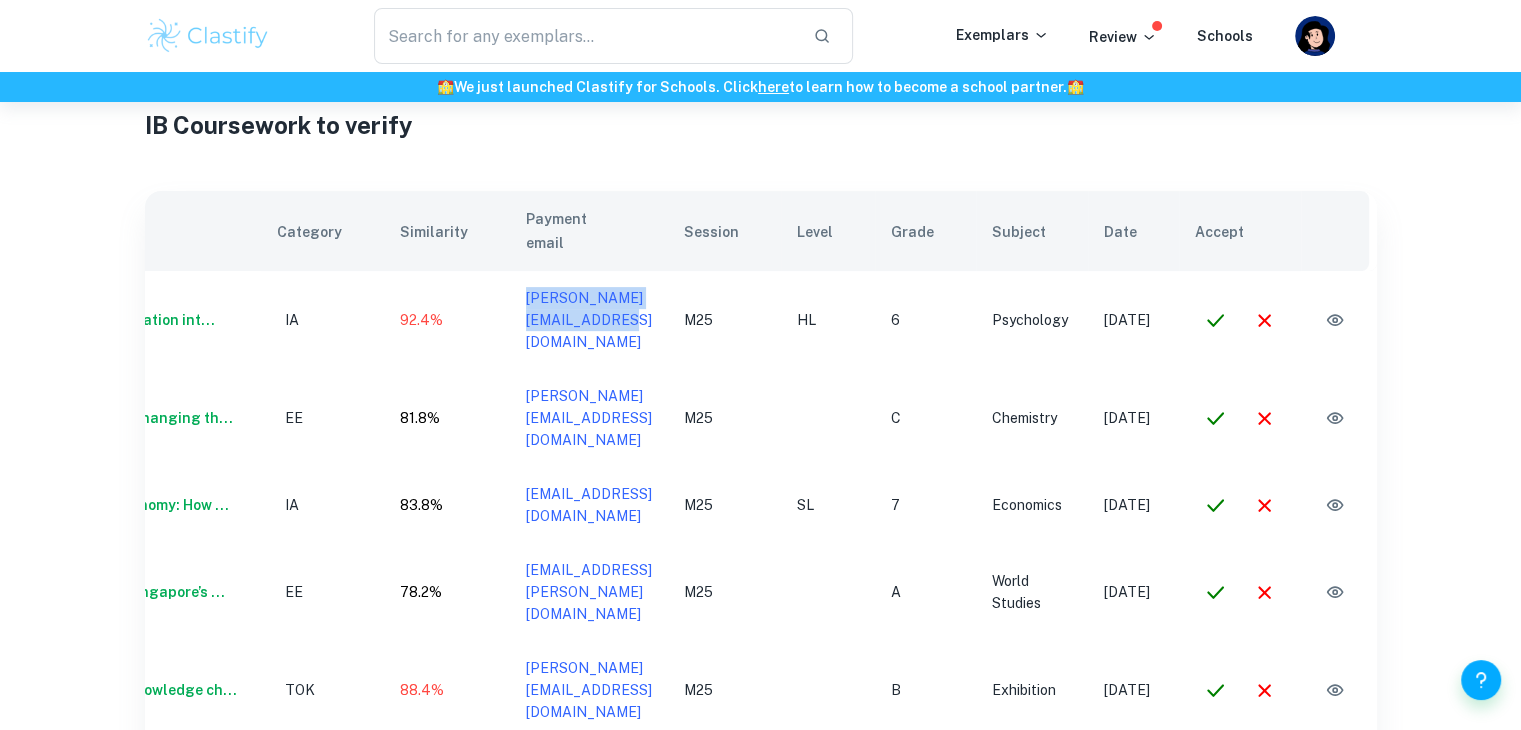scroll, scrollTop: 636, scrollLeft: 0, axis: vertical 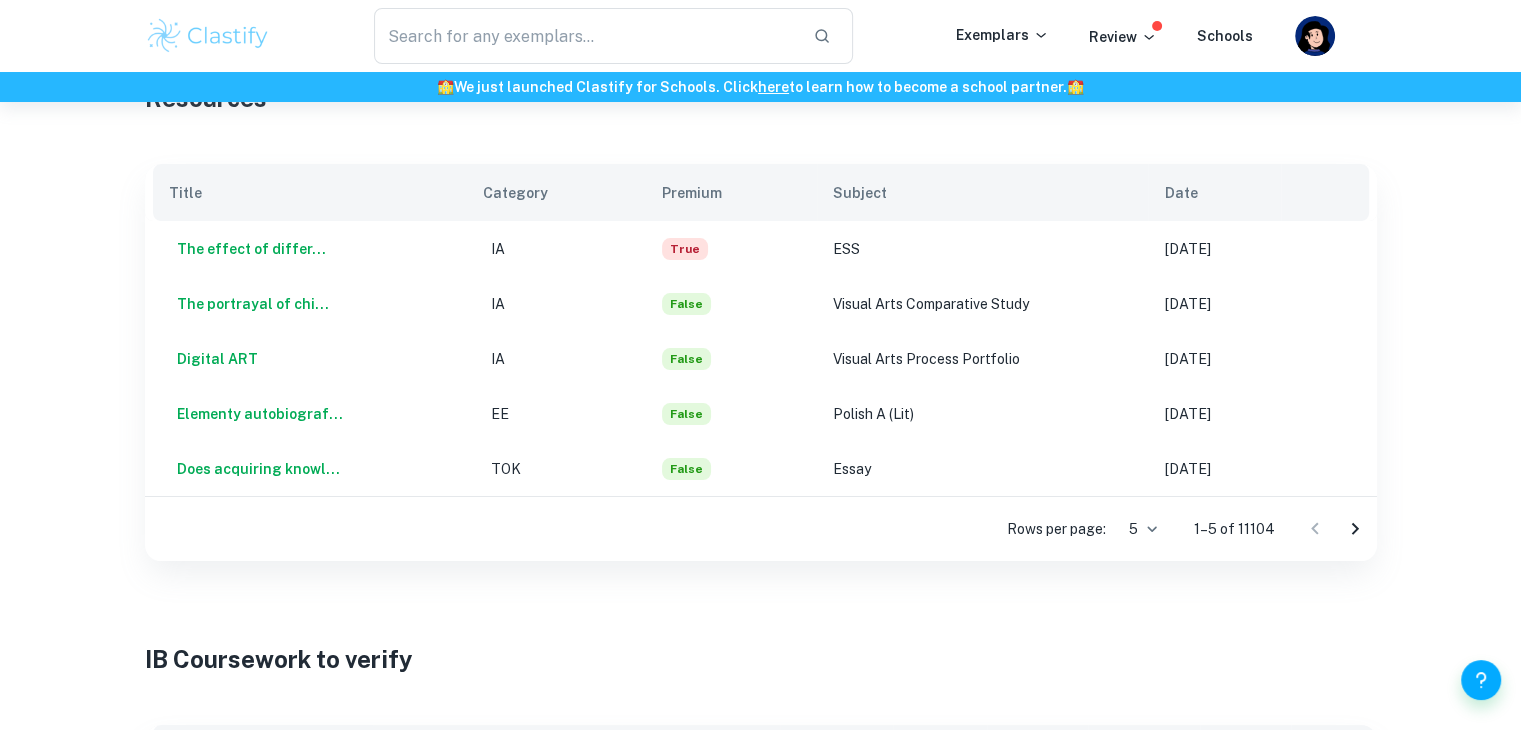 click on "False" at bounding box center (731, 303) 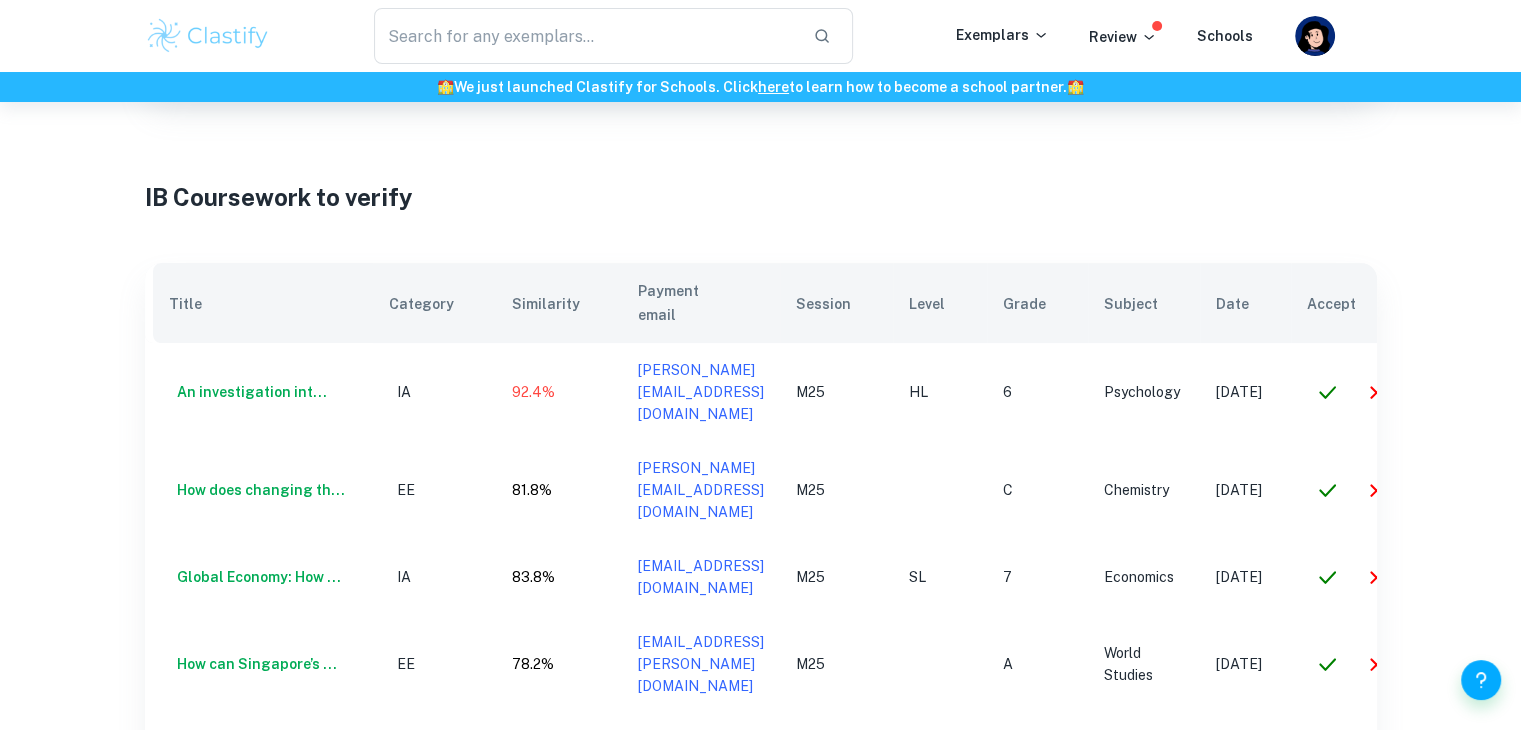 scroll, scrollTop: 661, scrollLeft: 0, axis: vertical 